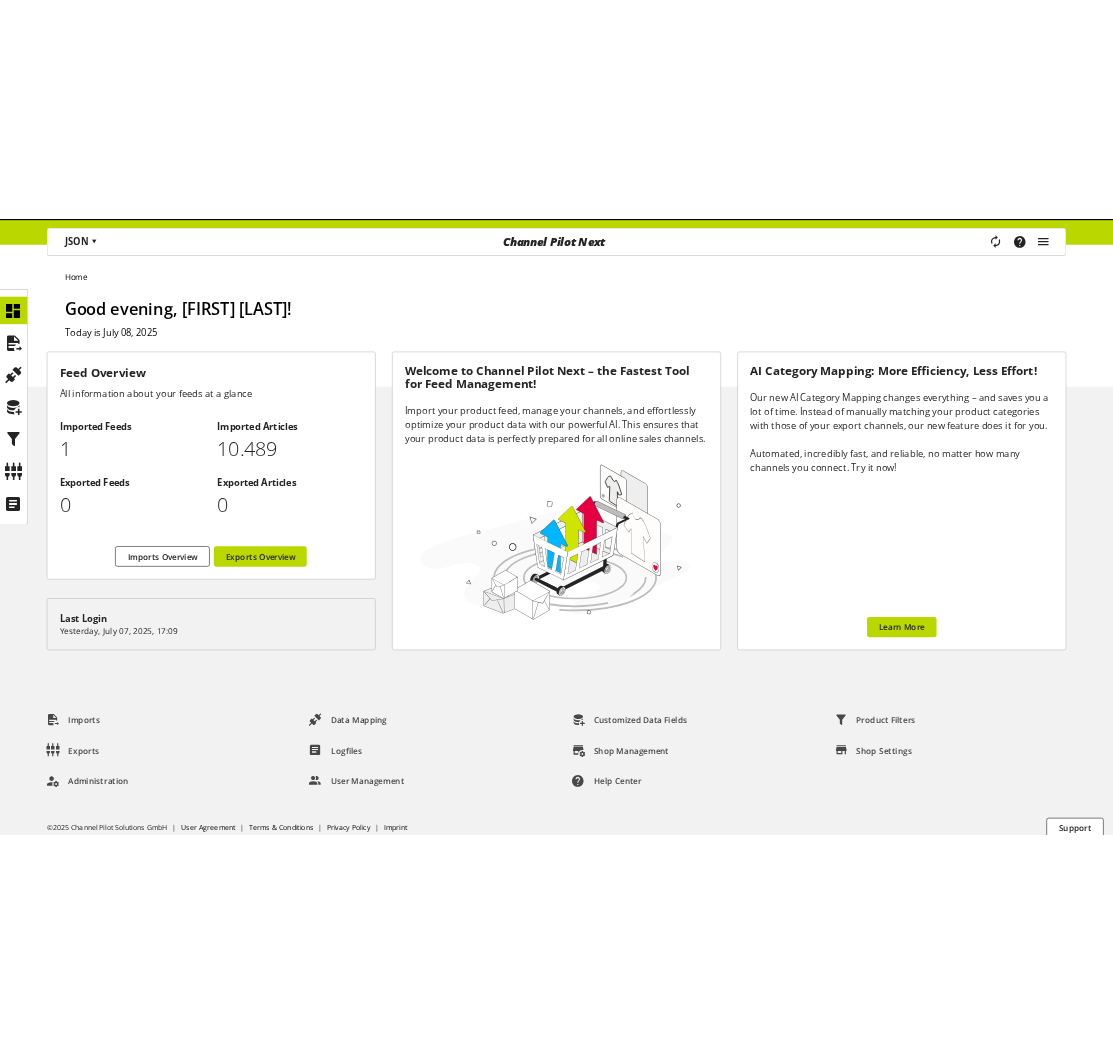 scroll, scrollTop: 0, scrollLeft: 0, axis: both 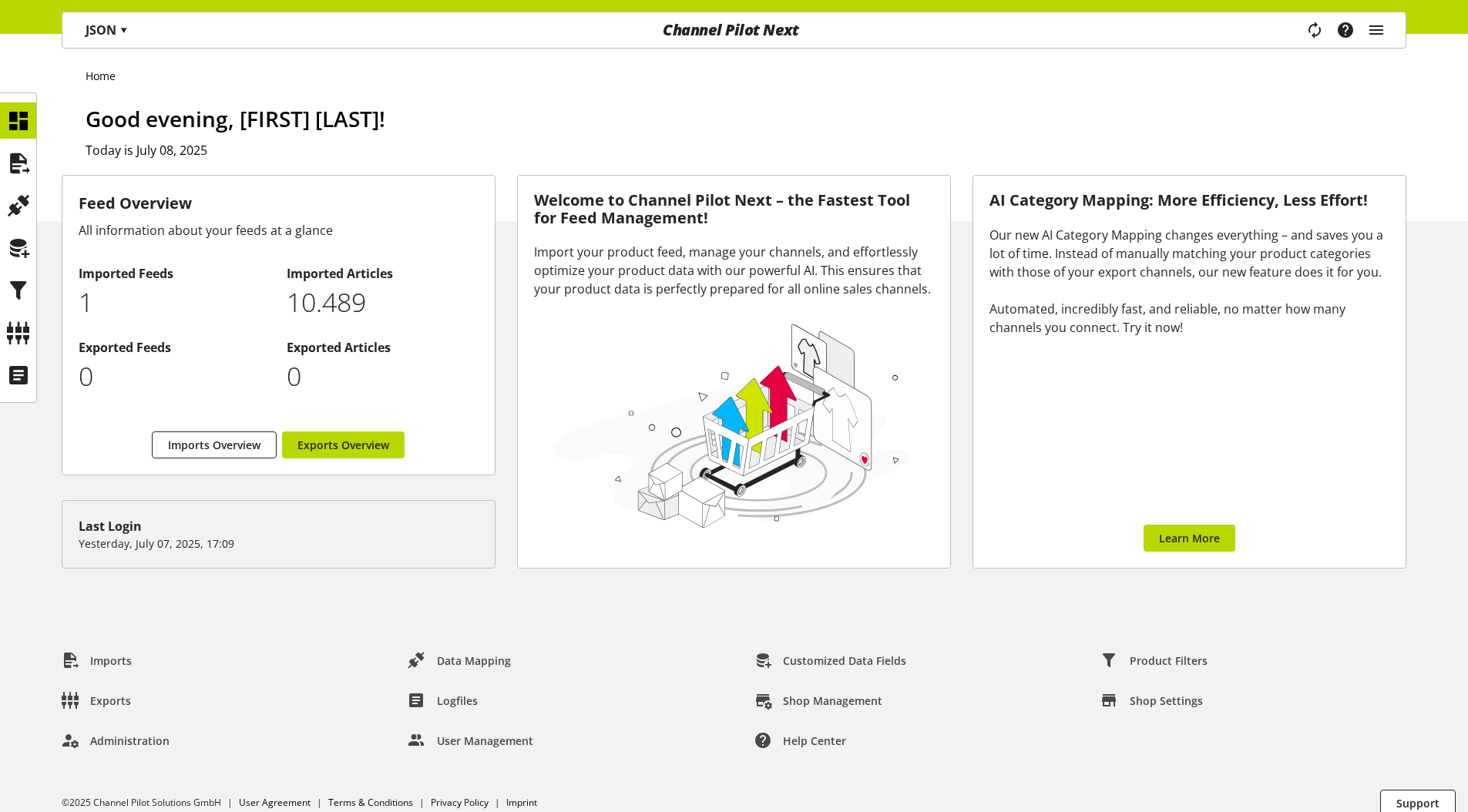 click on "Task manager Help center [FIRST] [LAST] [EMAIL] User Management Administration Logout" at bounding box center (1351, 30) 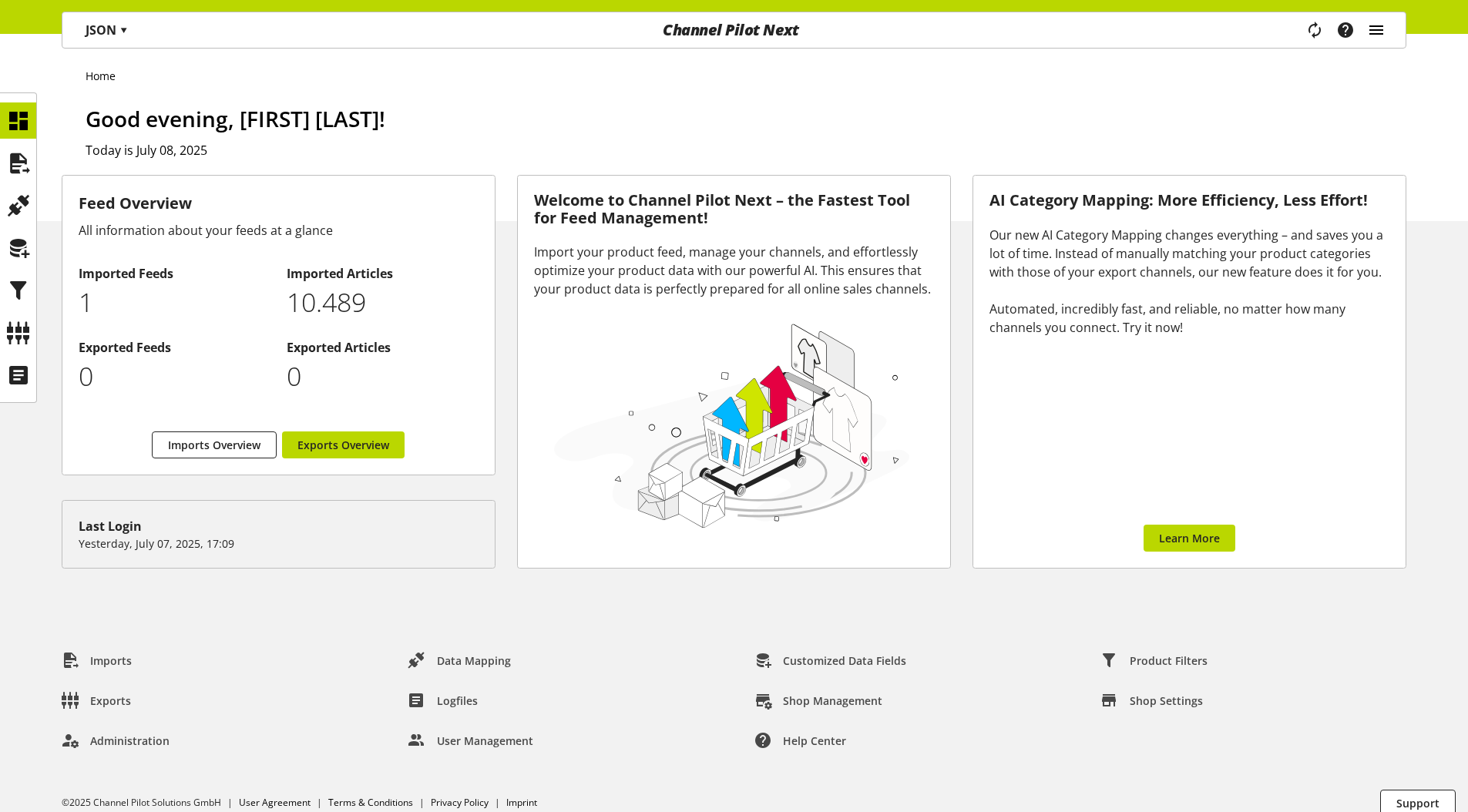 click at bounding box center [1376, 30] 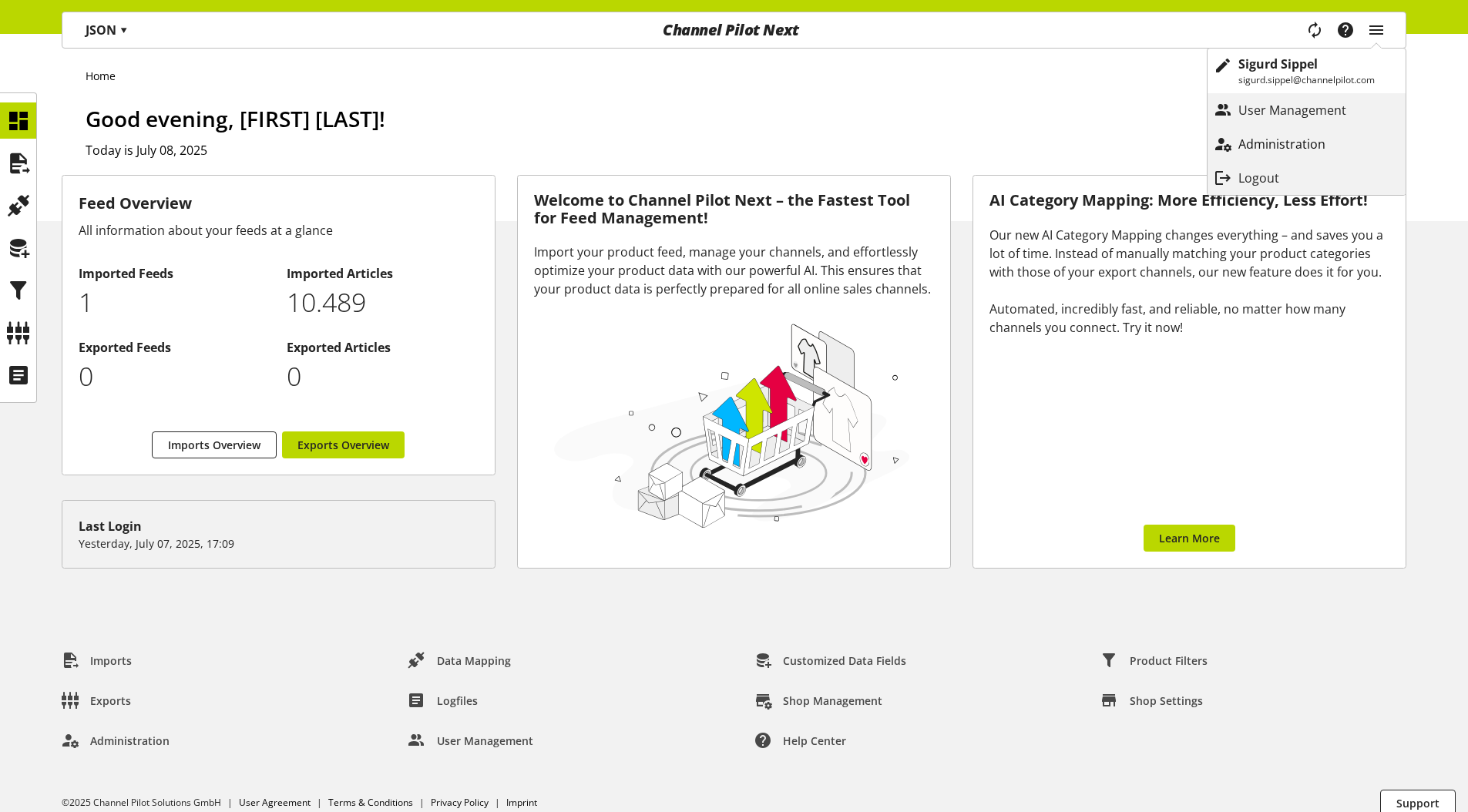 click on "Administration" at bounding box center [1297, 144] 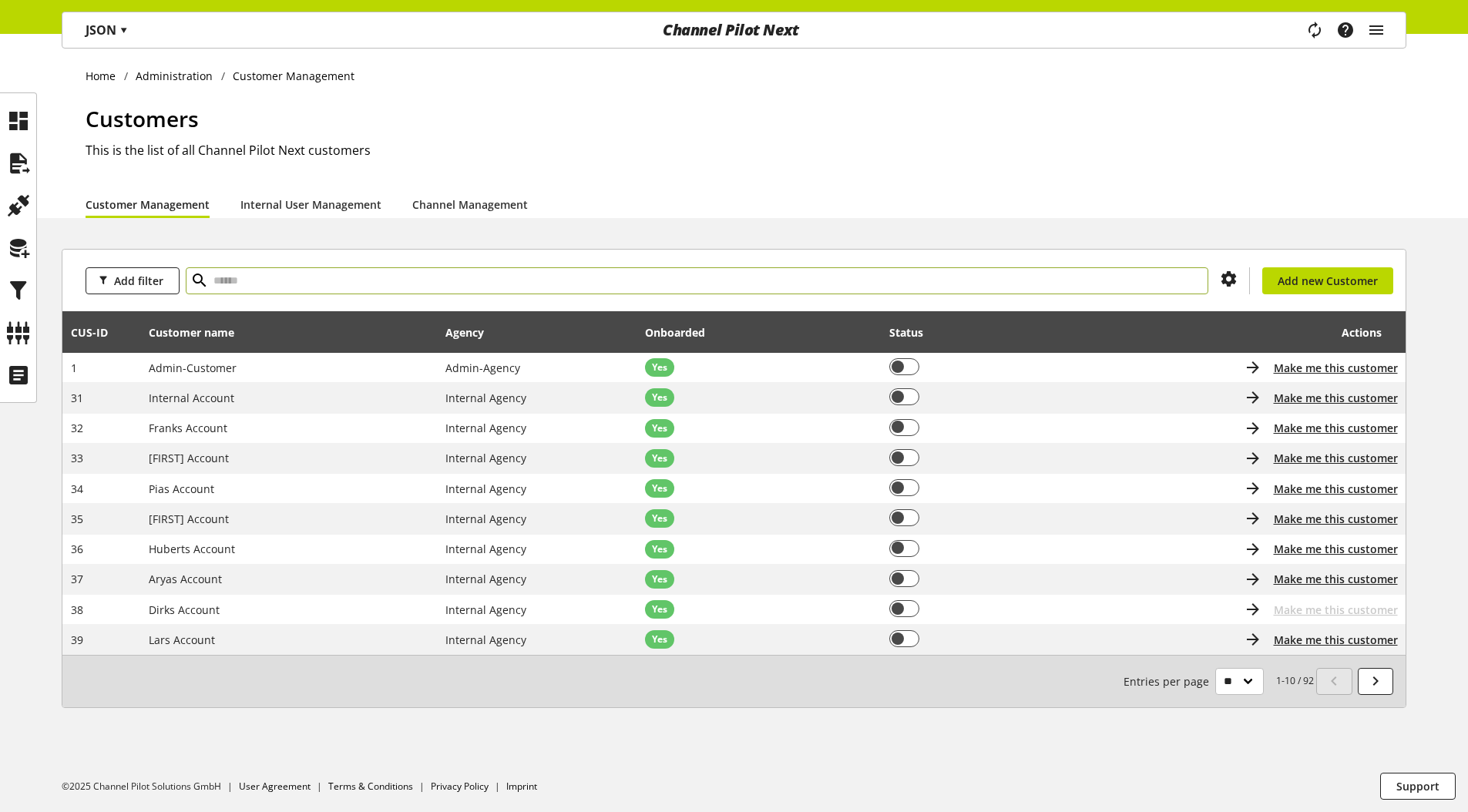 click at bounding box center [697, 280] 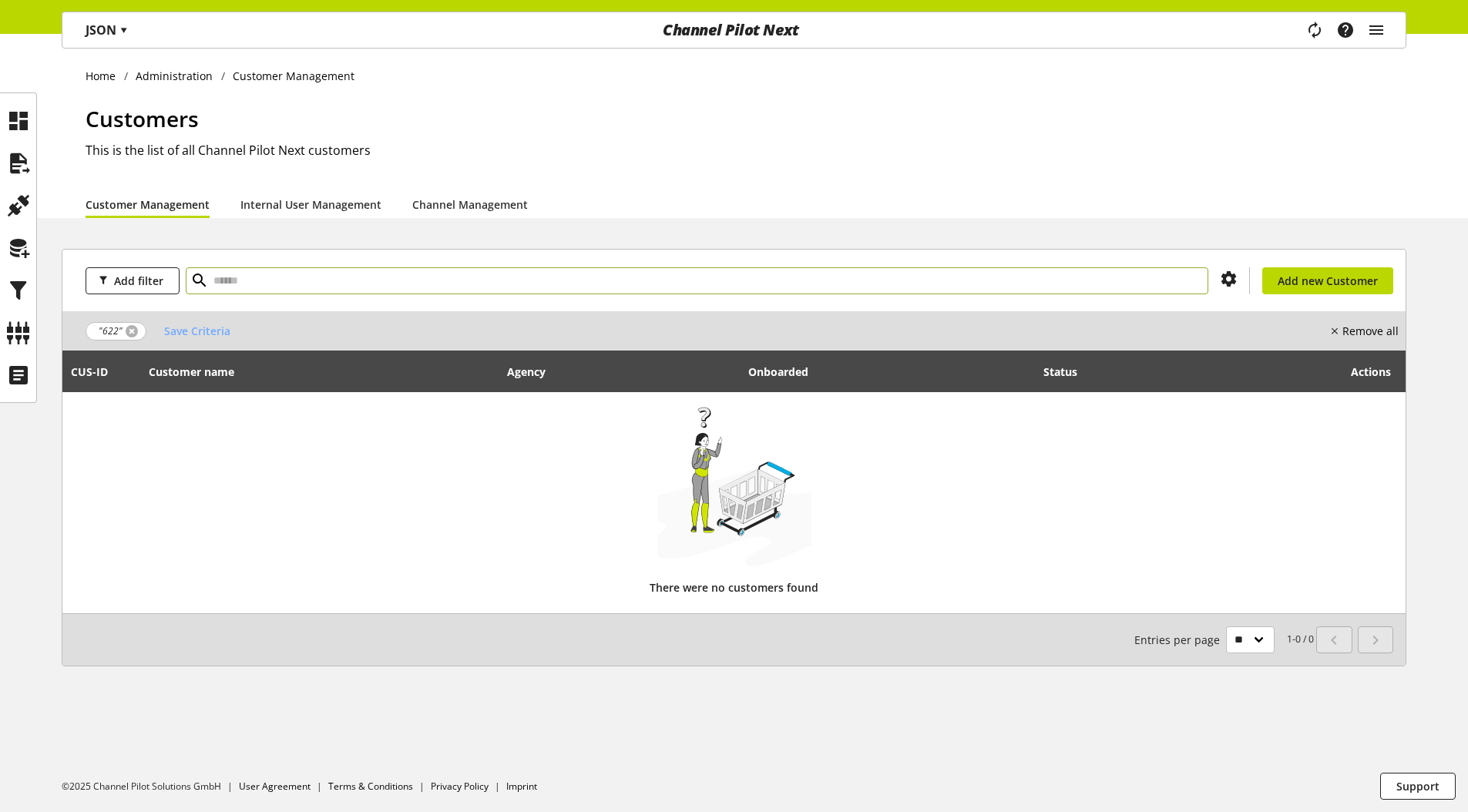 click at bounding box center [132, 331] 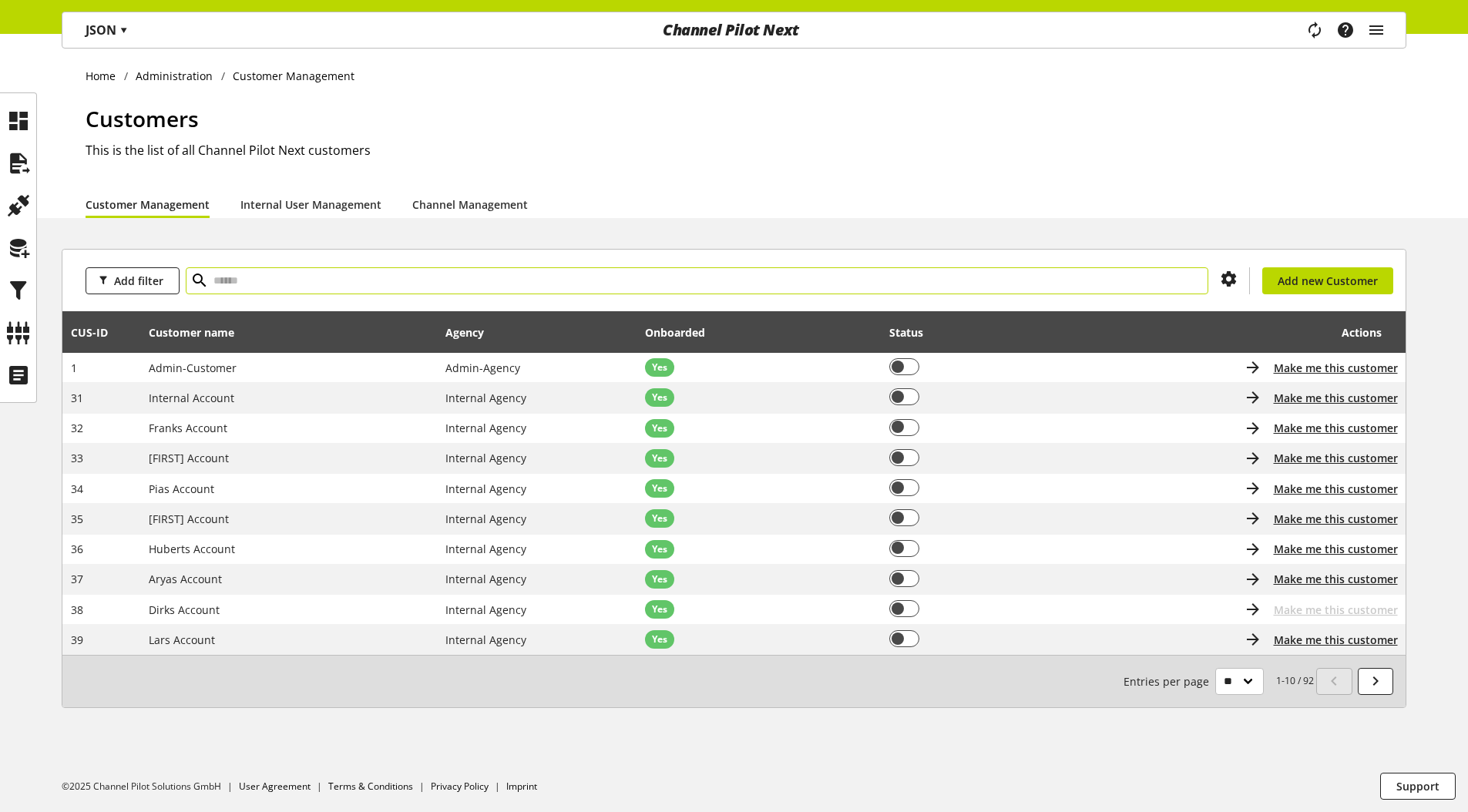 click at bounding box center [697, 280] 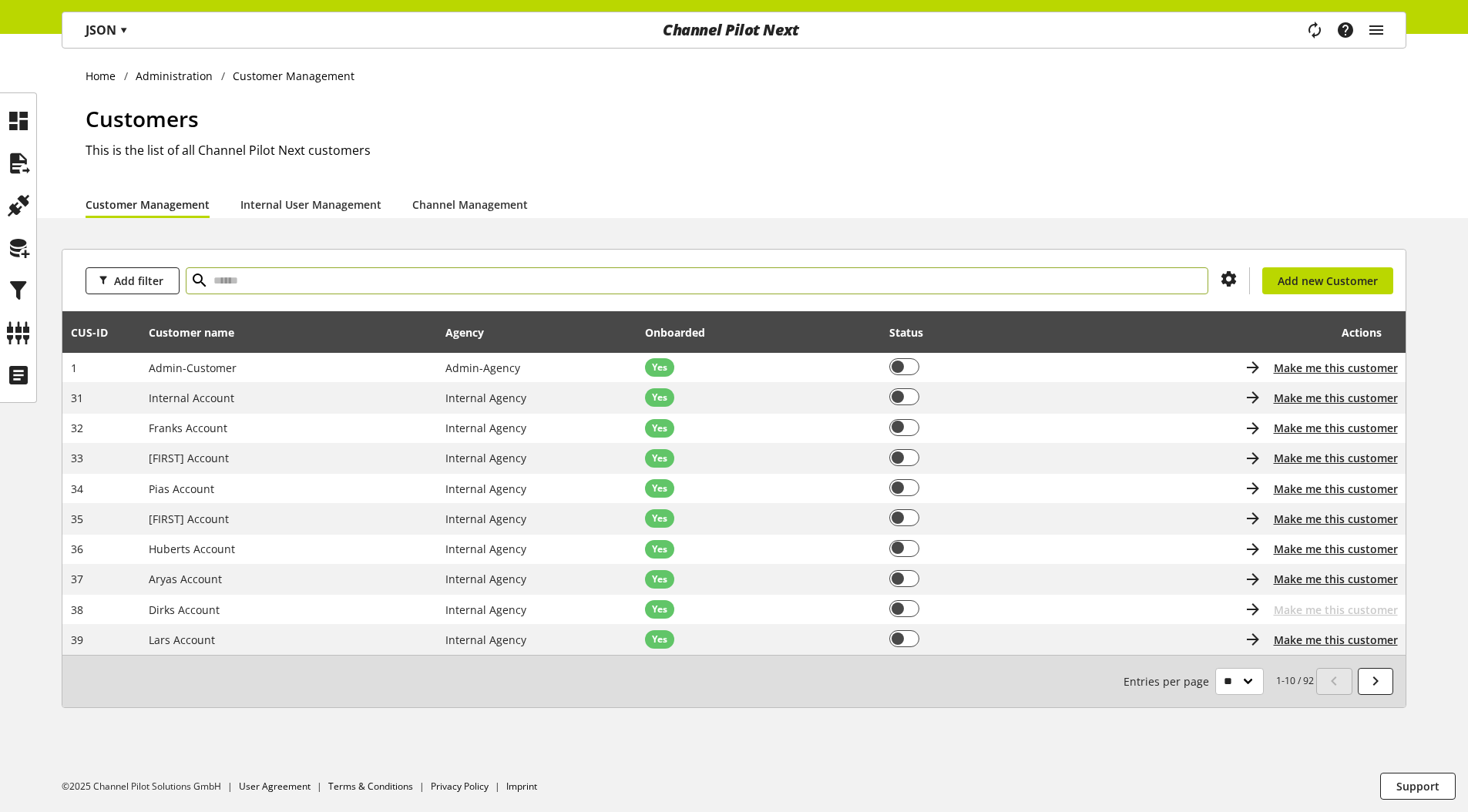paste on "*******" 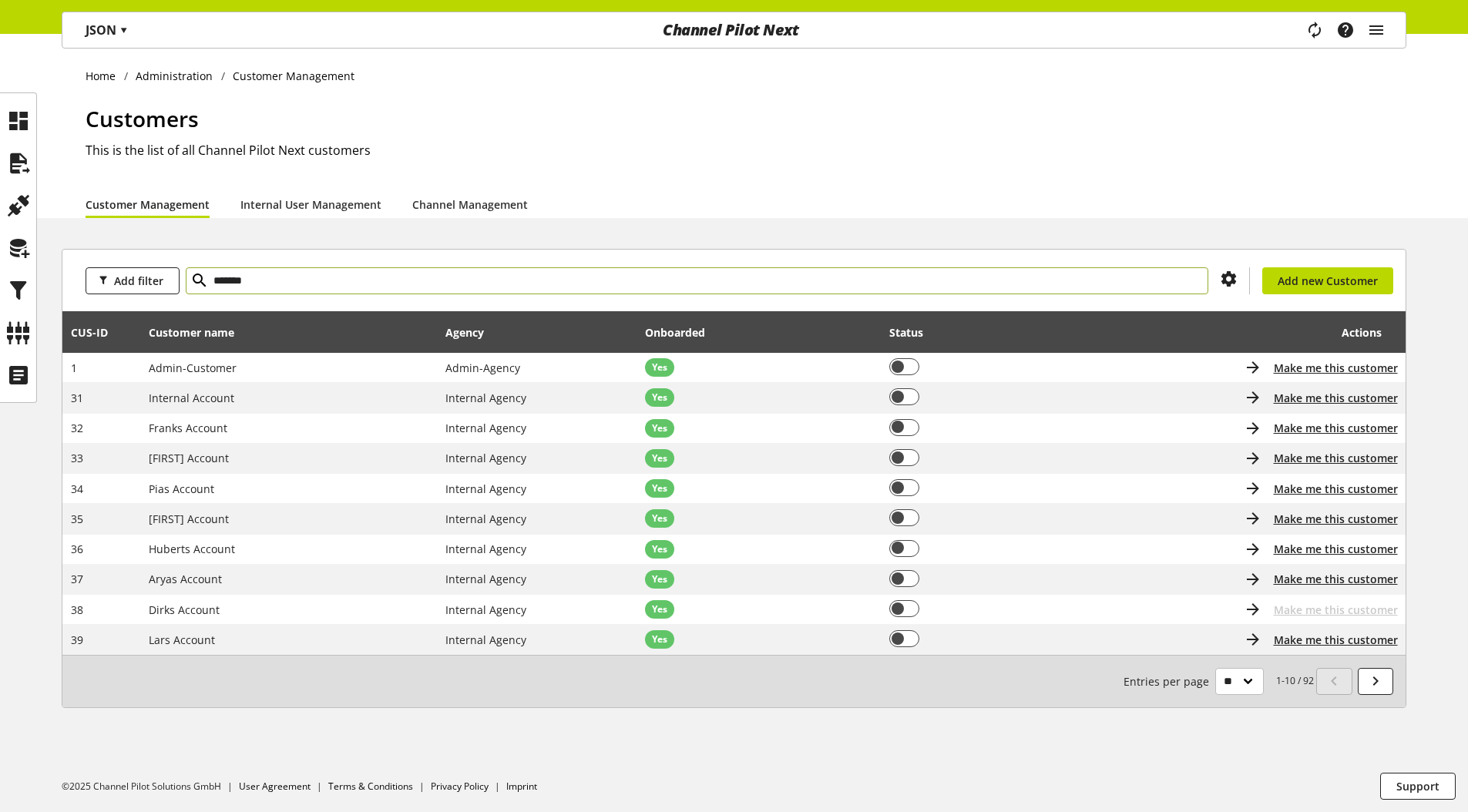 type on "*******" 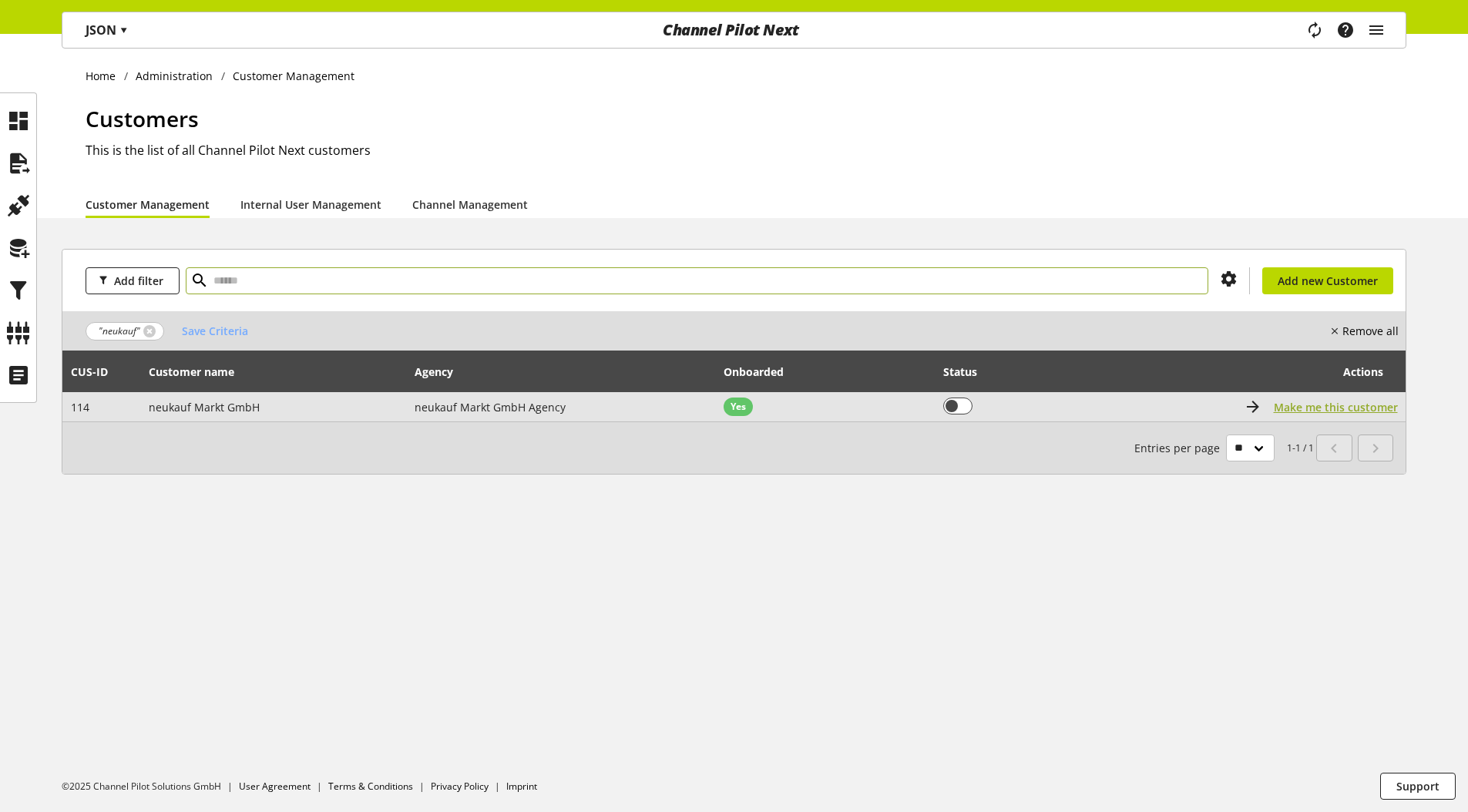 click on "Make me this customer" at bounding box center (1335, 407) 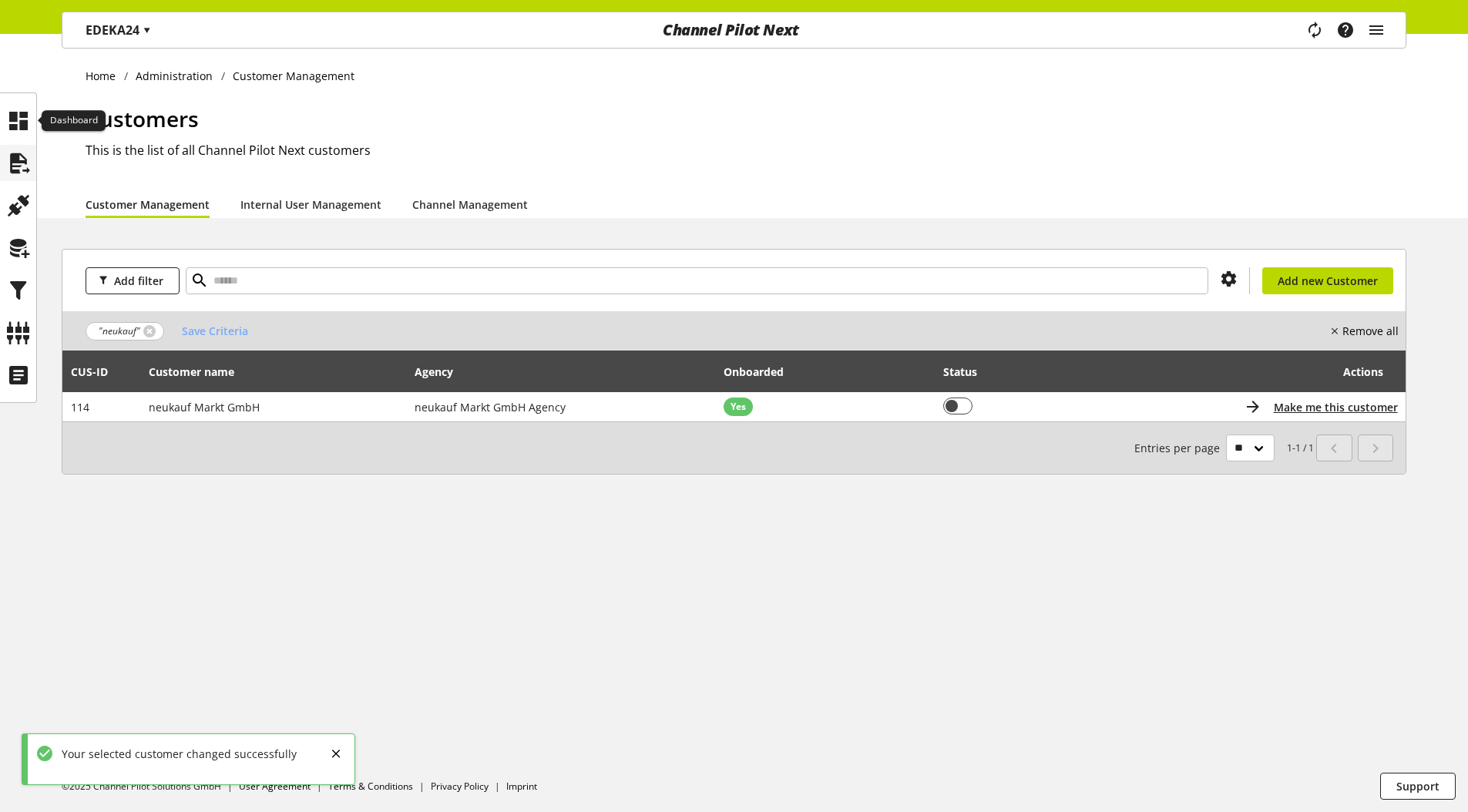 click at bounding box center [18, 163] 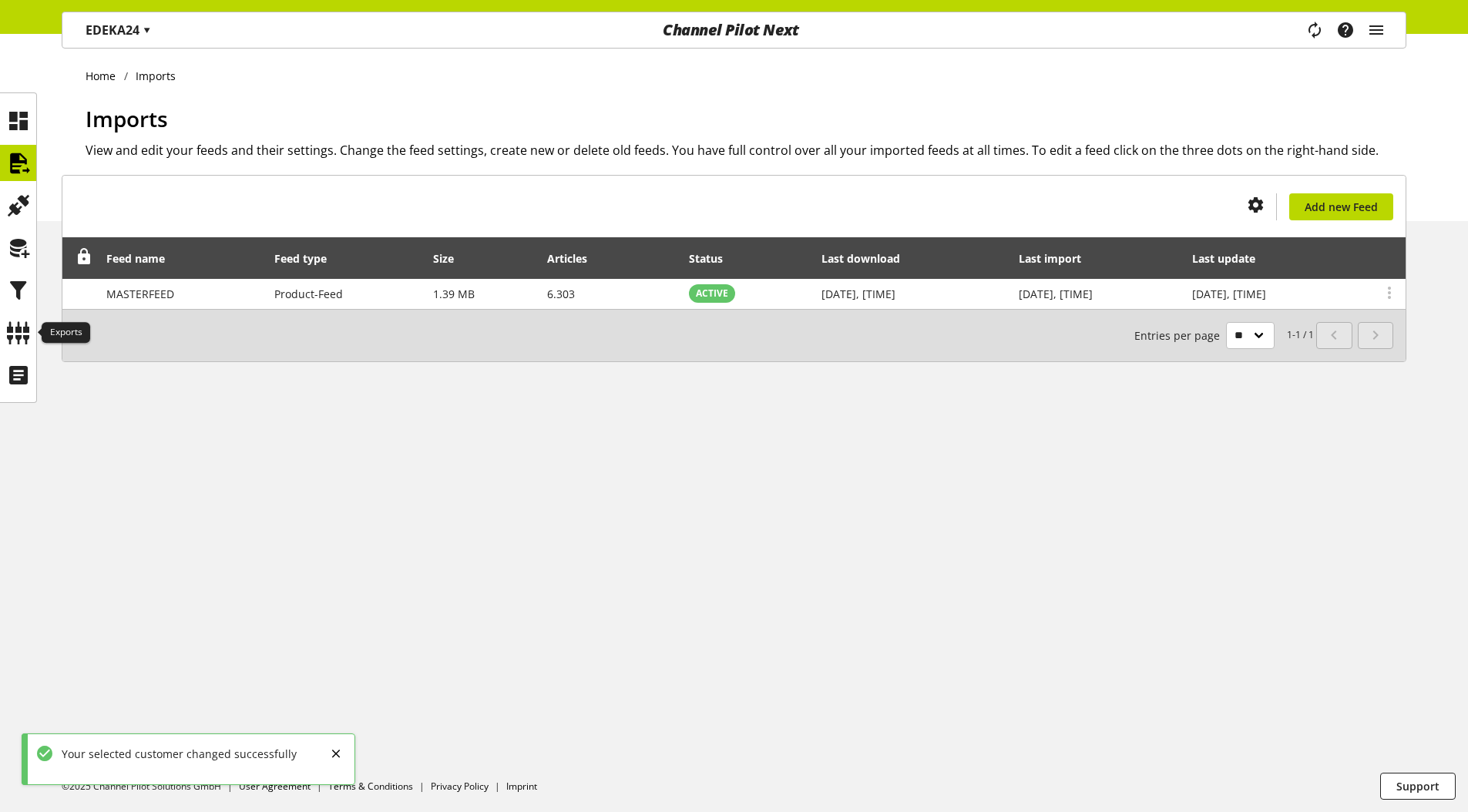click at bounding box center (18, 247) 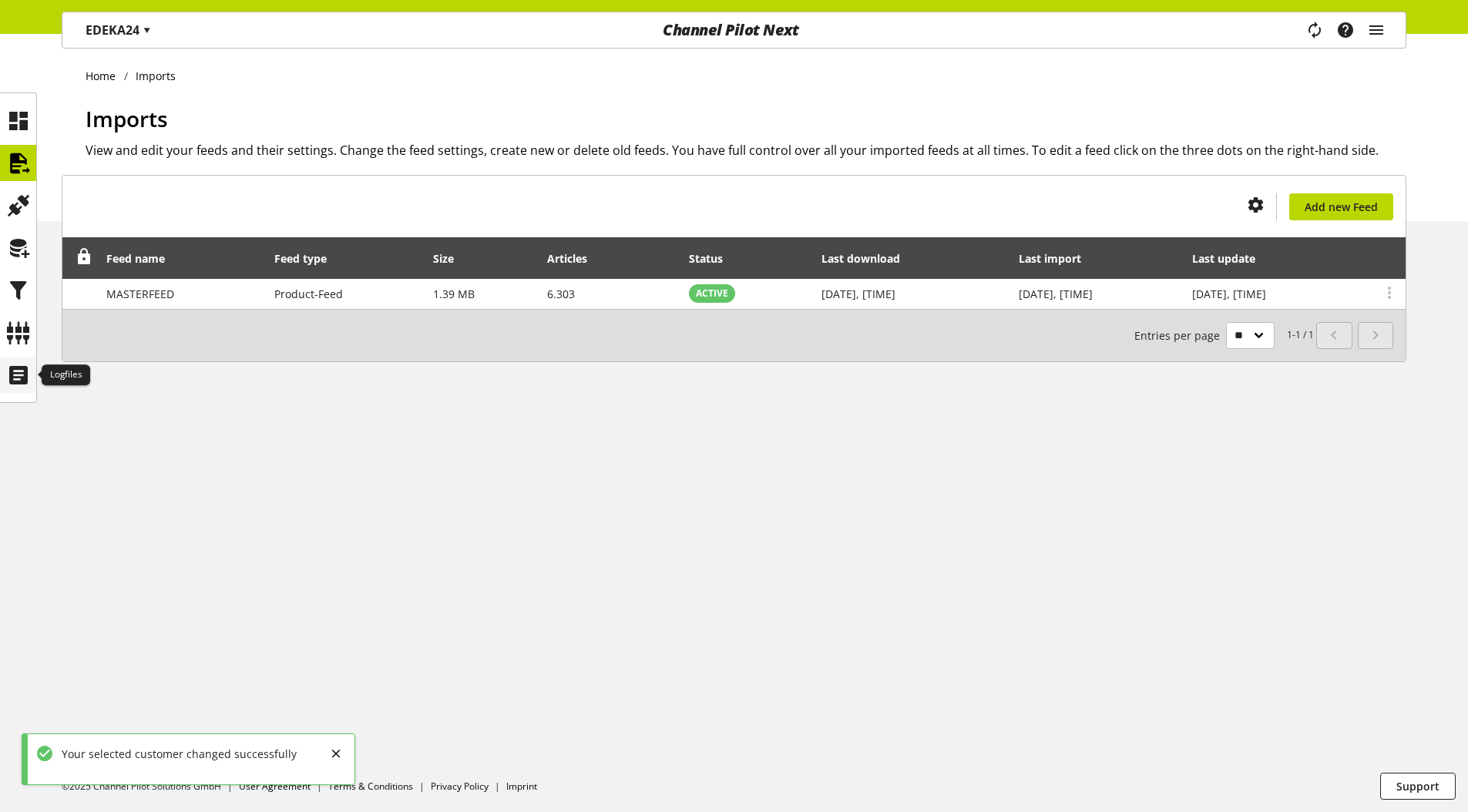 click at bounding box center [18, 375] 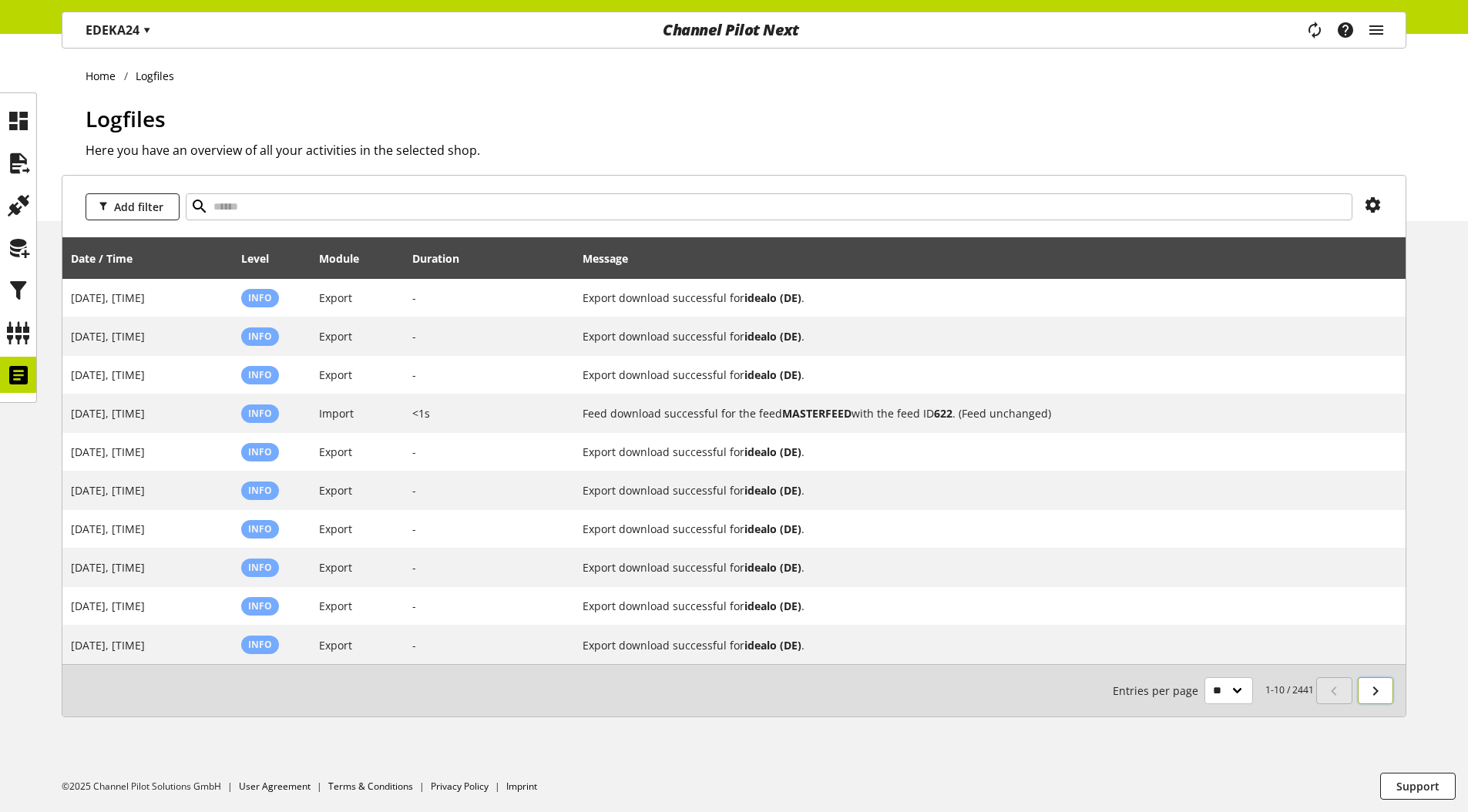 click at bounding box center (1376, 691) 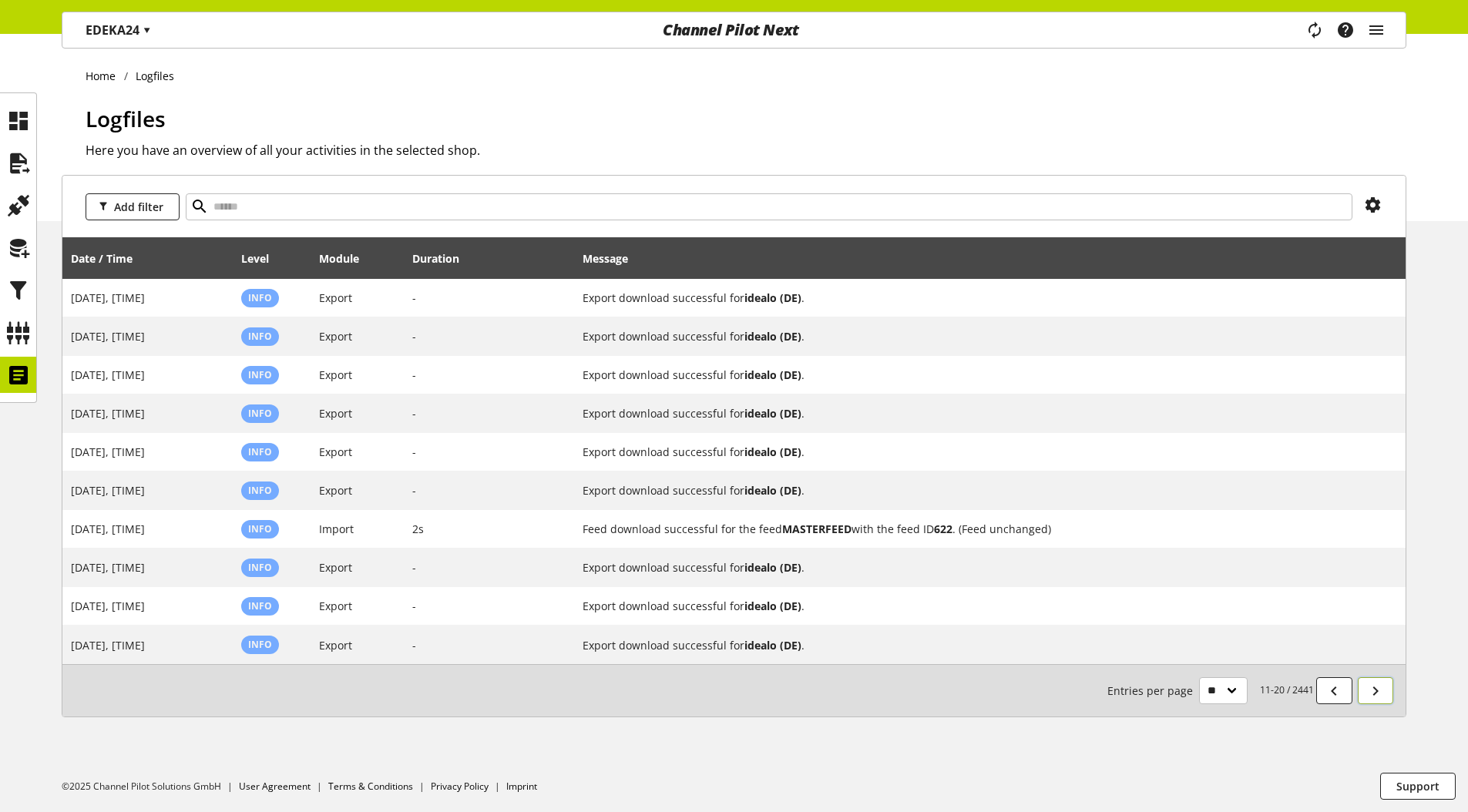 click at bounding box center (1376, 691) 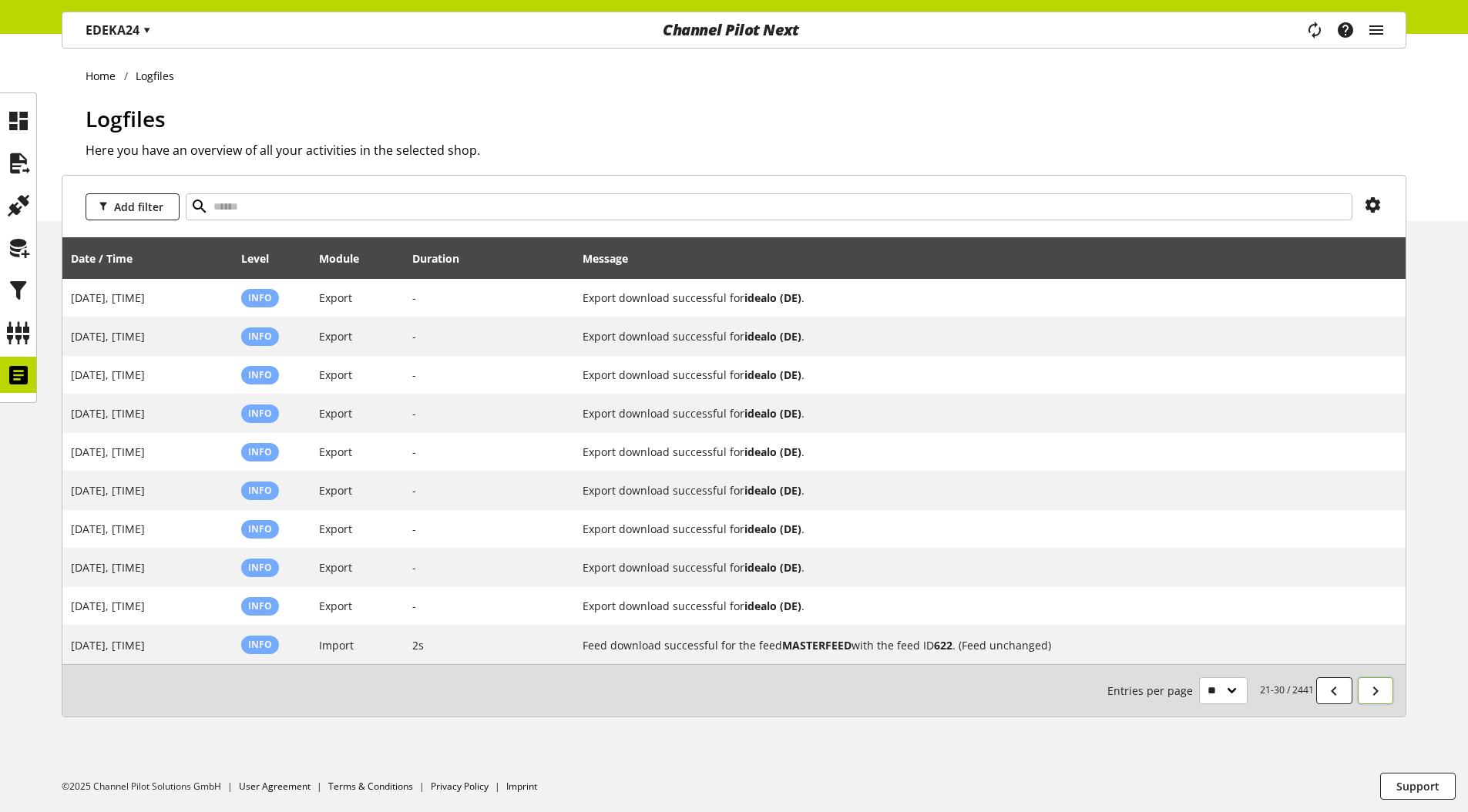 click at bounding box center (1376, 691) 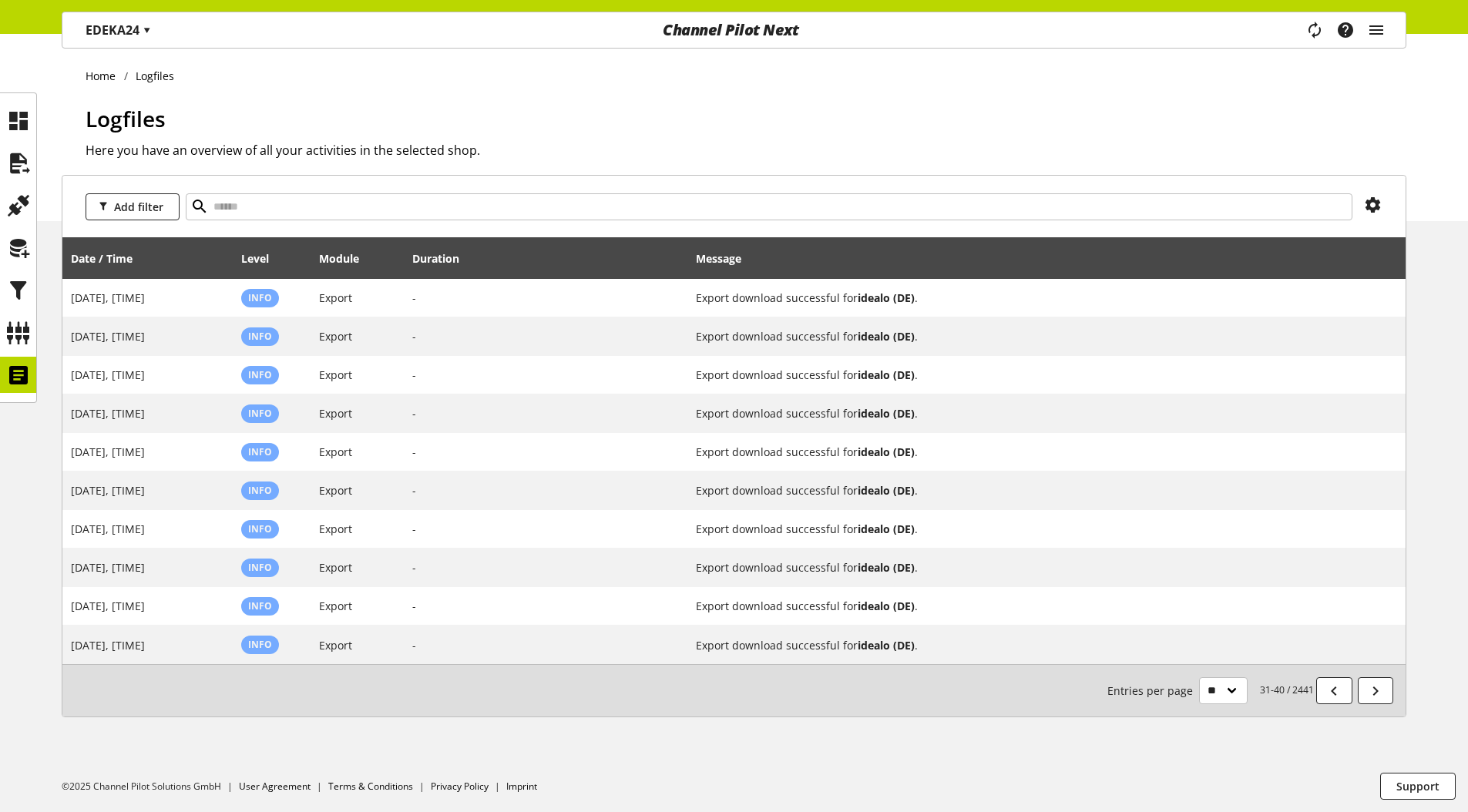 click on "EDEKA24 ▾" at bounding box center [118, 30] 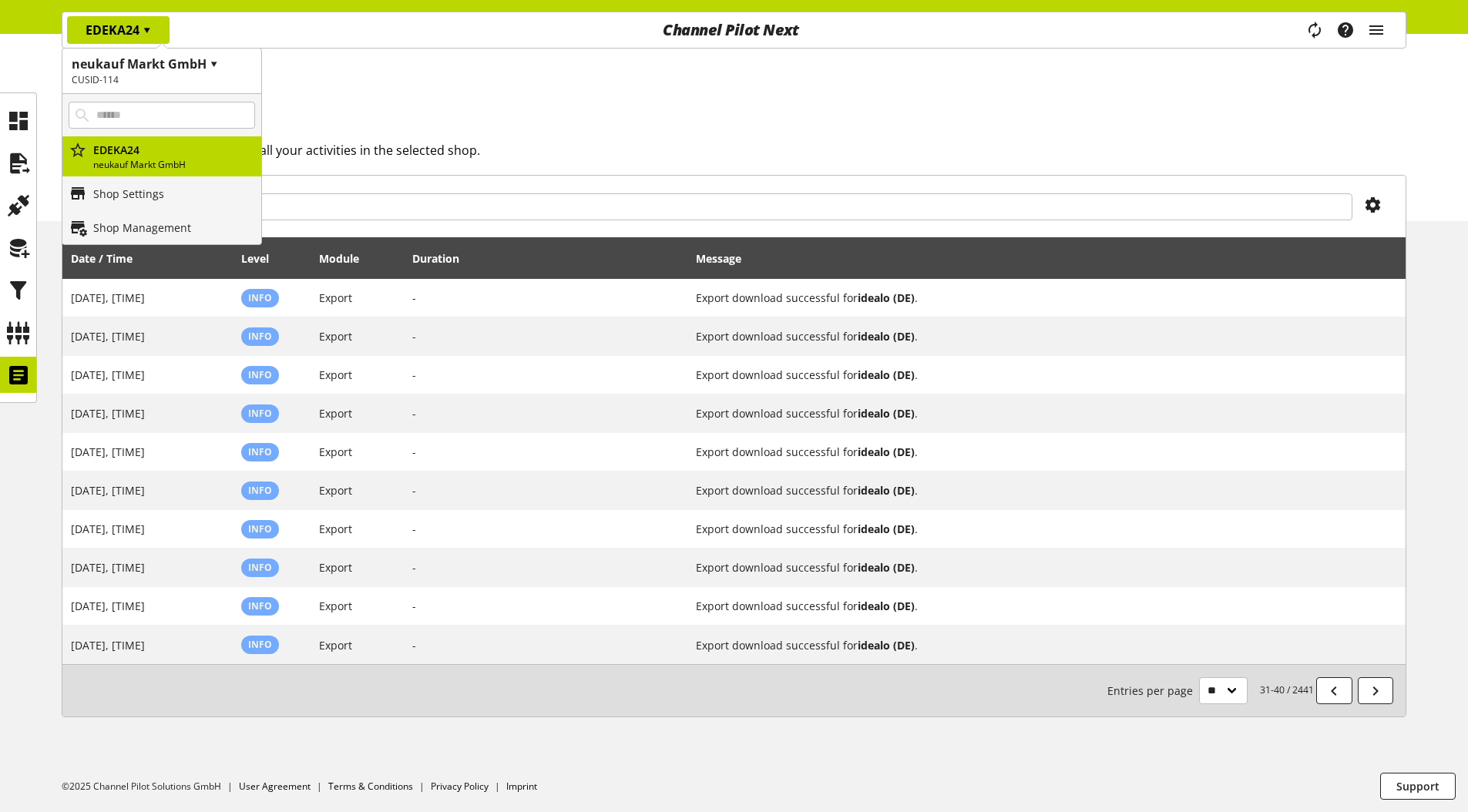 click on "EDEKA24 ▾" at bounding box center [118, 30] 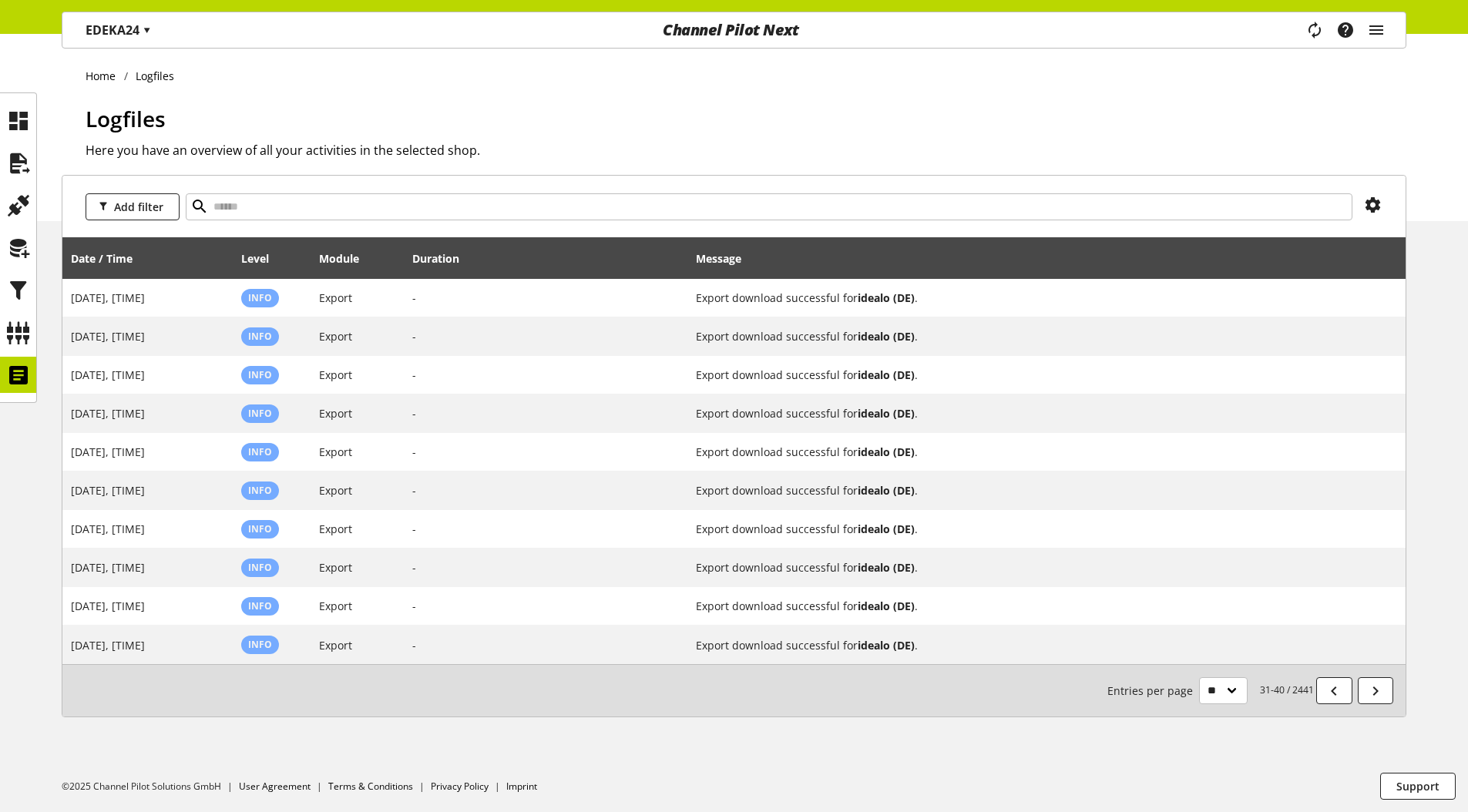 click on "31-40 / 2441 Entries per page ** ** ** ***" at bounding box center [734, 690] 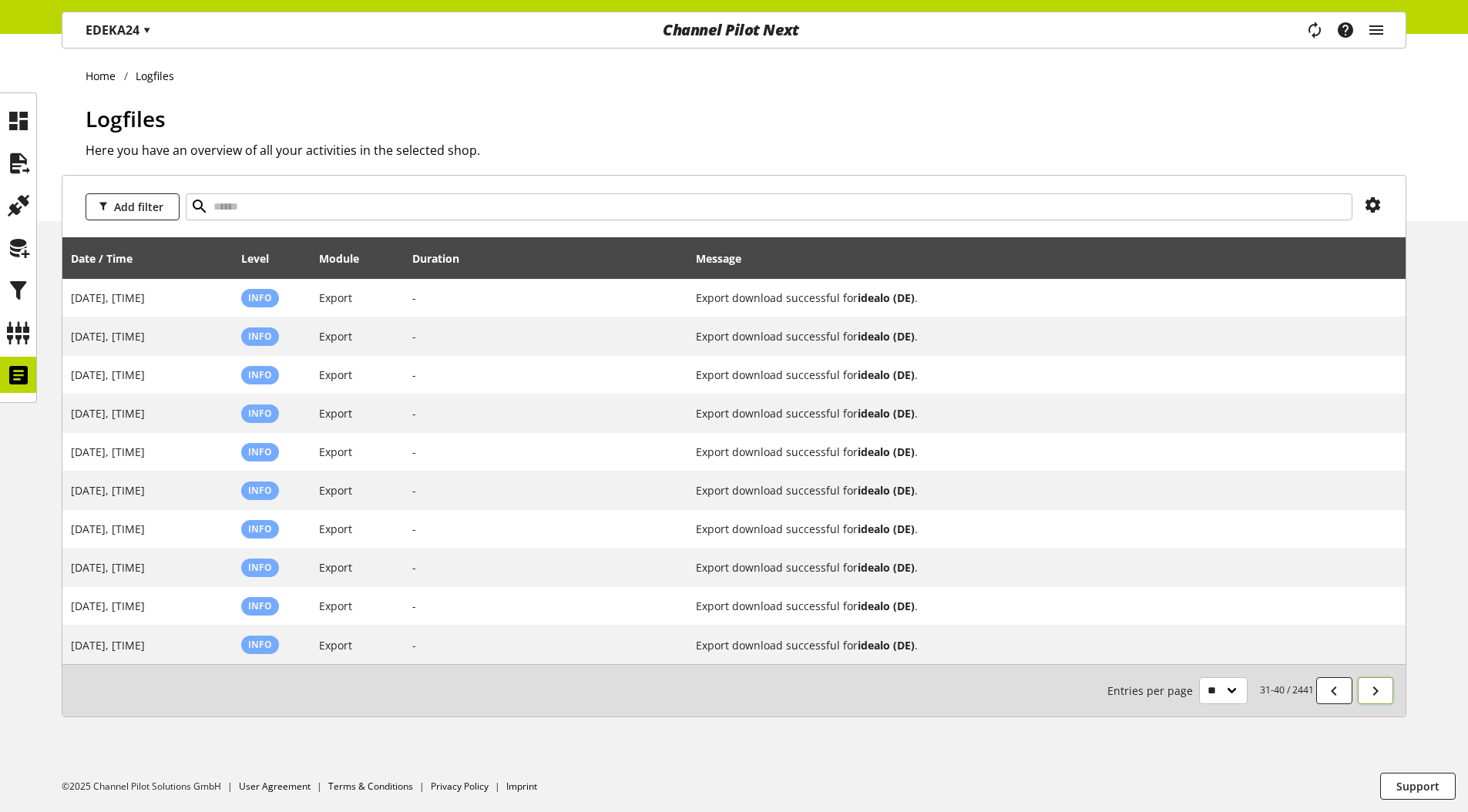 click at bounding box center (1376, 691) 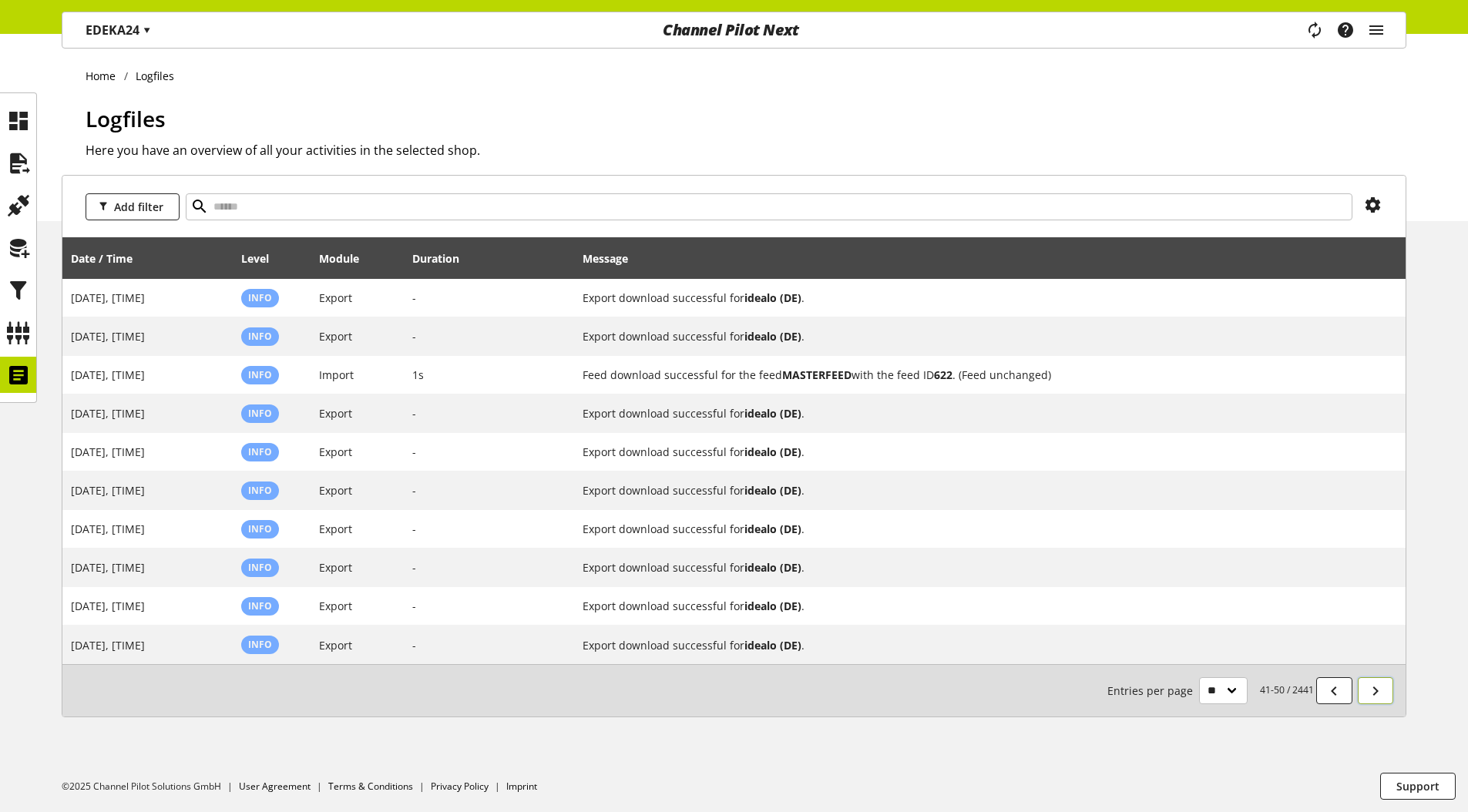 click at bounding box center [1376, 691] 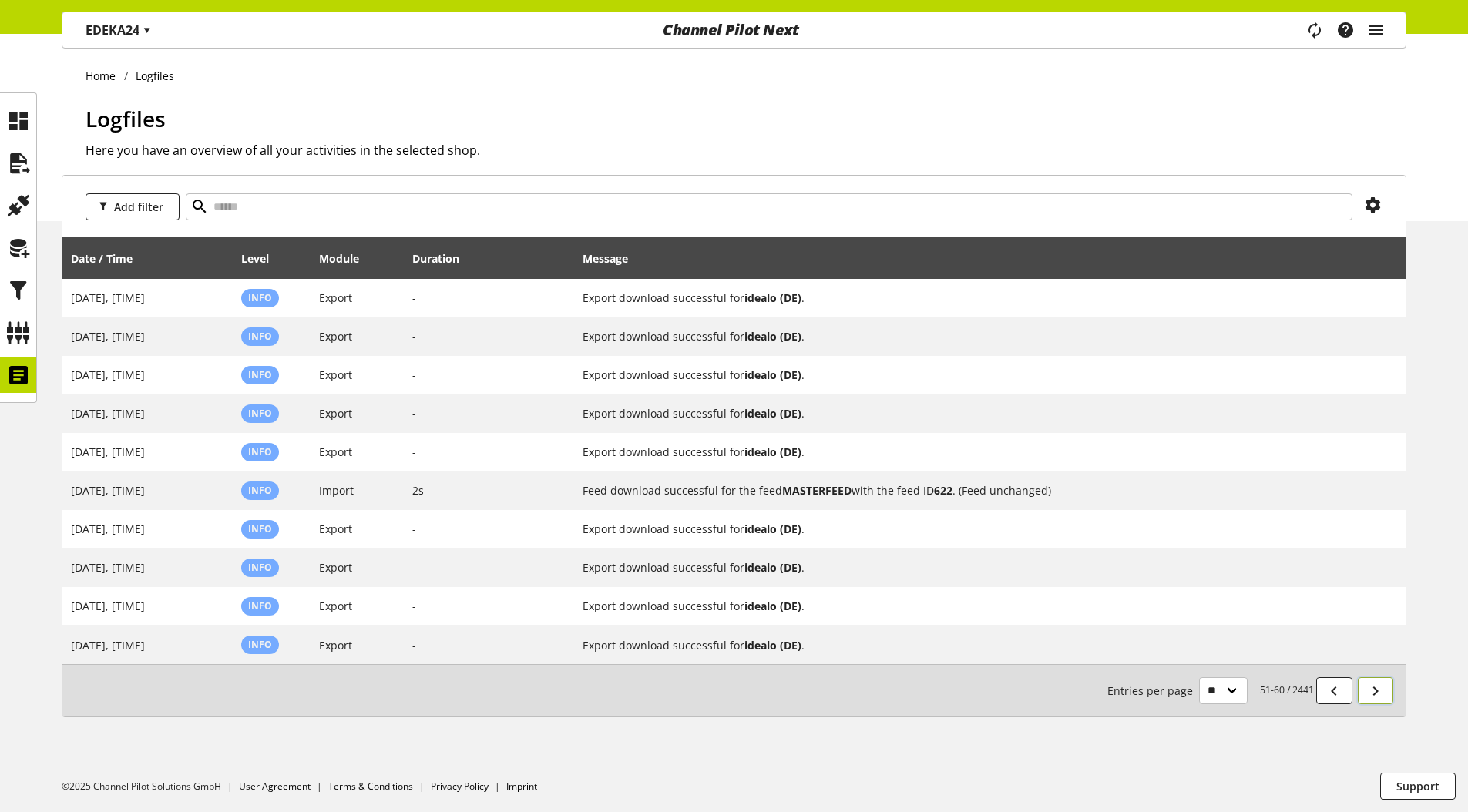 click at bounding box center (1376, 691) 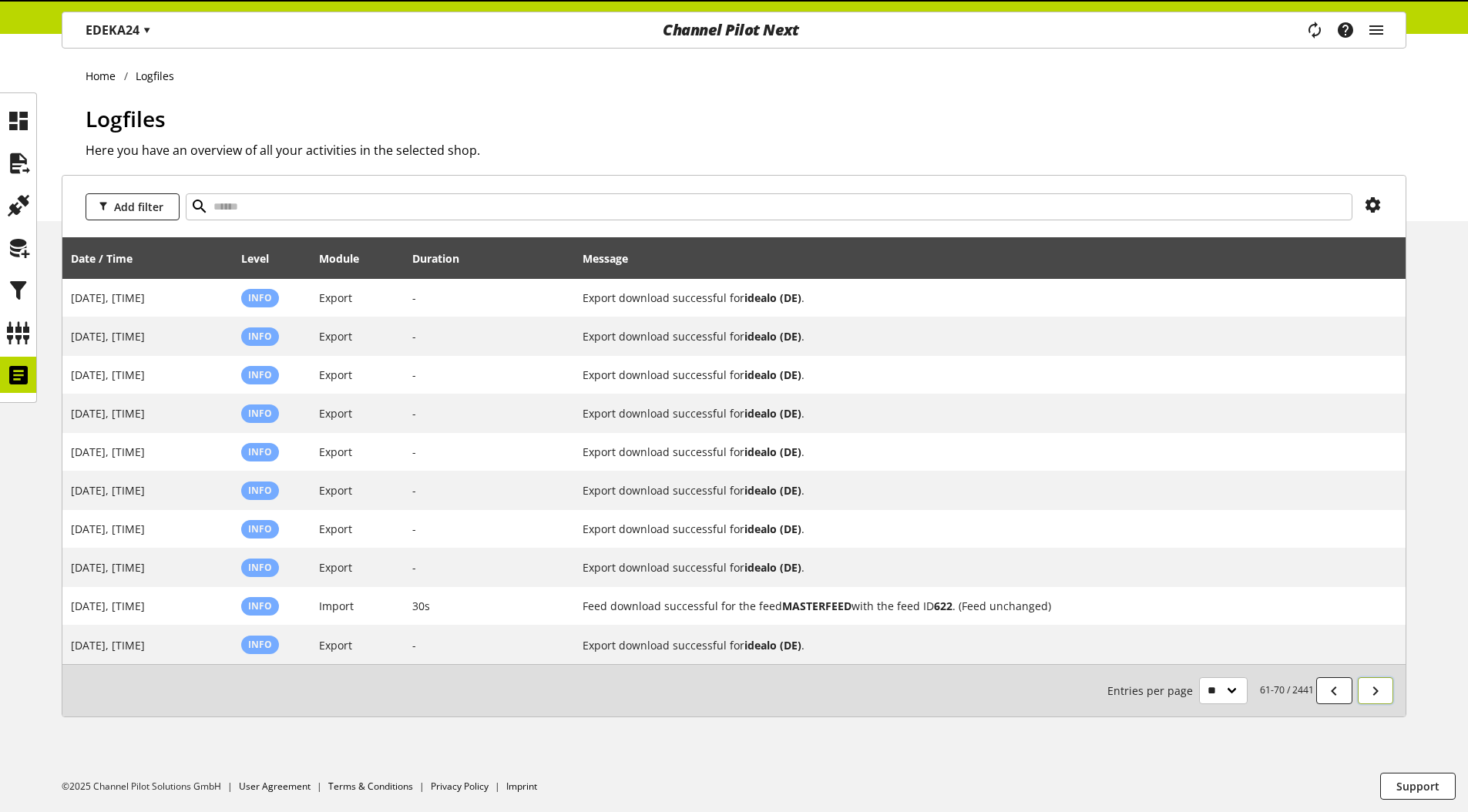 click at bounding box center (1376, 691) 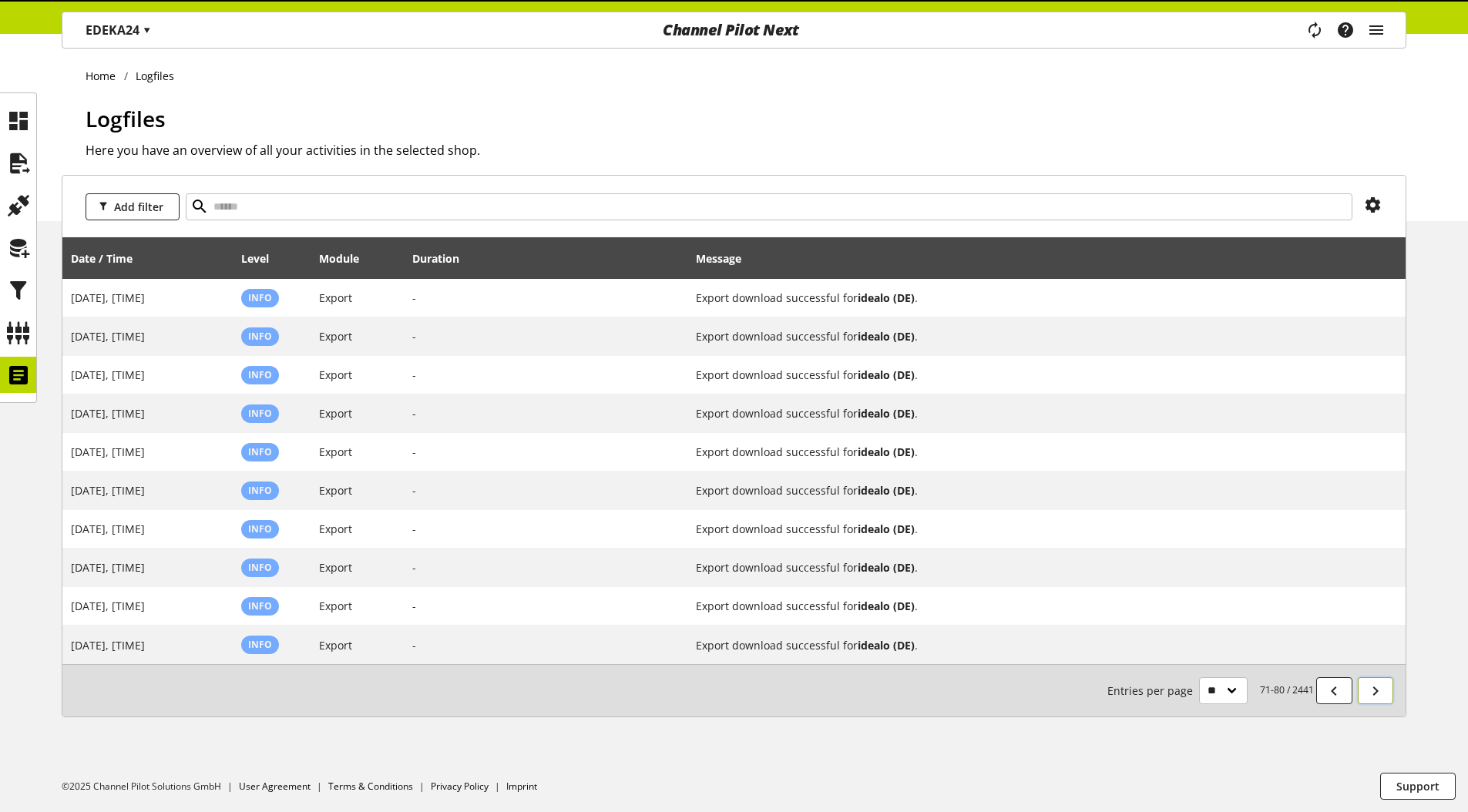 click at bounding box center [1376, 691] 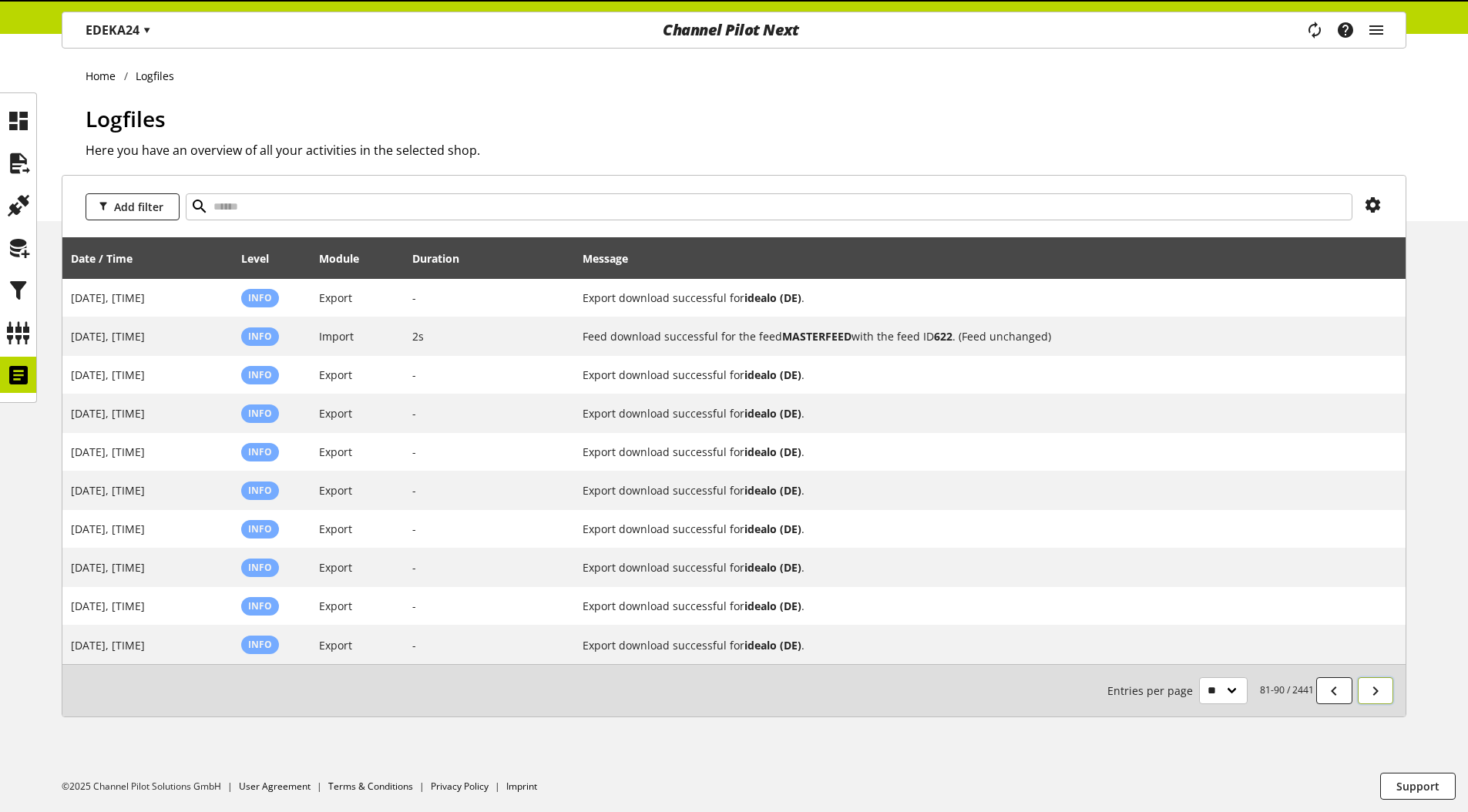click at bounding box center (1376, 691) 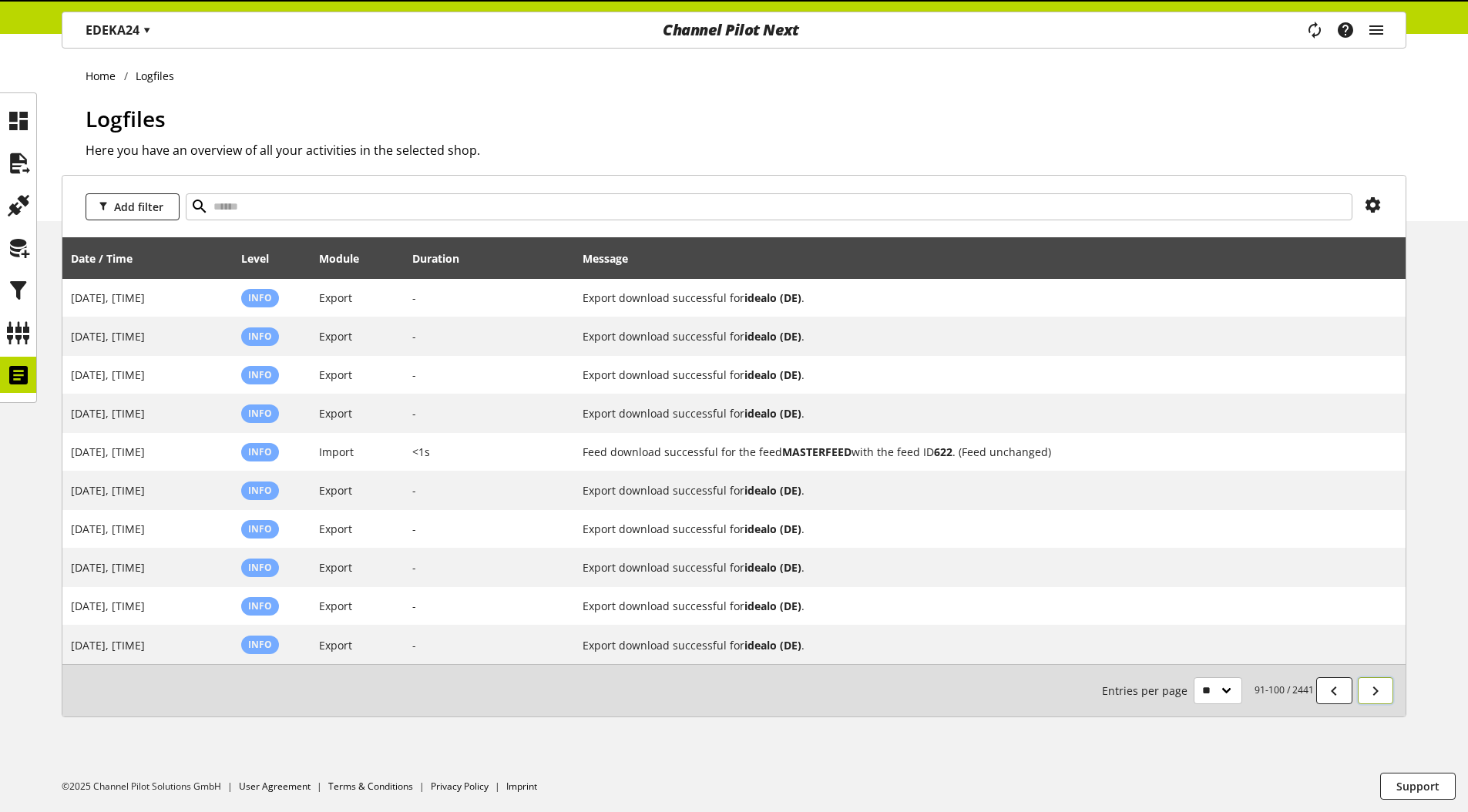 click at bounding box center (1376, 691) 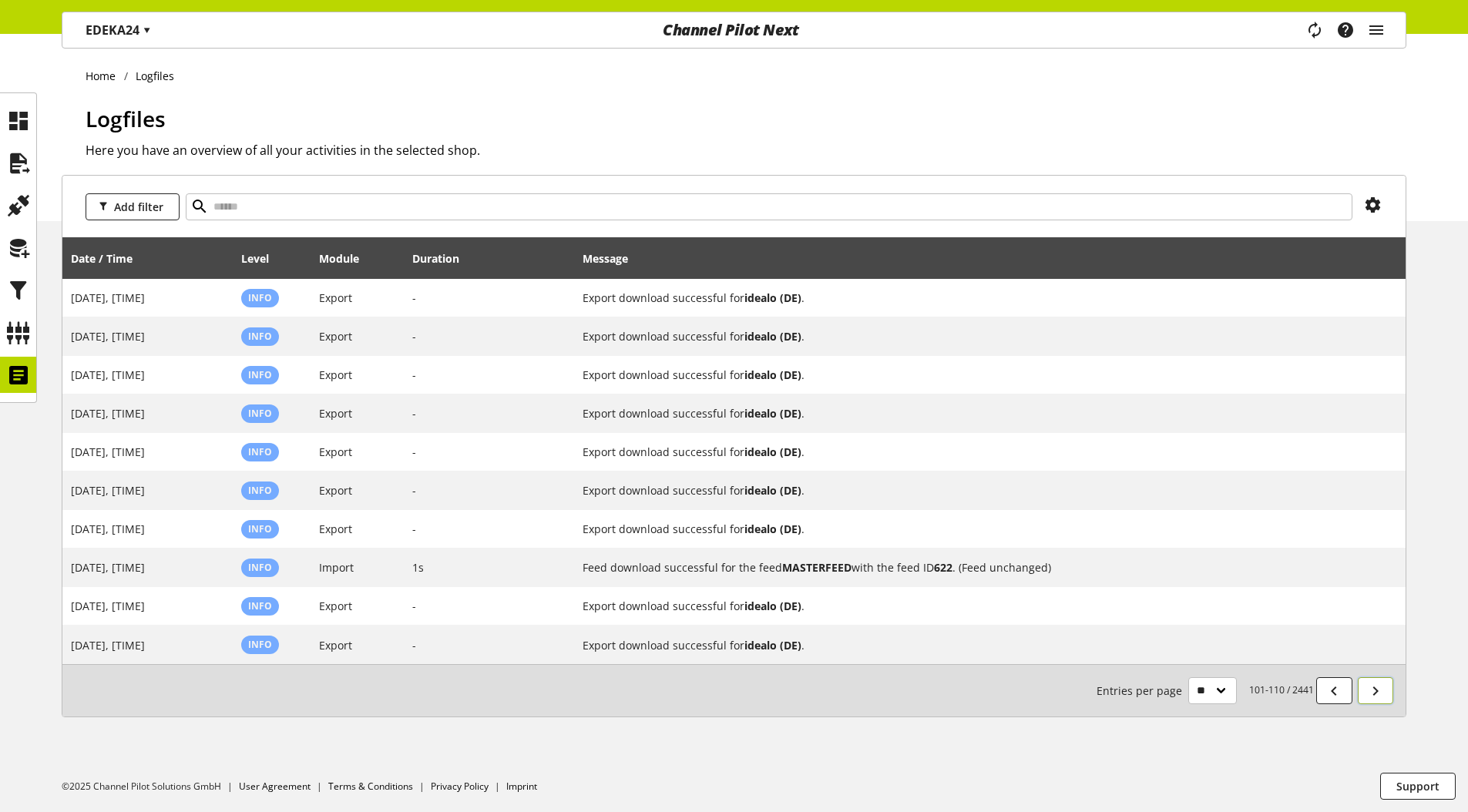 click at bounding box center (1376, 691) 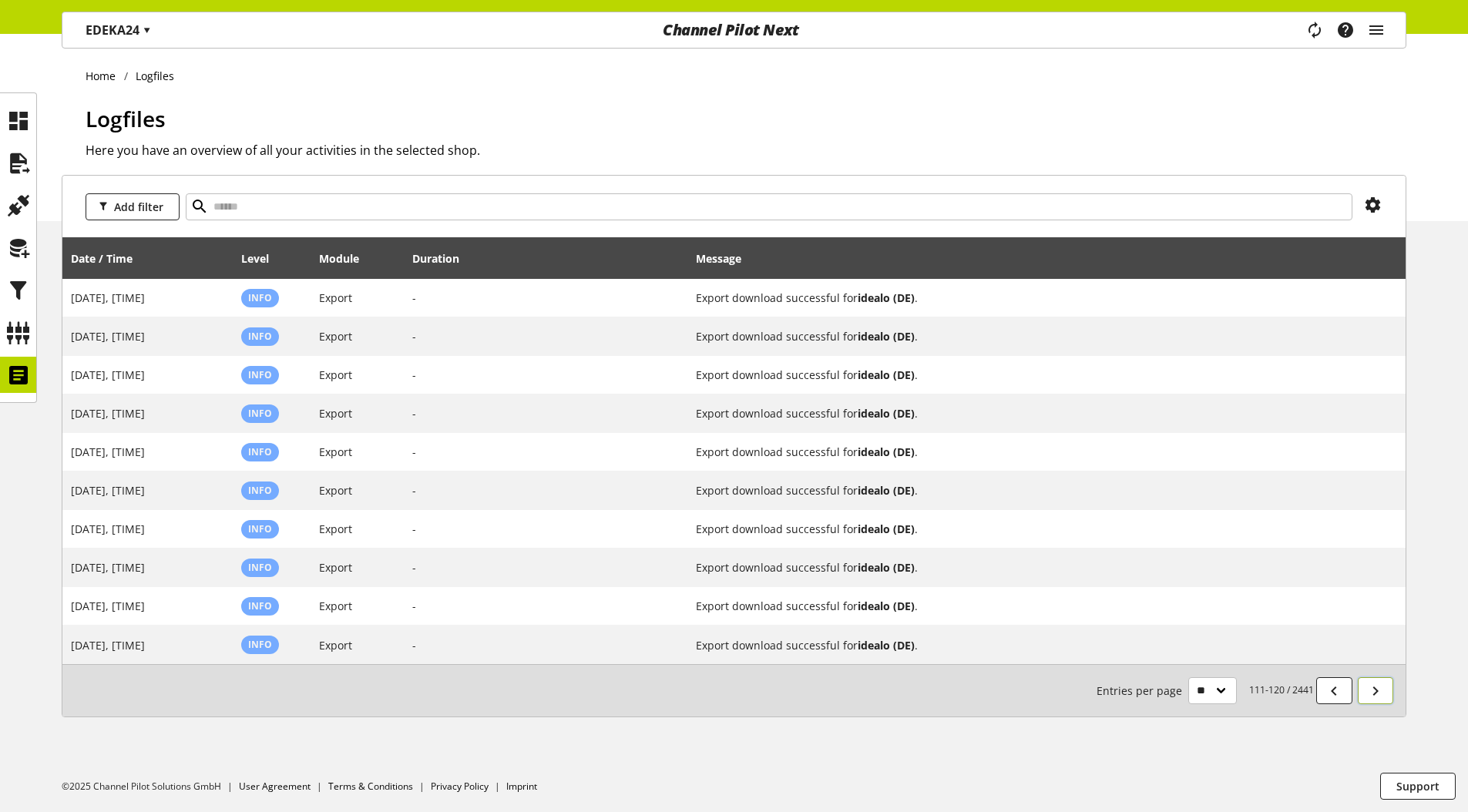 click at bounding box center [1376, 691] 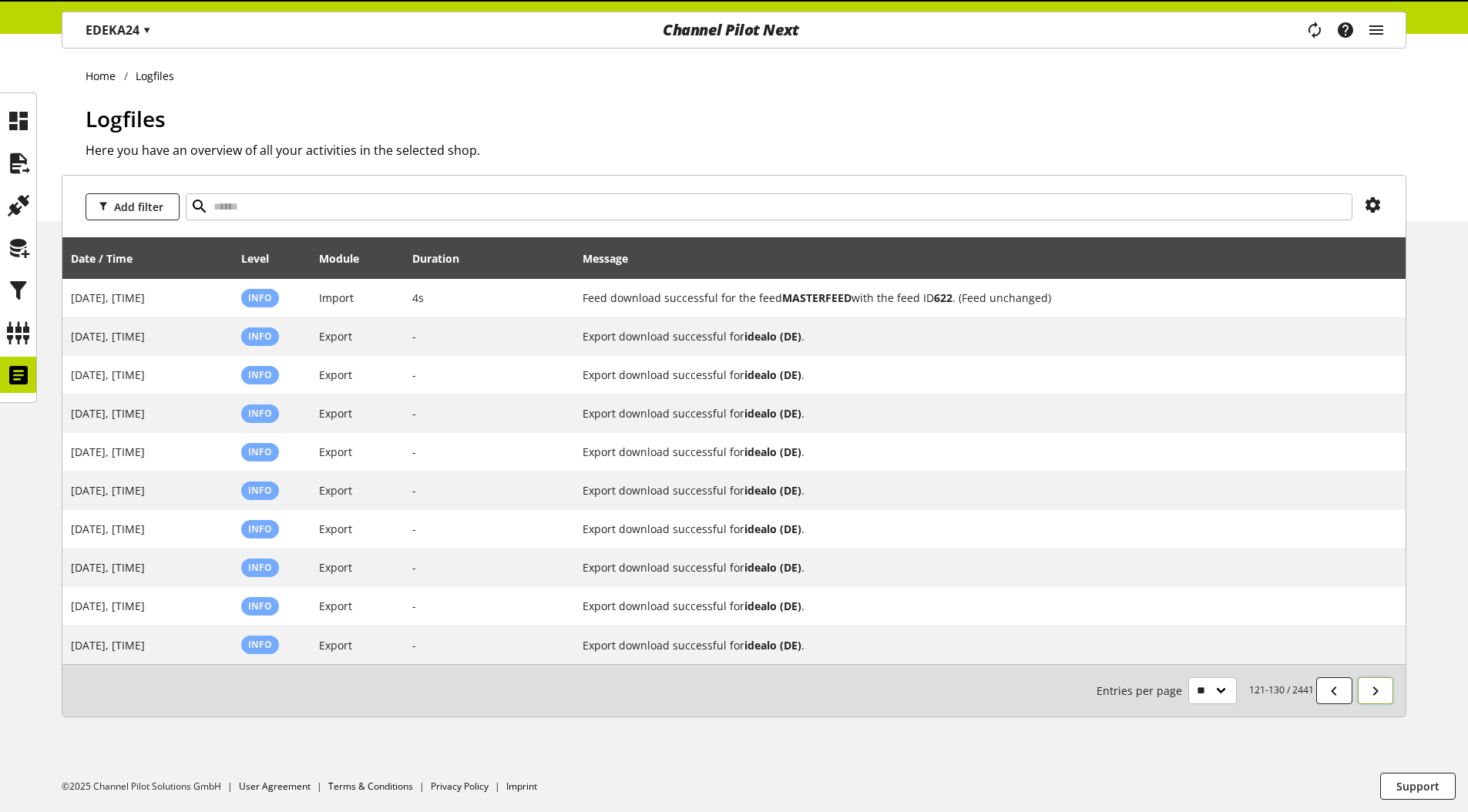 click at bounding box center (1376, 691) 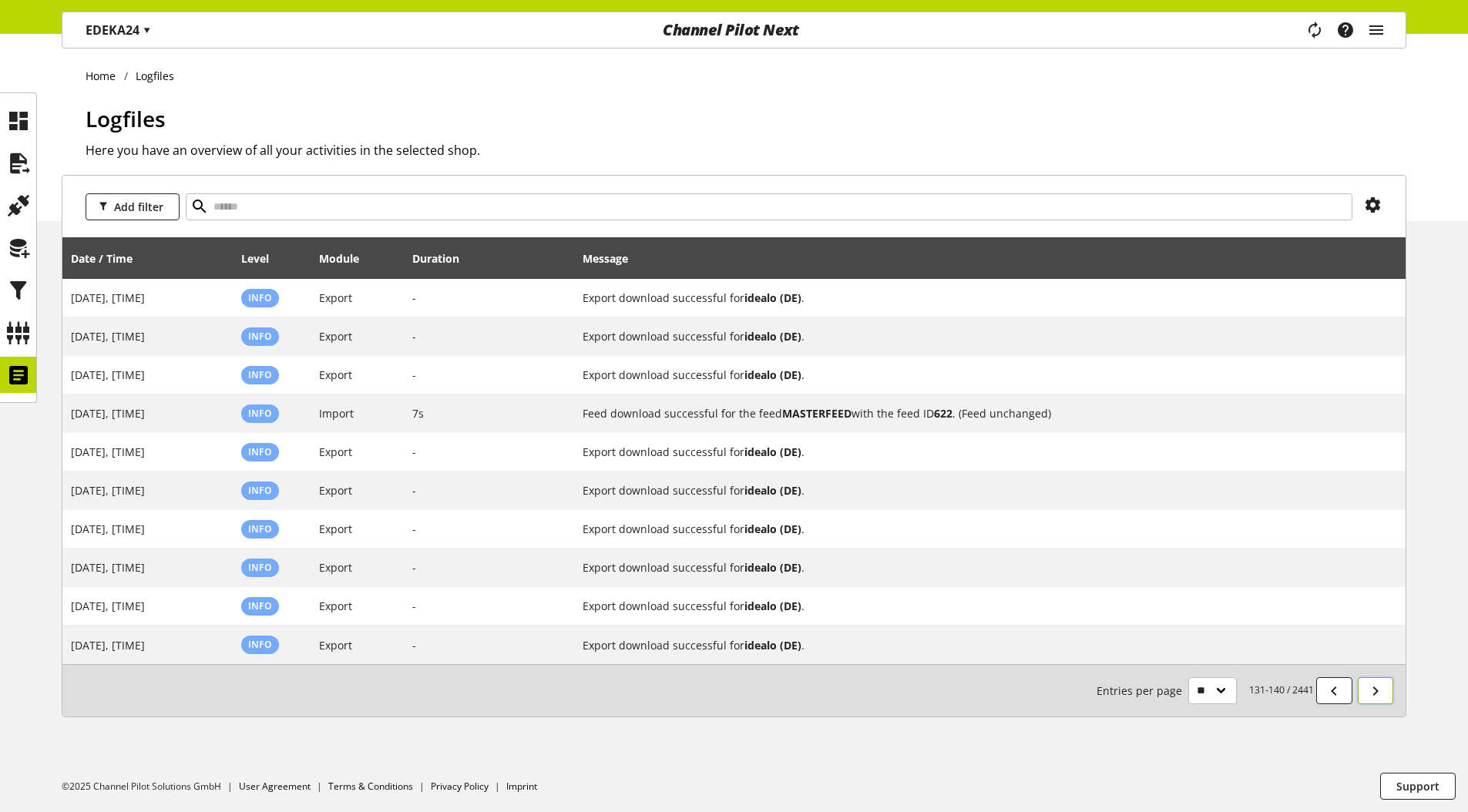 click at bounding box center (1376, 691) 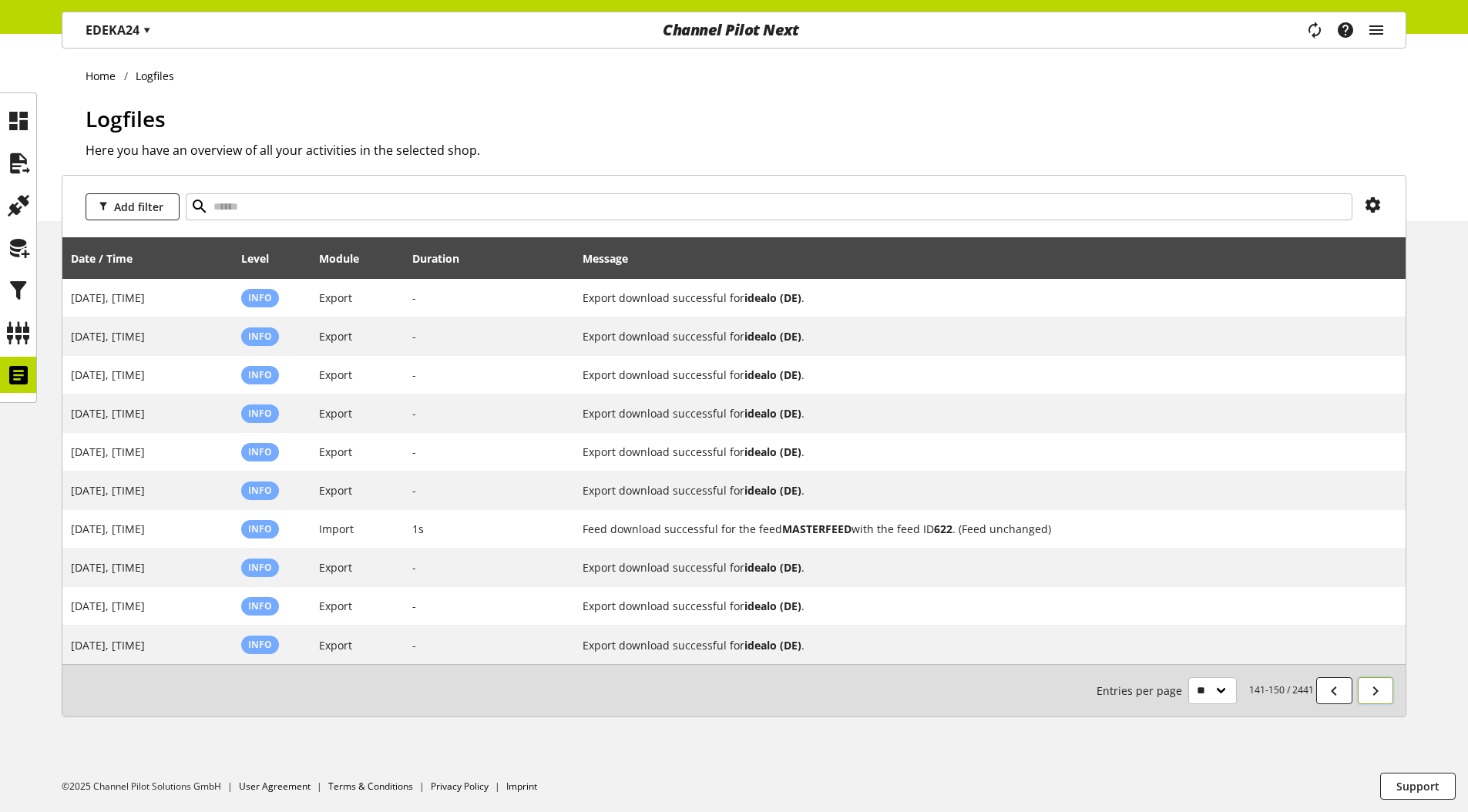 click at bounding box center (1376, 691) 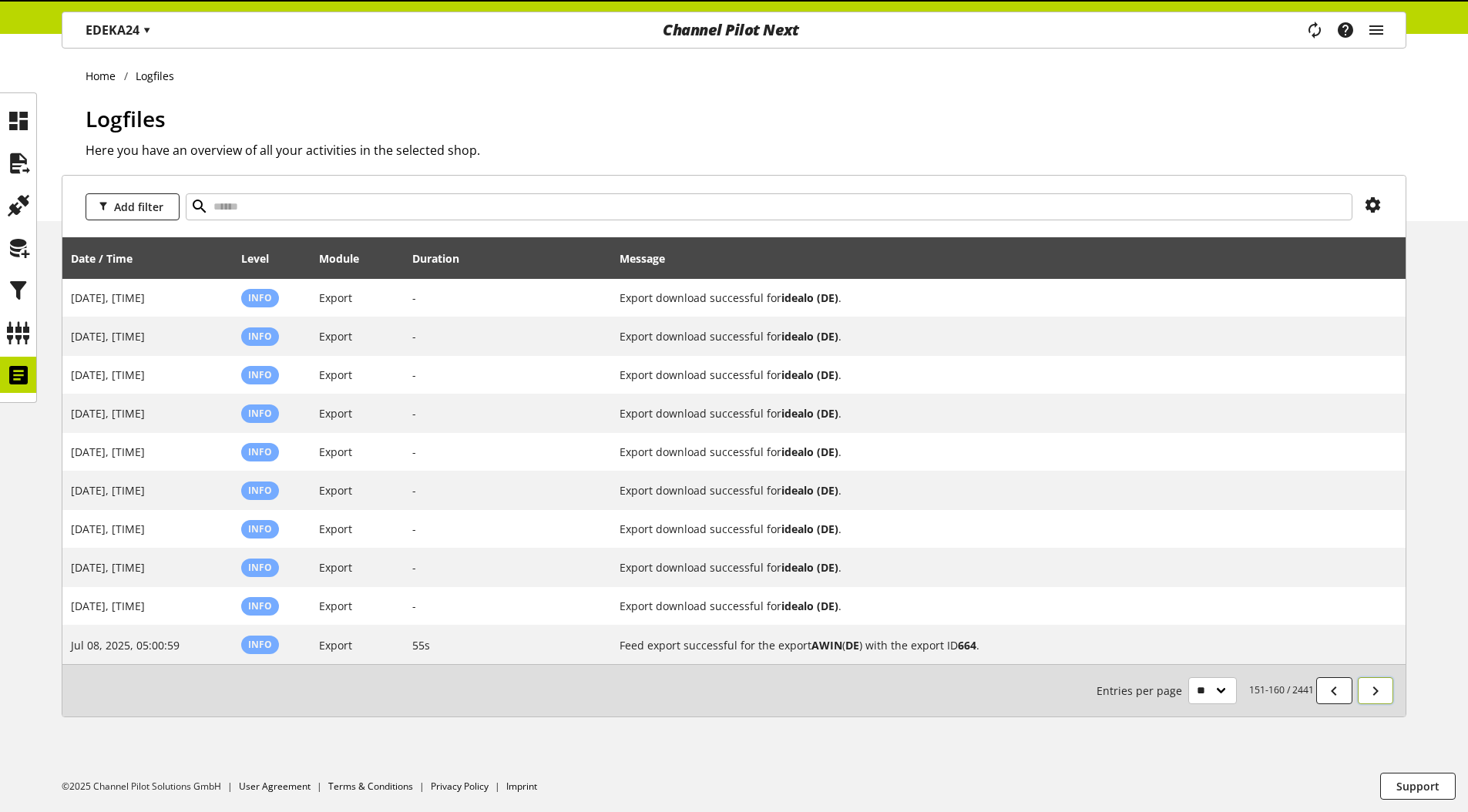 click at bounding box center [1376, 691] 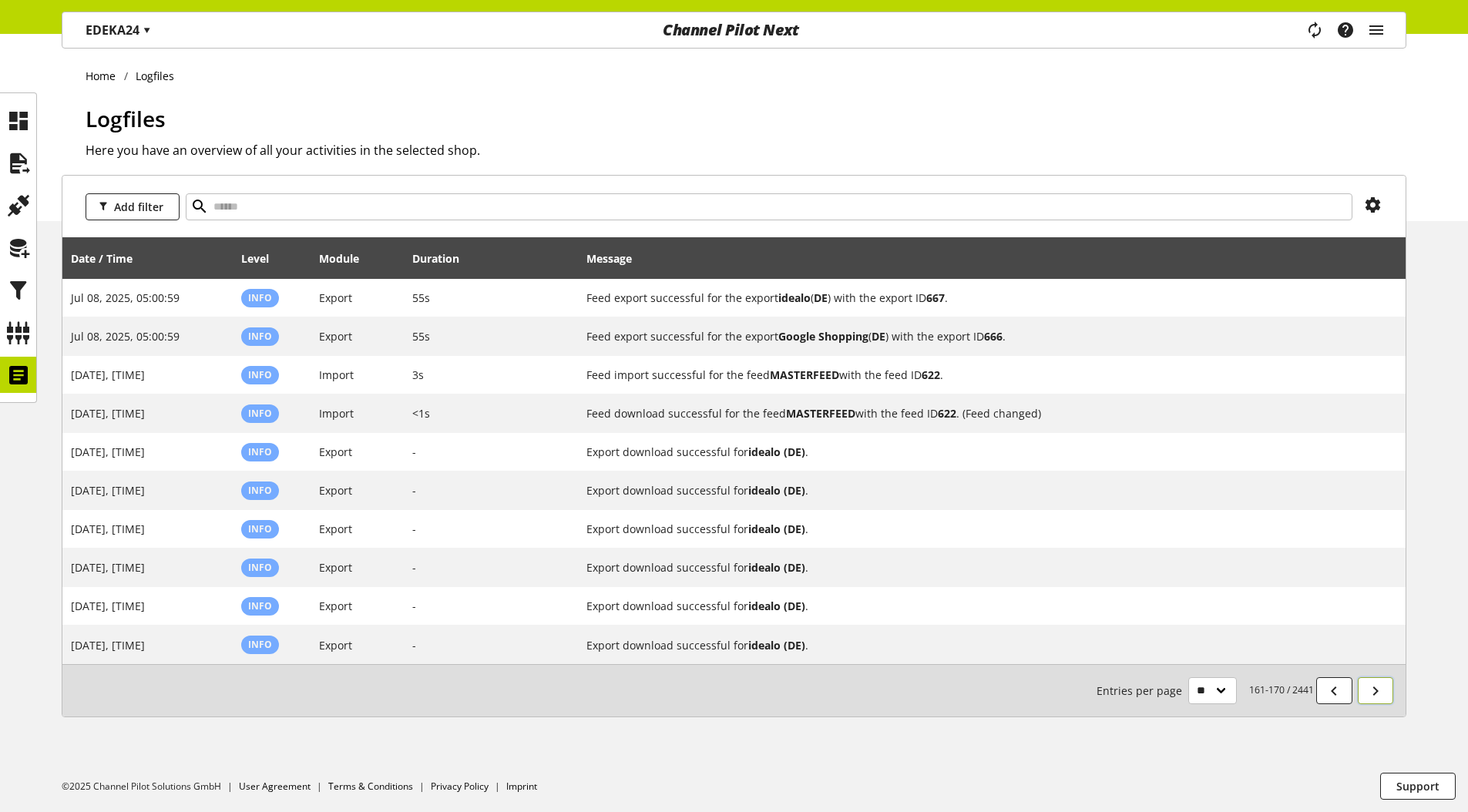 click at bounding box center (1376, 691) 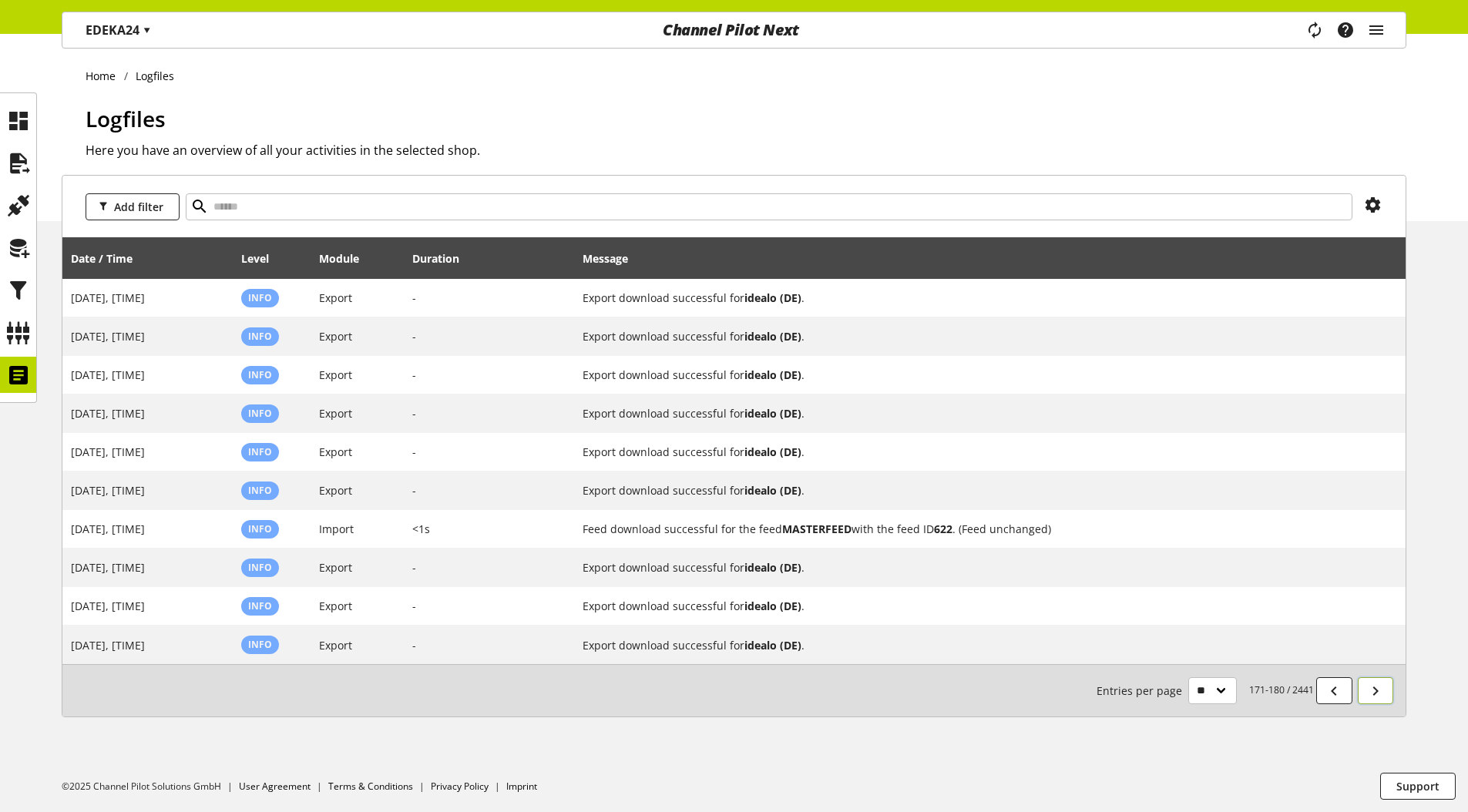 click at bounding box center (1376, 691) 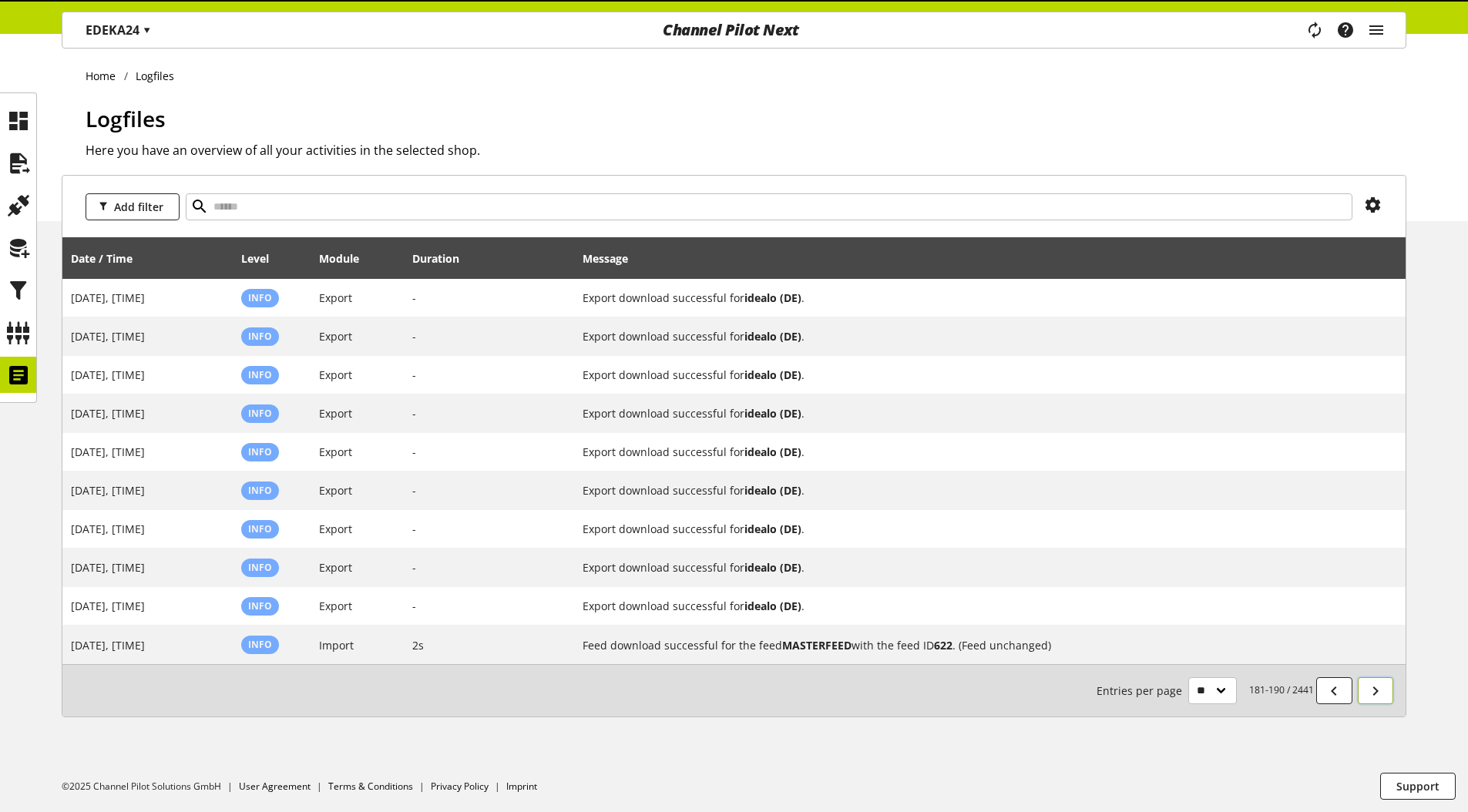 click at bounding box center [1376, 691] 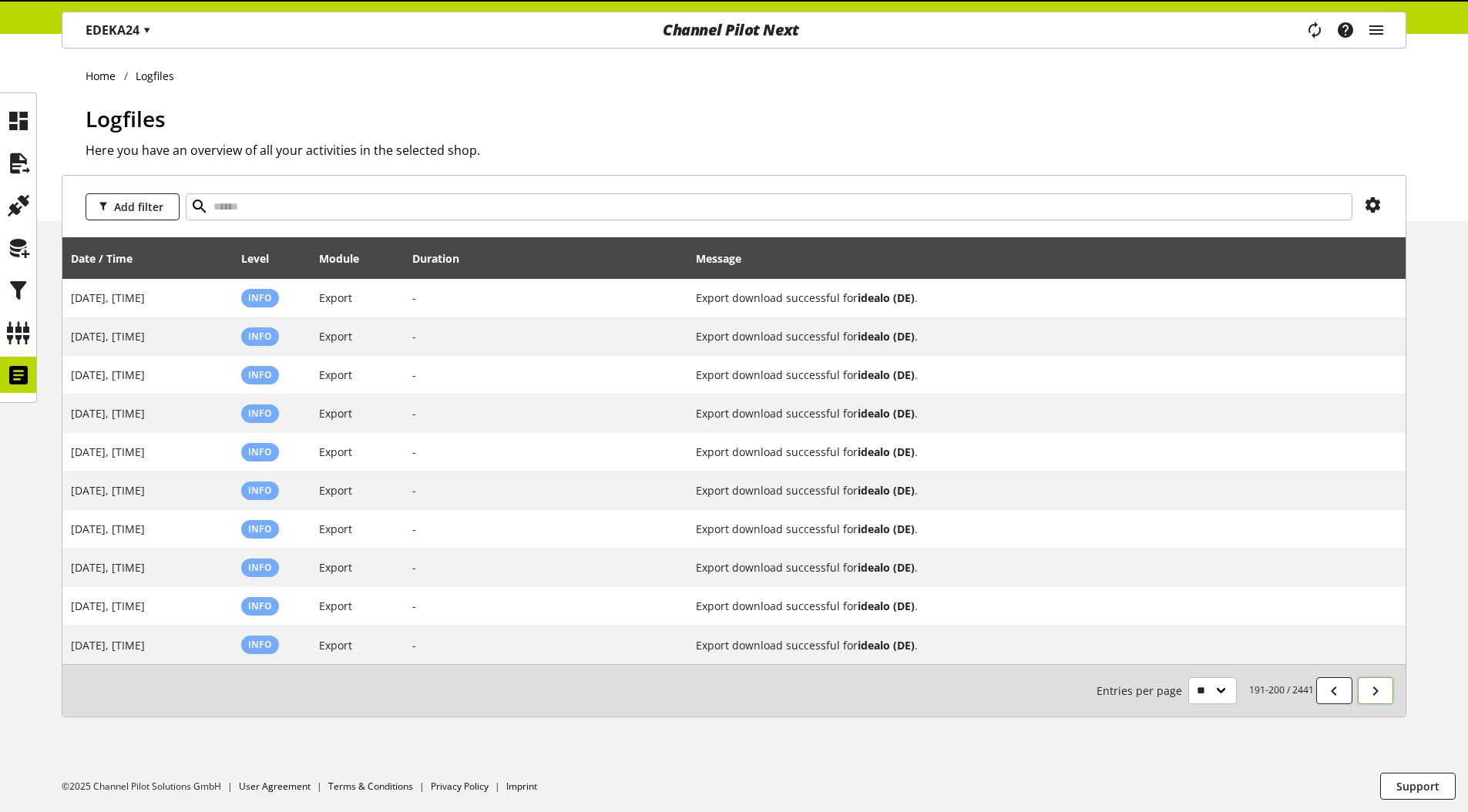 click at bounding box center (1376, 691) 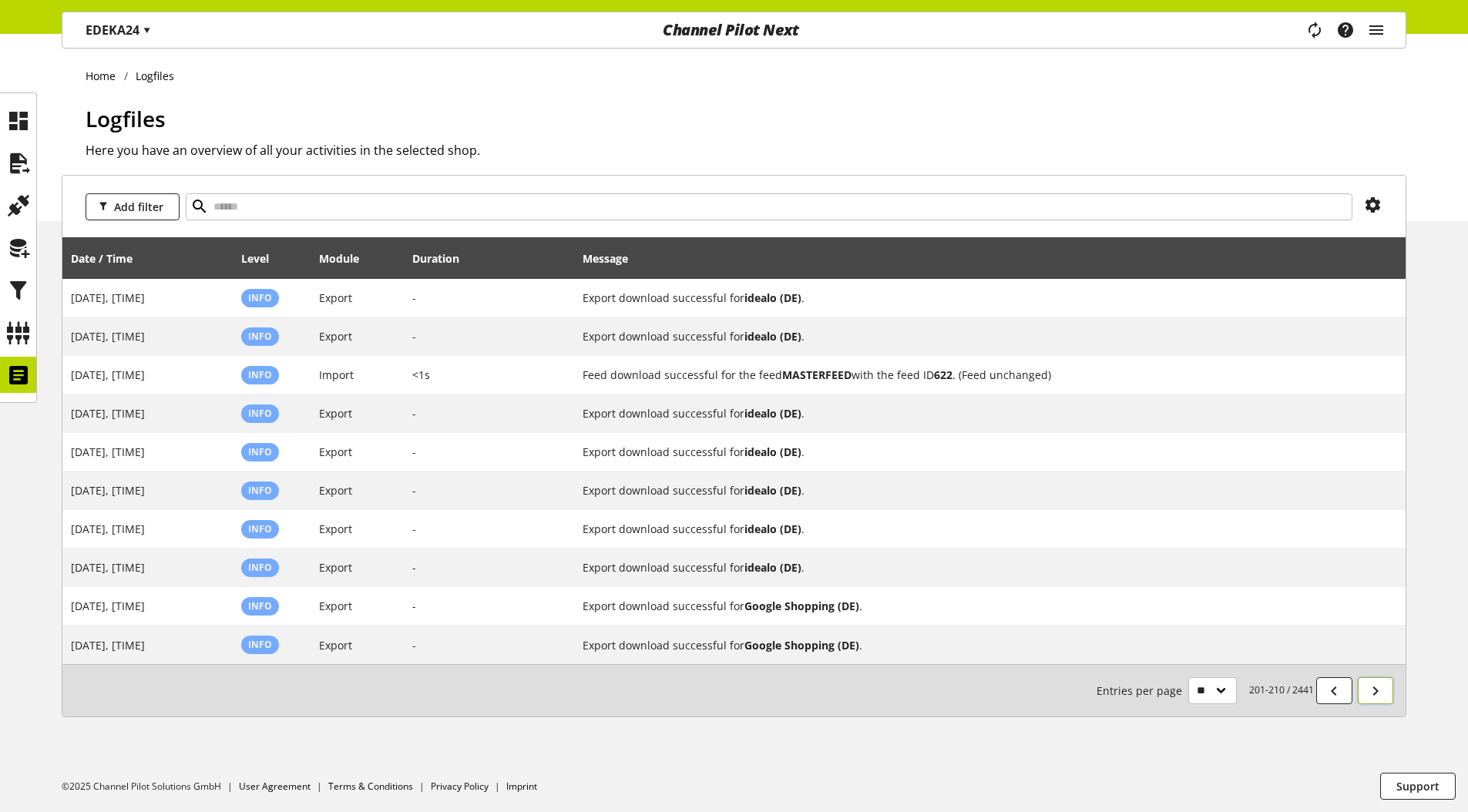 click at bounding box center (1376, 691) 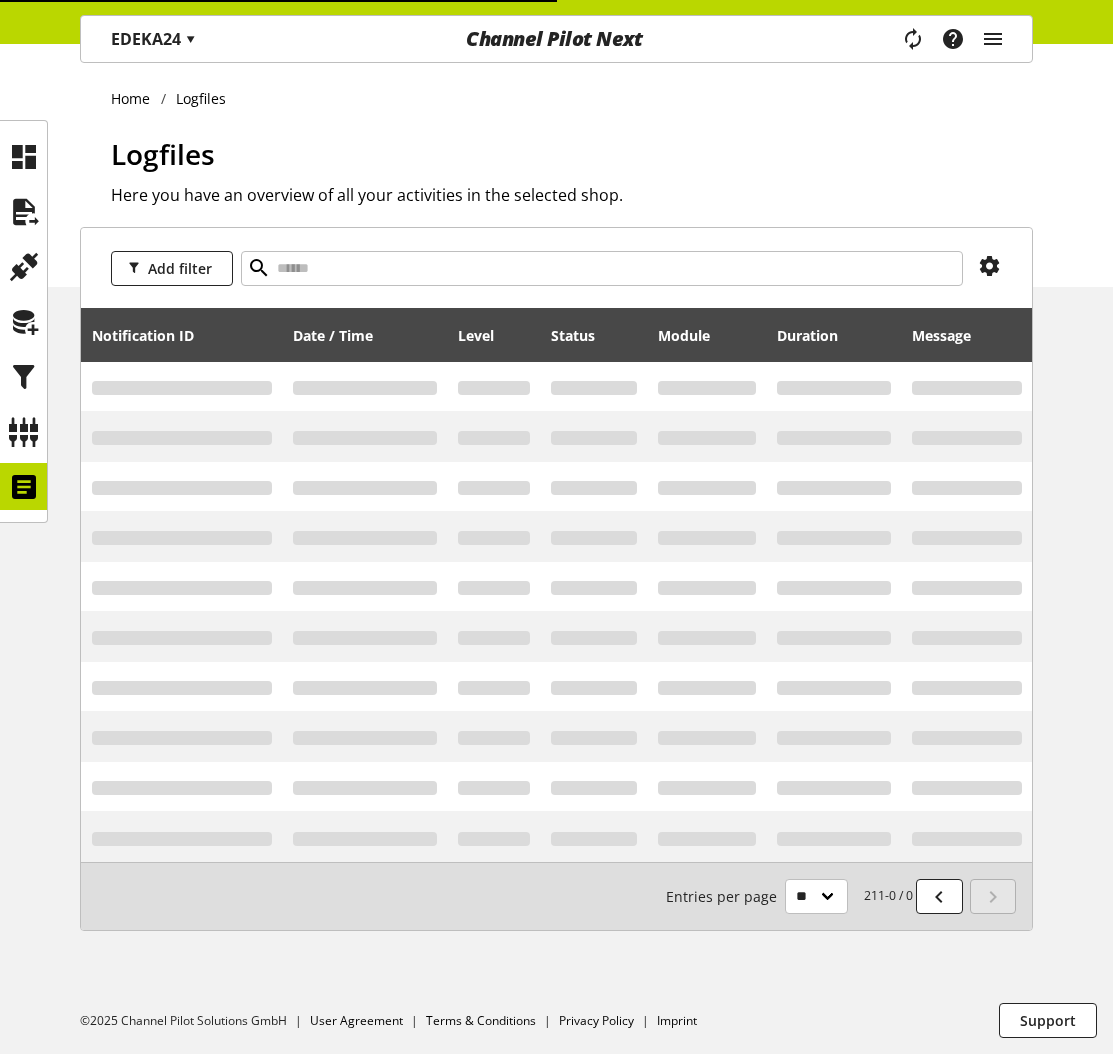 scroll, scrollTop: 0, scrollLeft: 0, axis: both 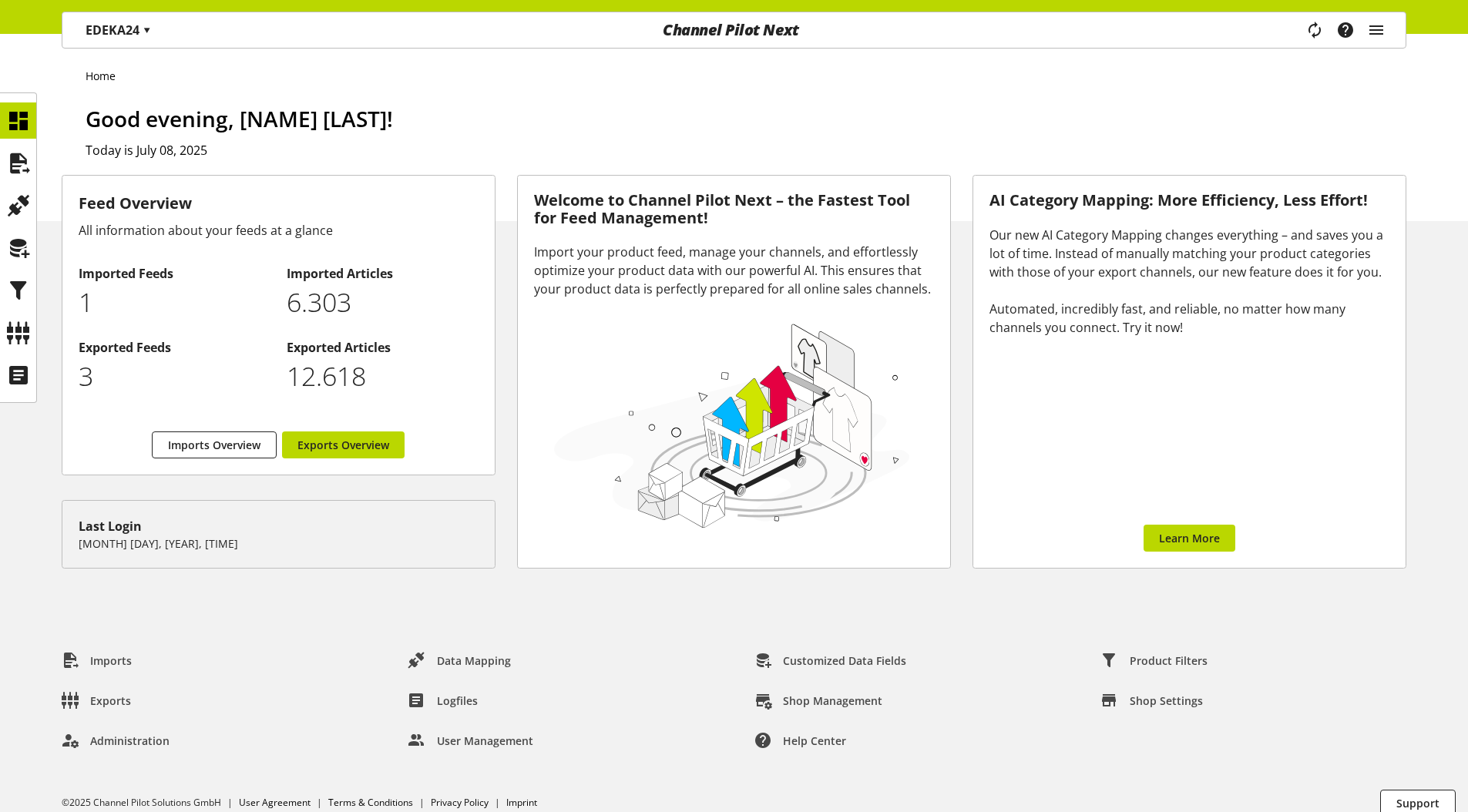 click on "Home Good evening, Sigurd Sippel! Today is July 08, 2025" at bounding box center [734, 127] 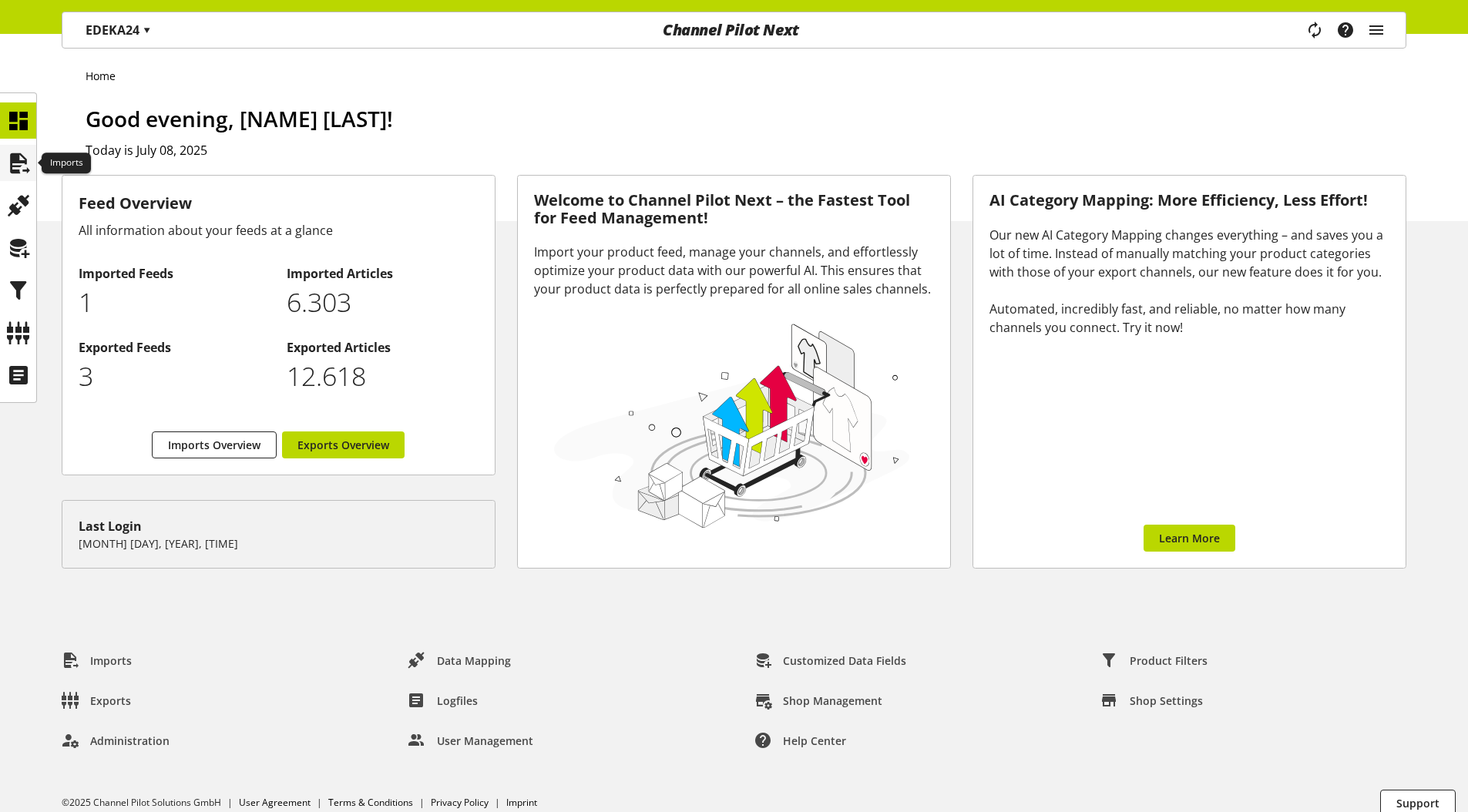 click at bounding box center (18, 163) 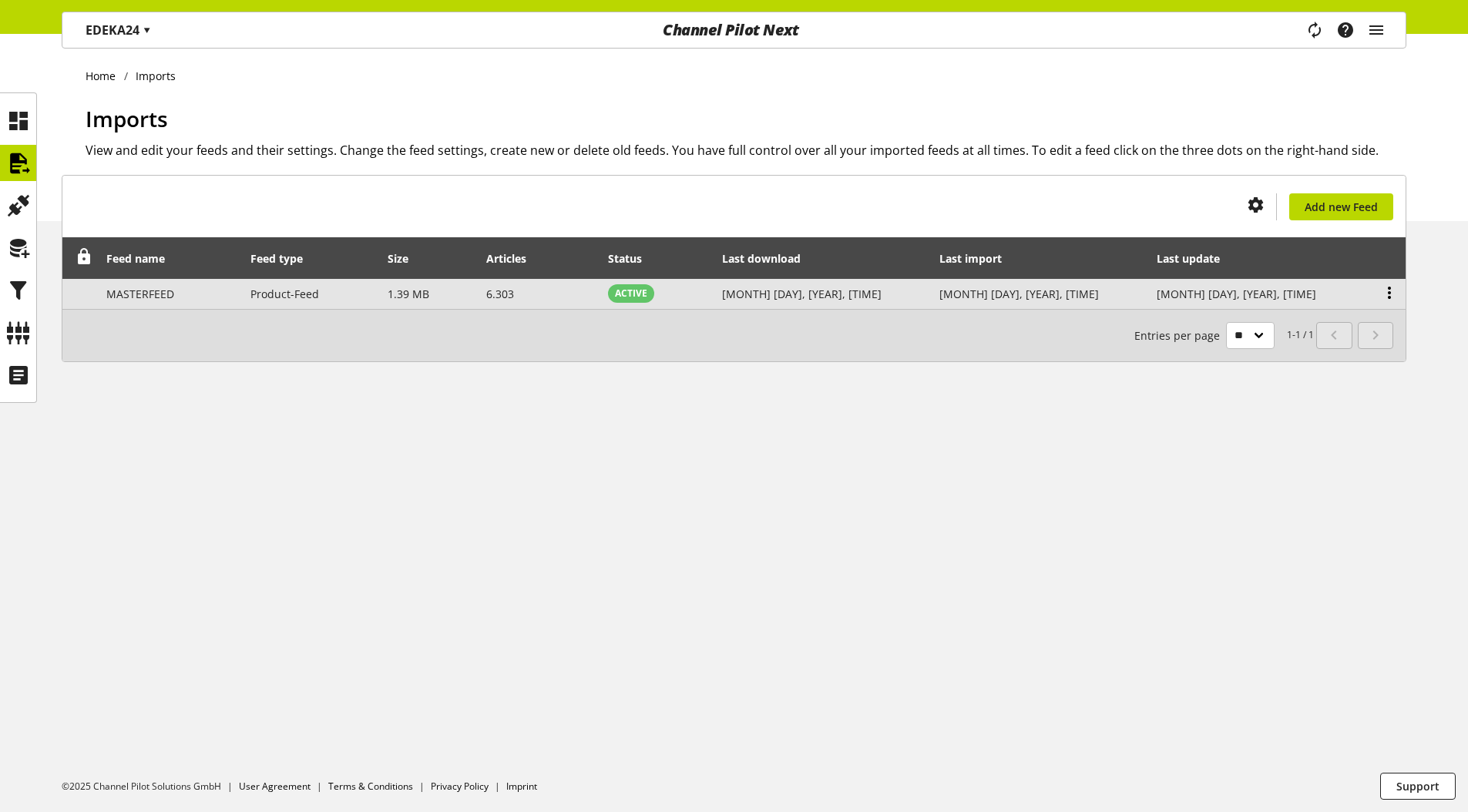 click at bounding box center [1389, 293] 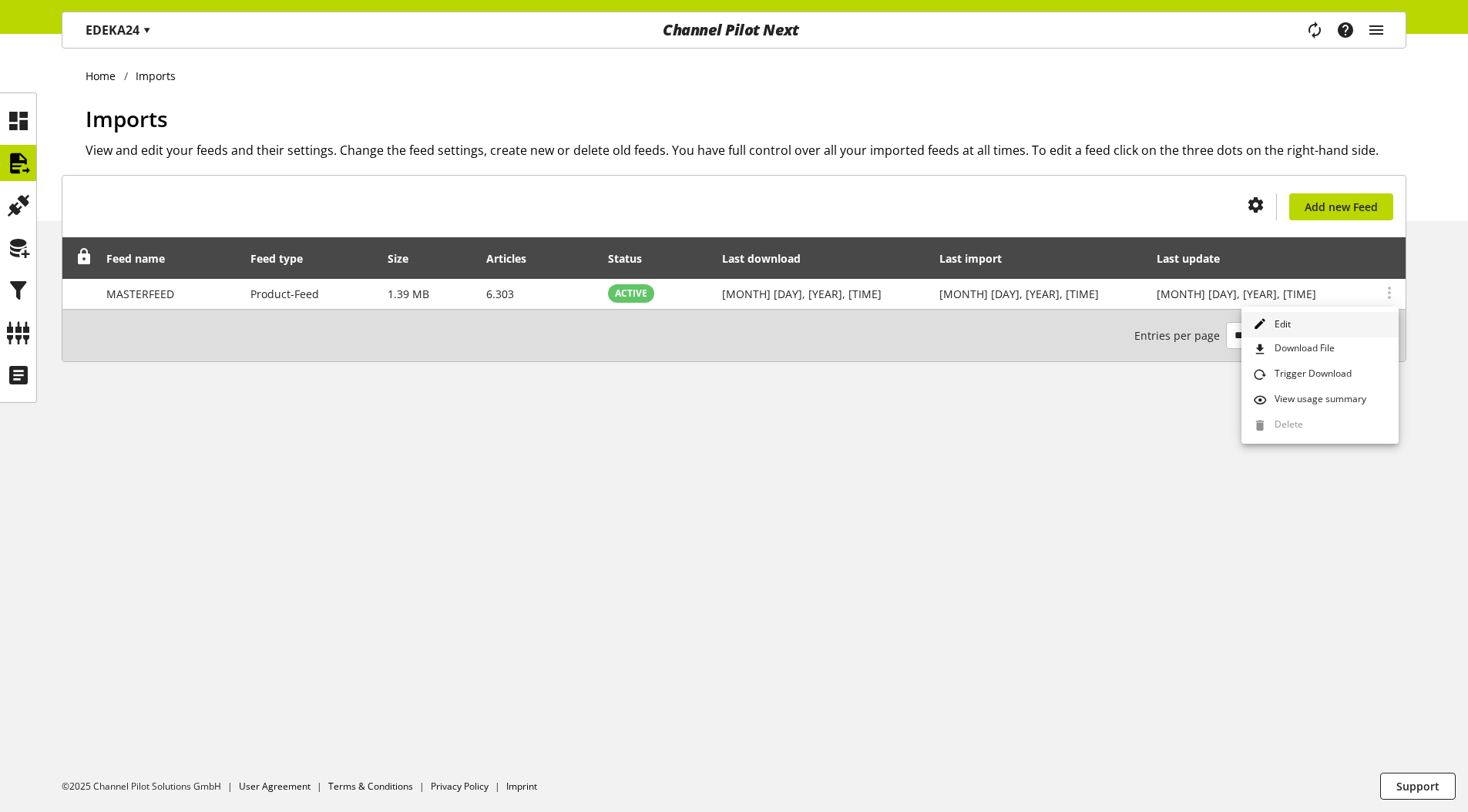 click on "Edit" at bounding box center (1320, 324) 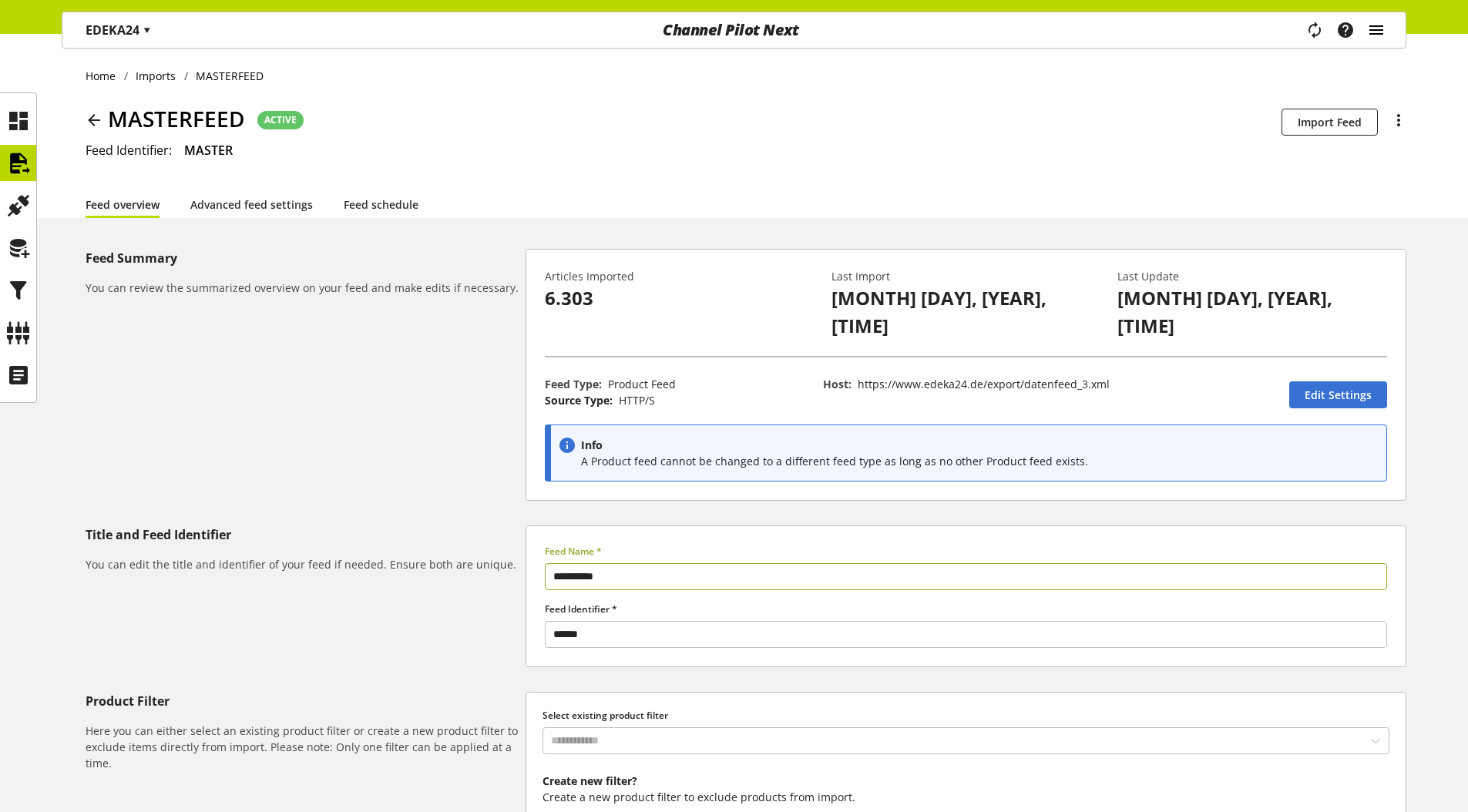 click at bounding box center (1376, 30) 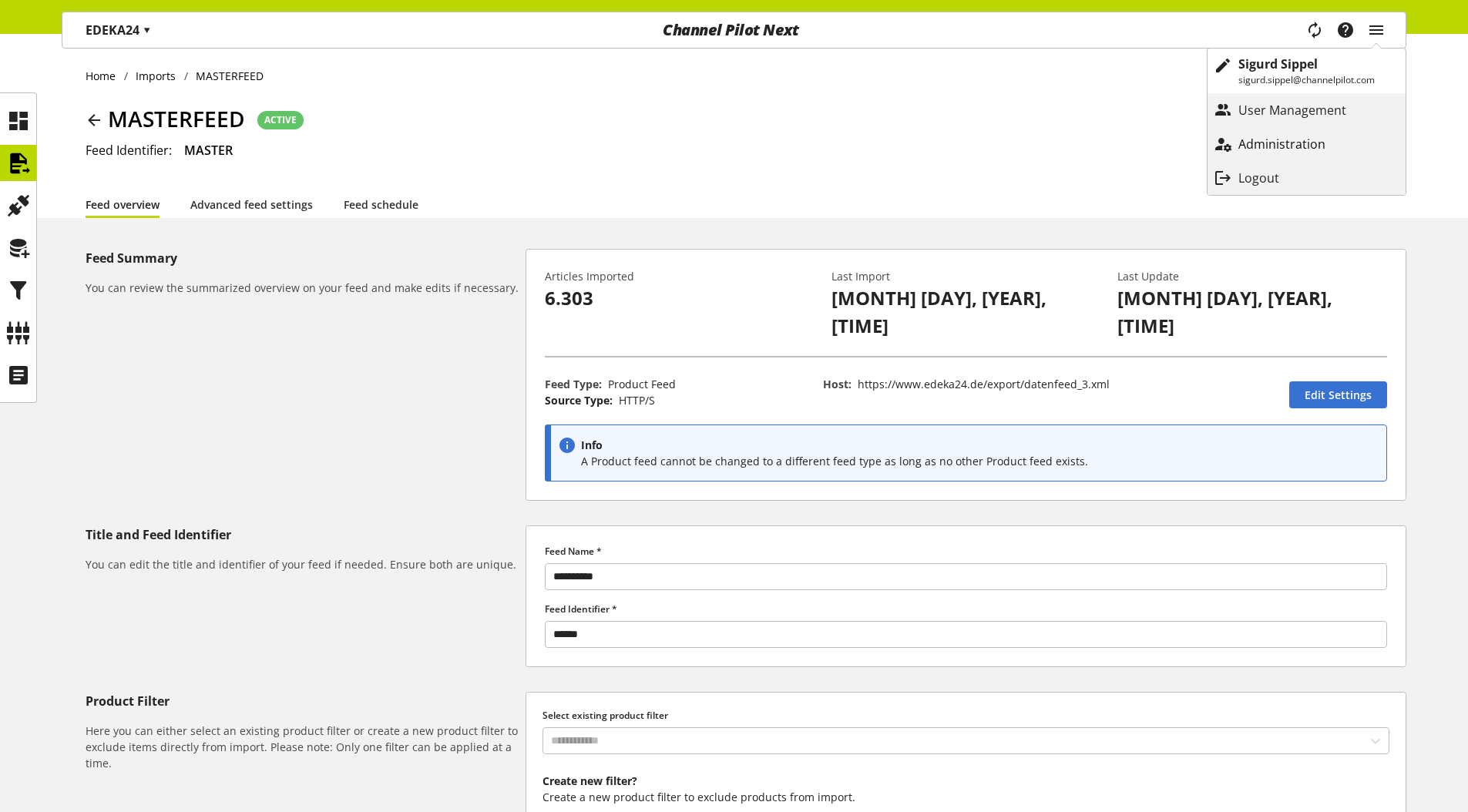 click on "Administration" at bounding box center (1297, 144) 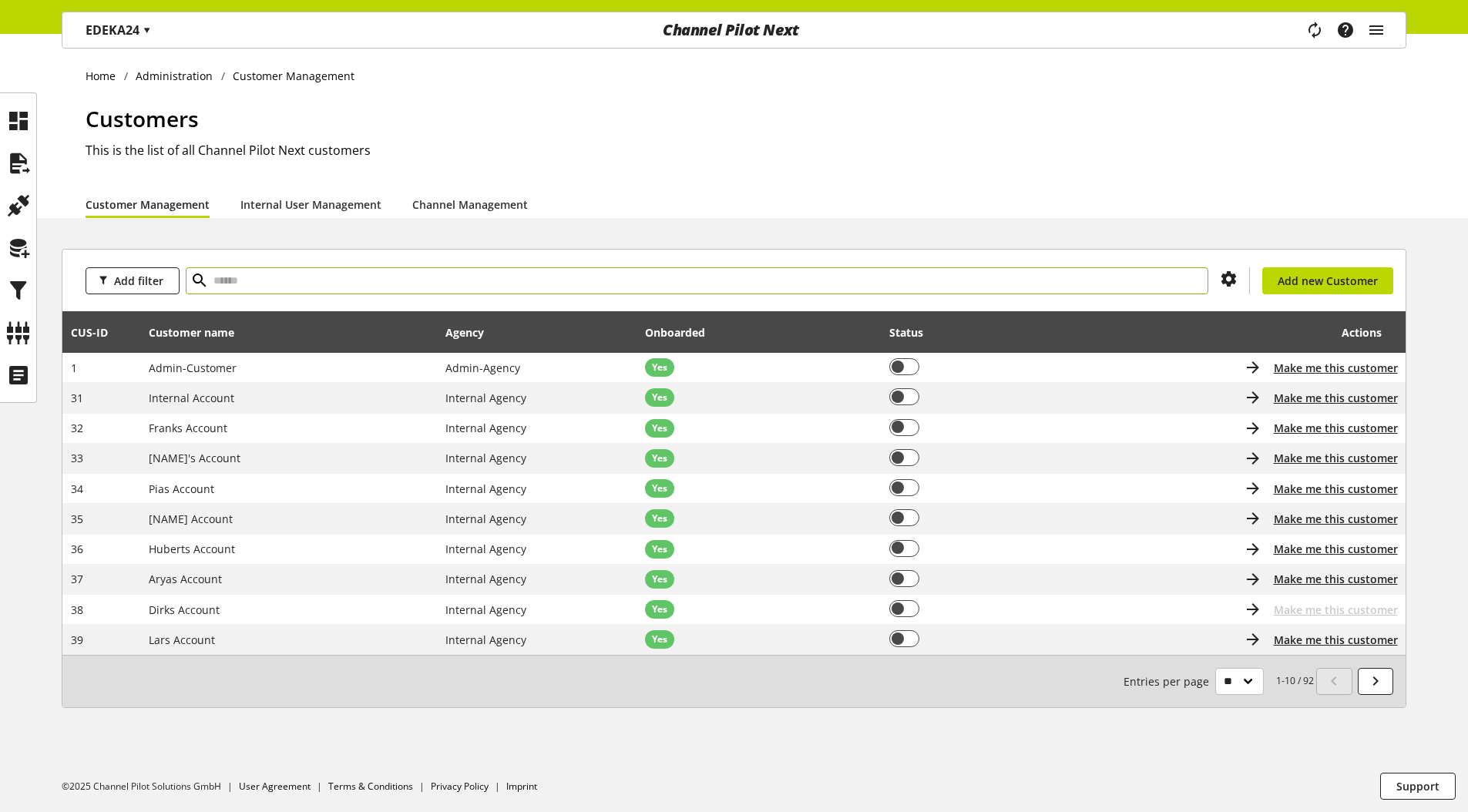 click at bounding box center (697, 280) 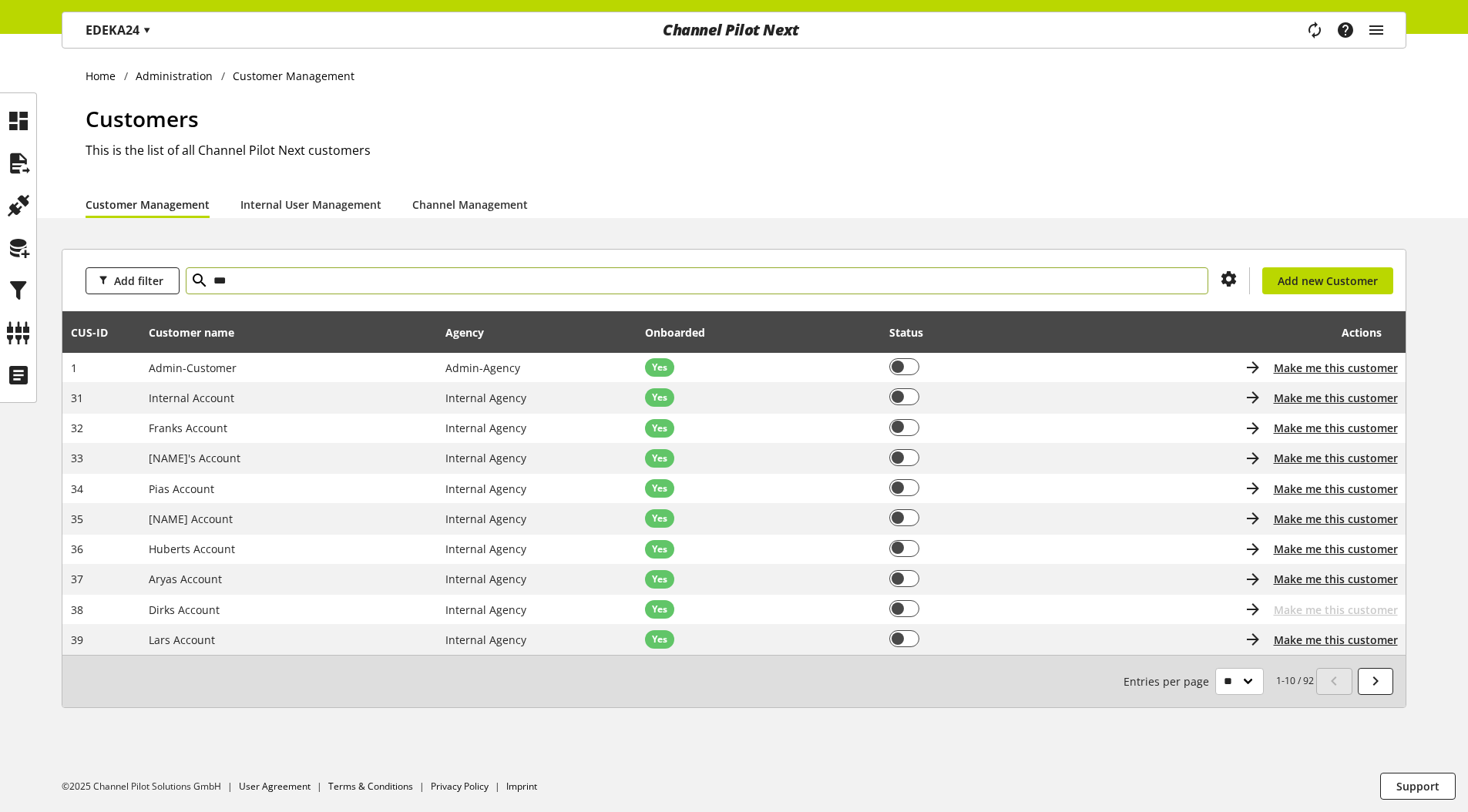 type on "***" 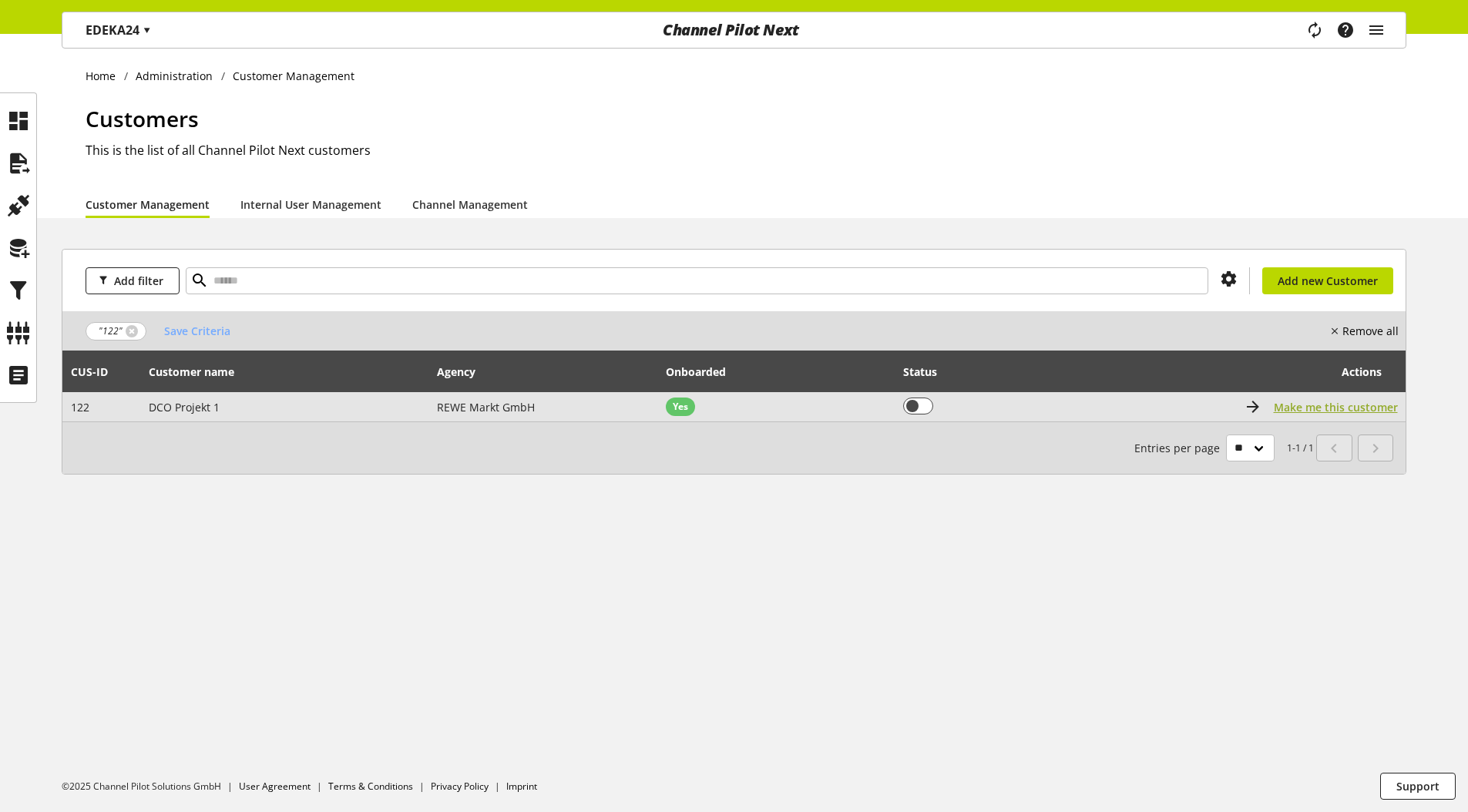click on "Make me this customer" at bounding box center [1335, 407] 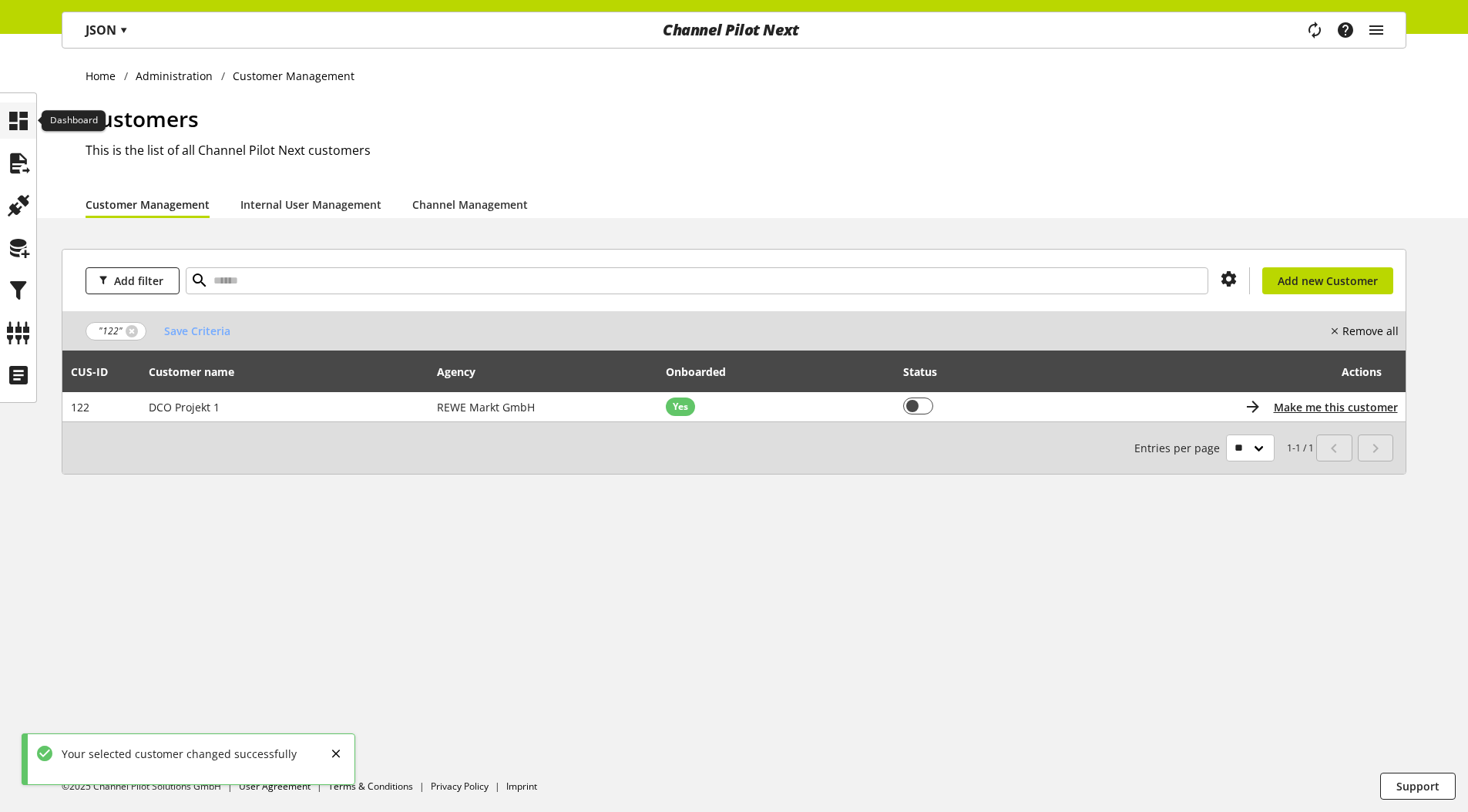 click at bounding box center (18, 121) 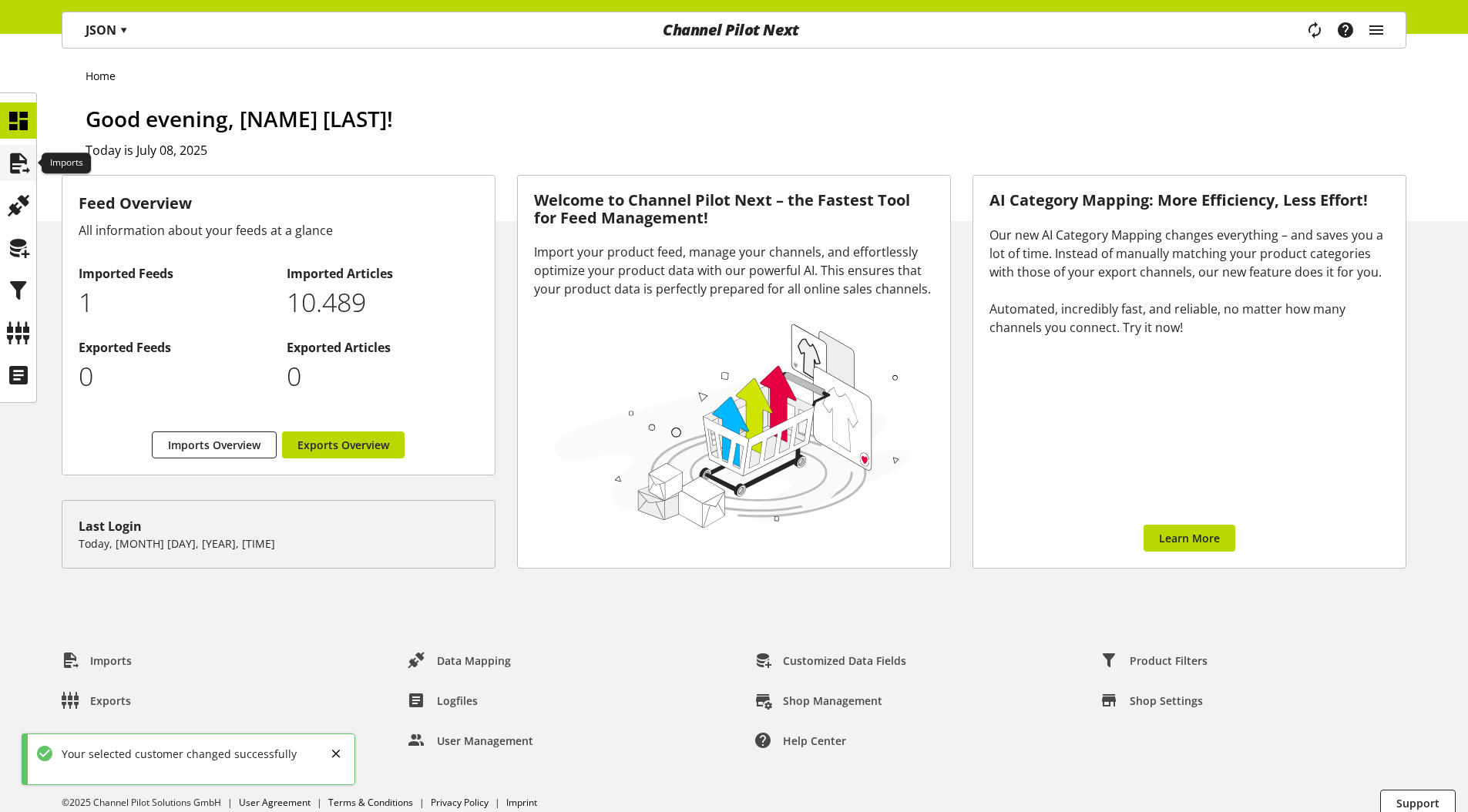 click at bounding box center [18, 163] 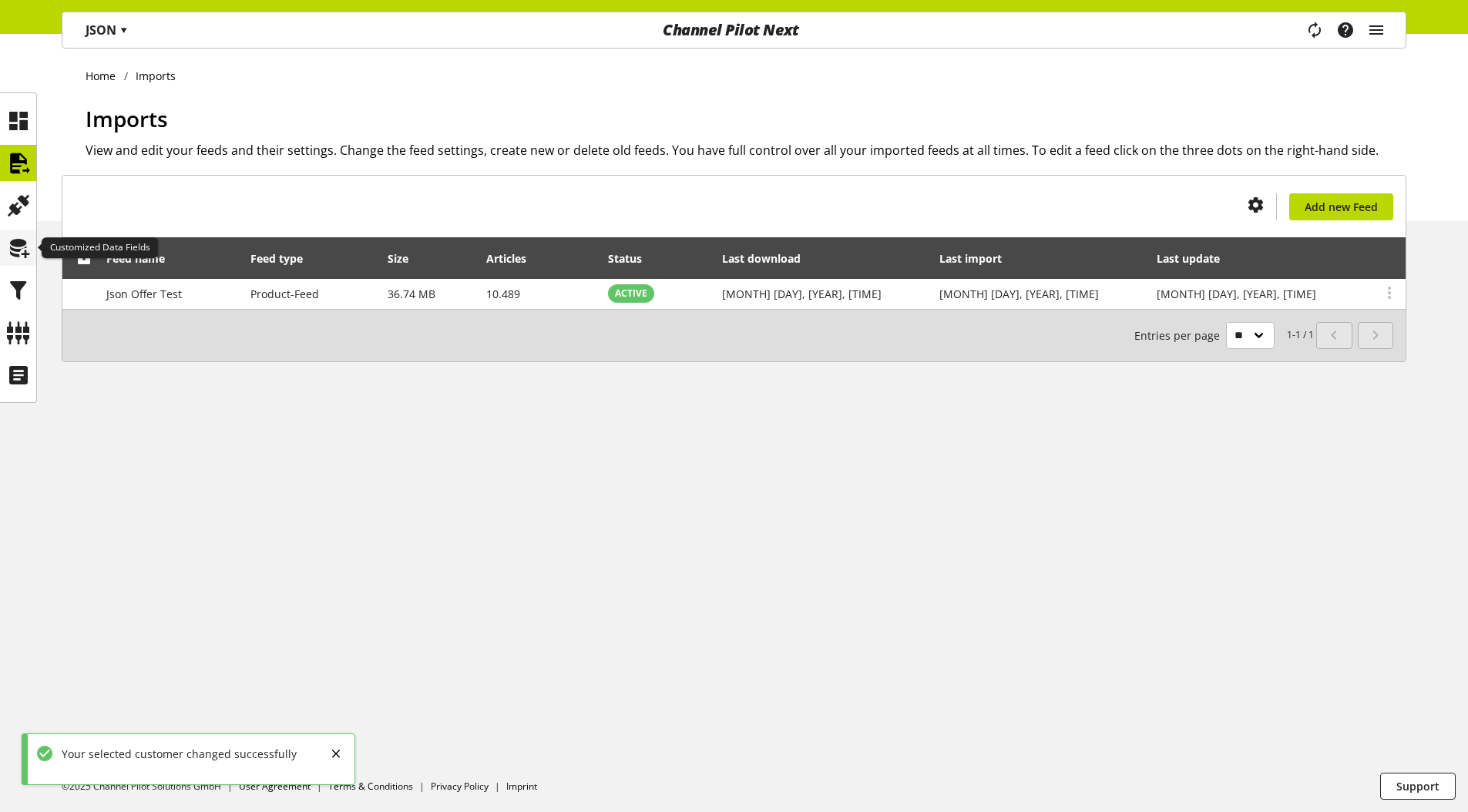 click at bounding box center [18, 247] 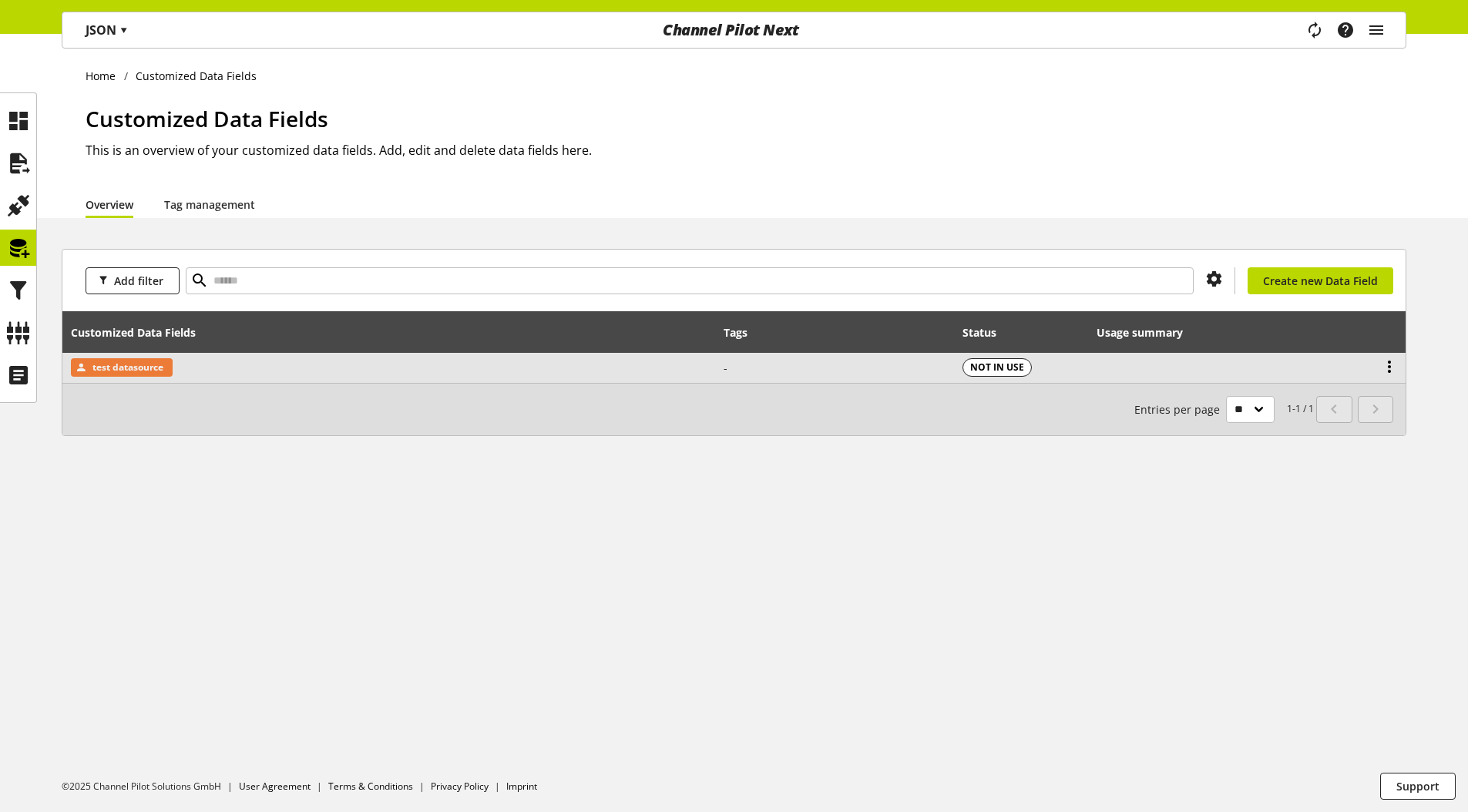 click at bounding box center [1389, 367] 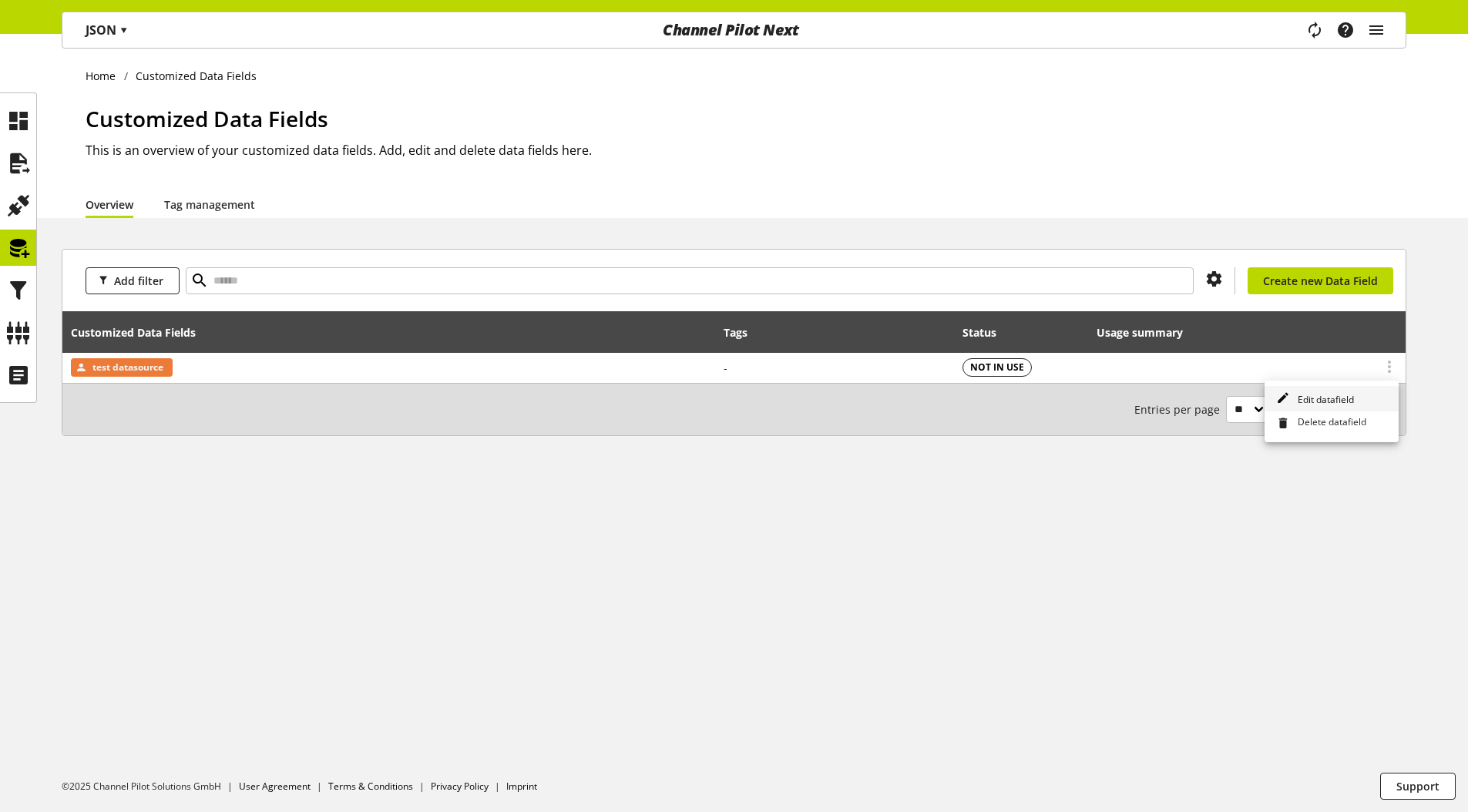 click on "Edit datafield" at bounding box center (1322, 399) 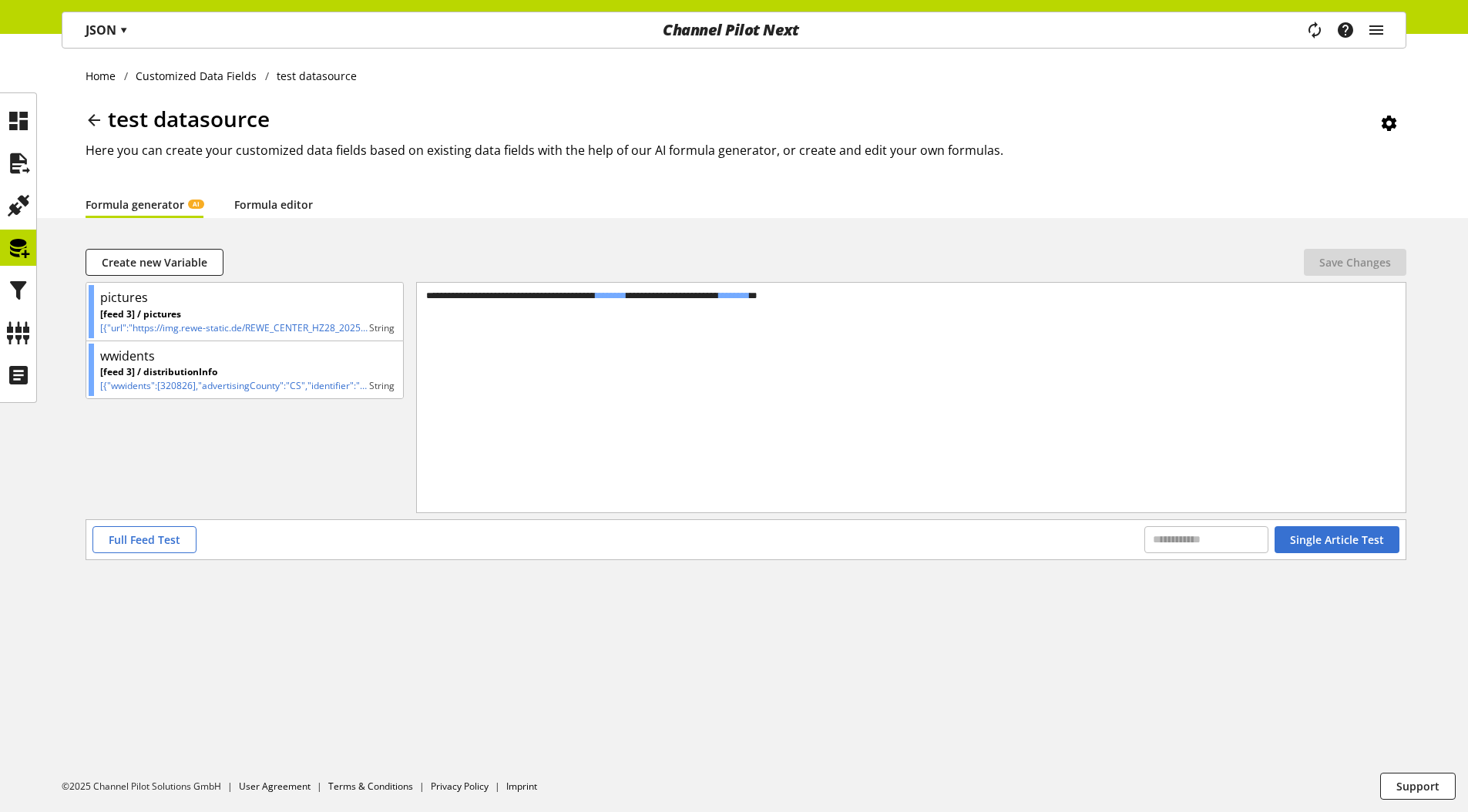 click on "Formula editor" at bounding box center [274, 204] 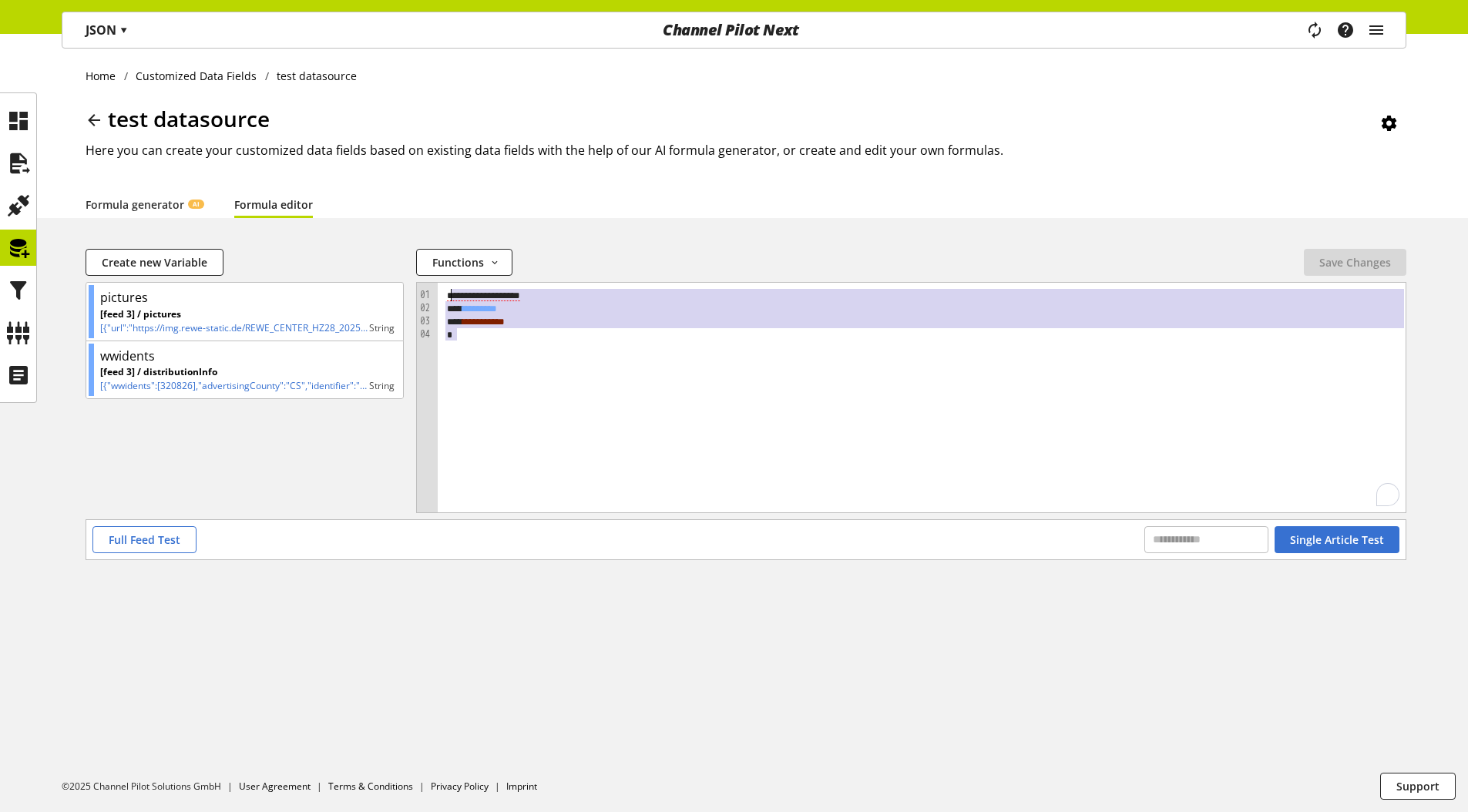 drag, startPoint x: 472, startPoint y: 347, endPoint x: 447, endPoint y: 287, distance: 65 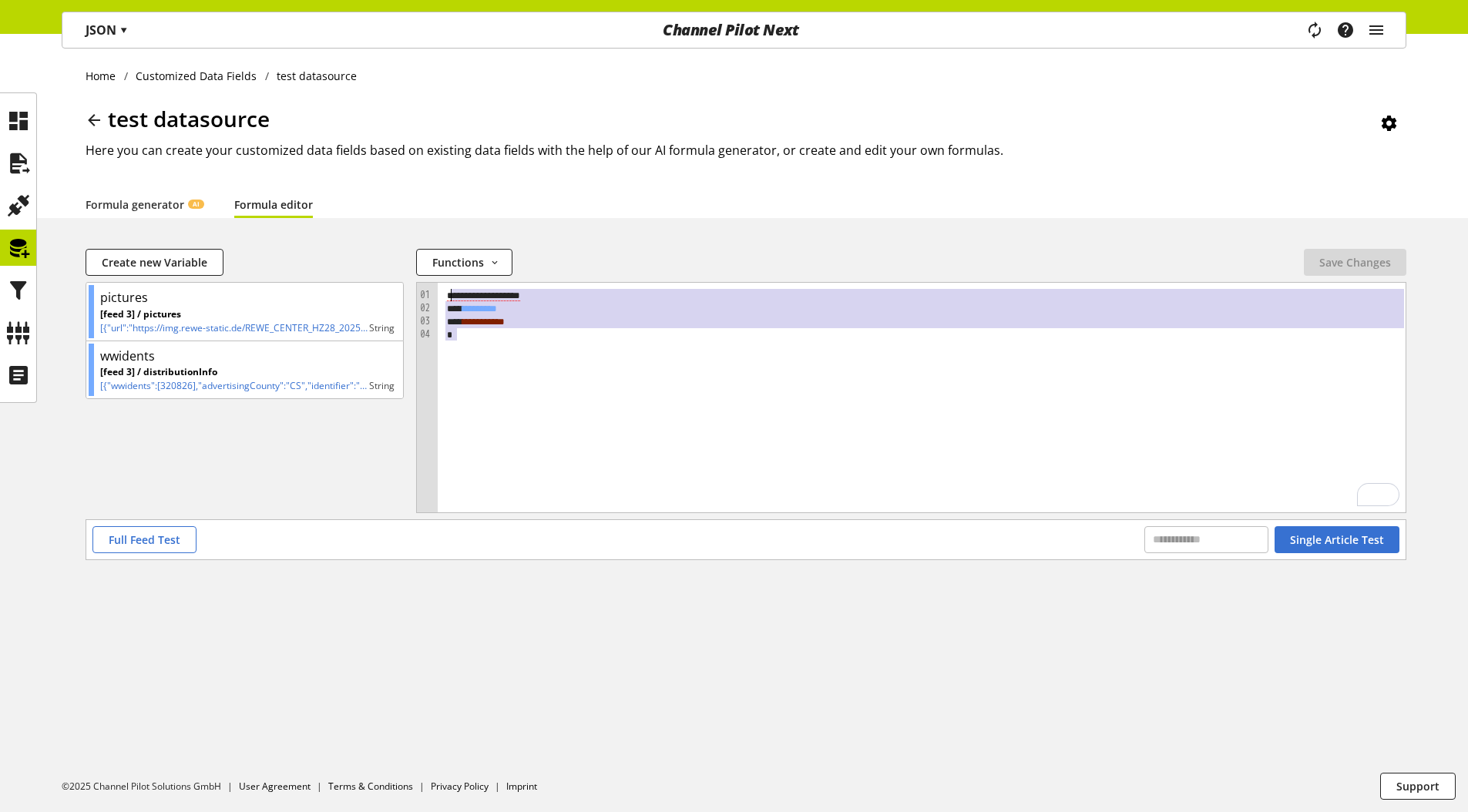 paste 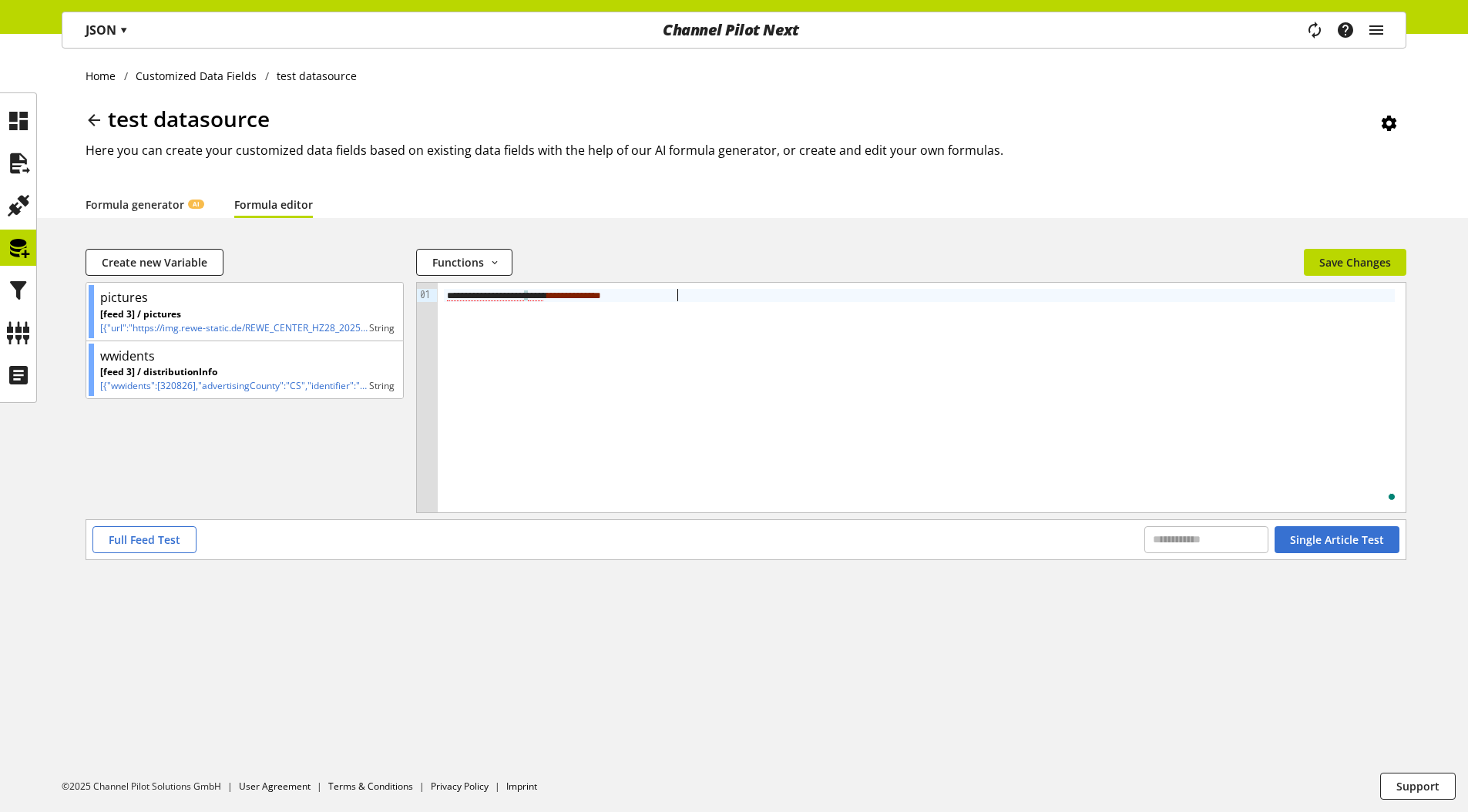 click on "****" at bounding box center [536, 296] 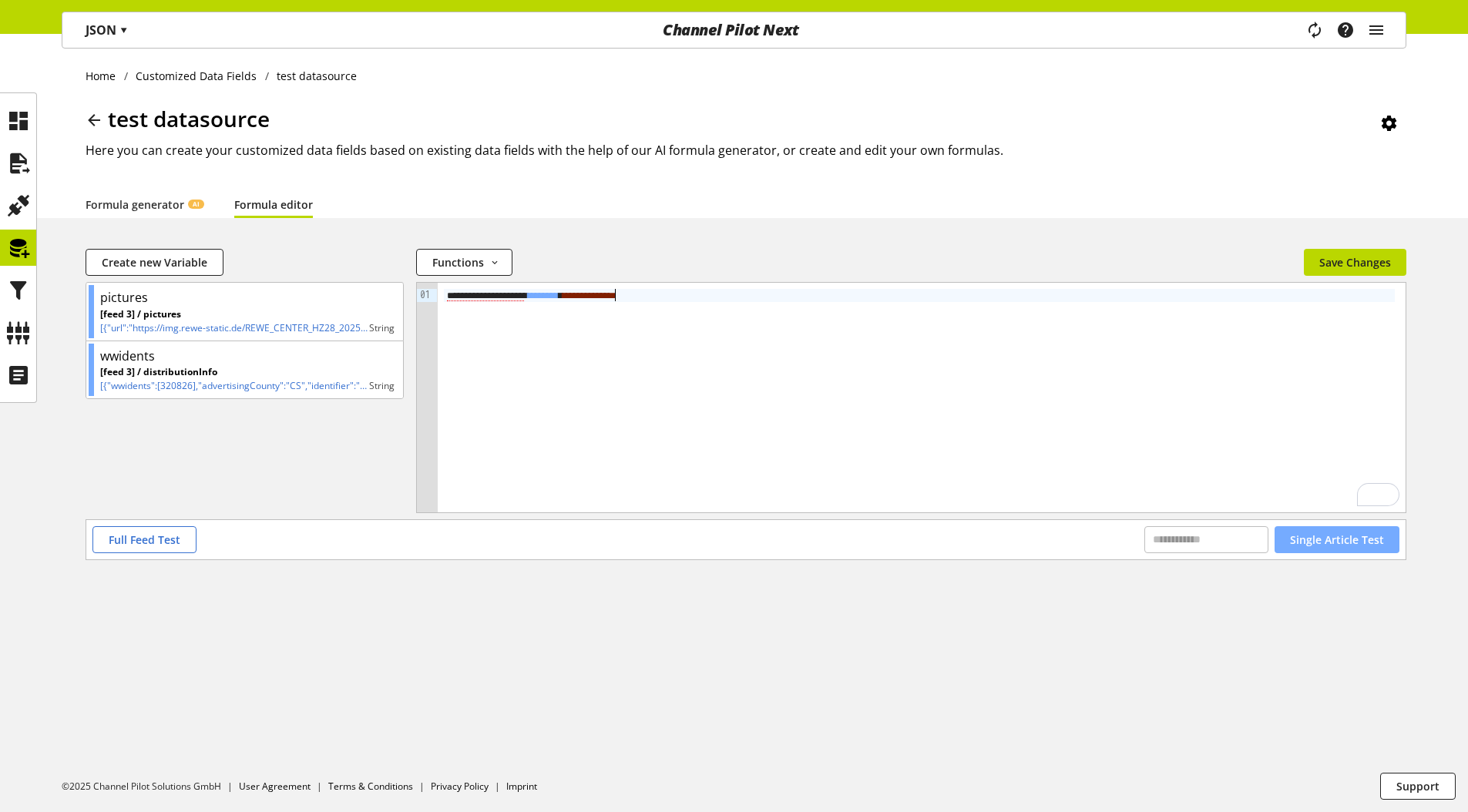 click on "Single Article Test" at bounding box center [1337, 539] 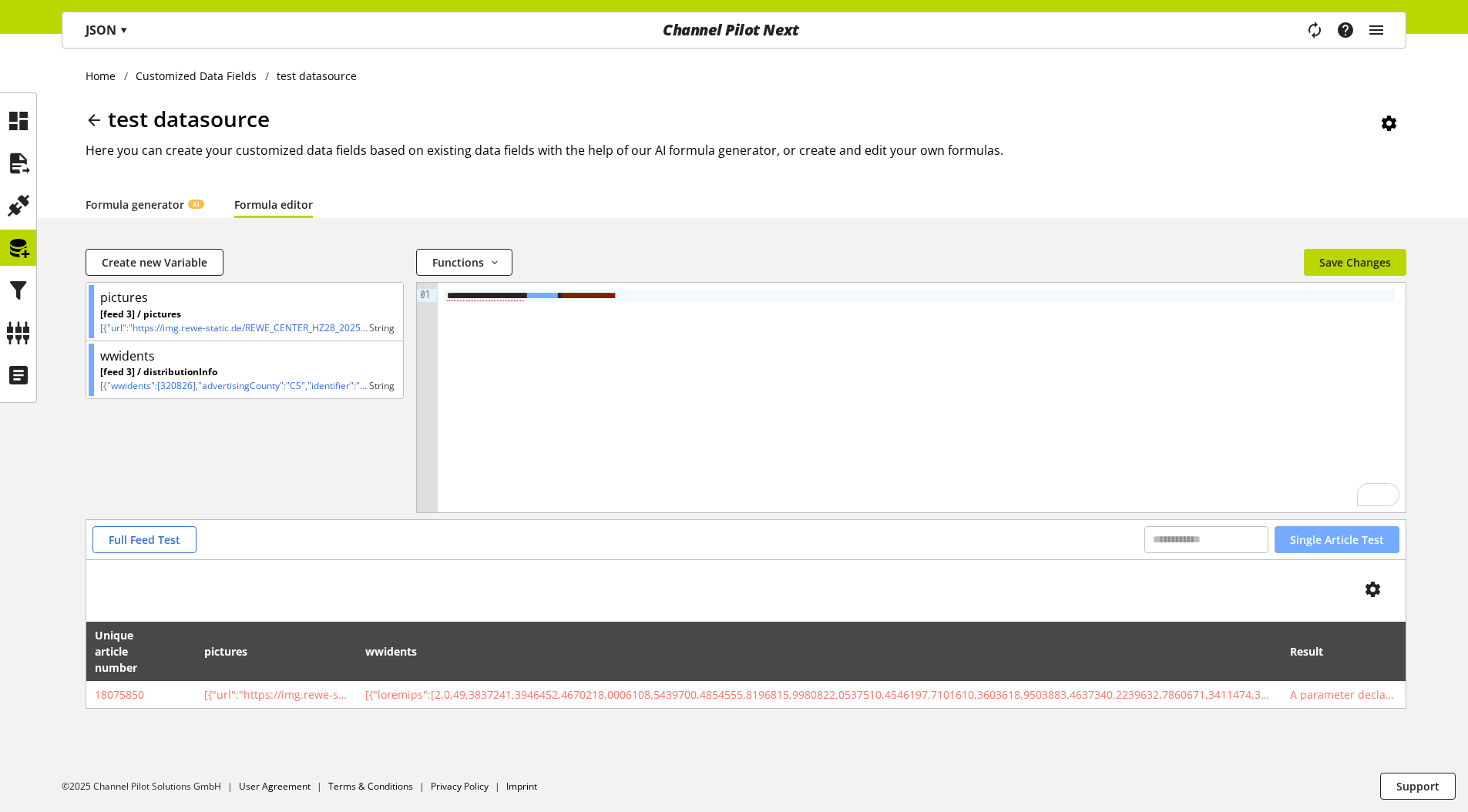 click on "Single Article Test" at bounding box center (1337, 539) 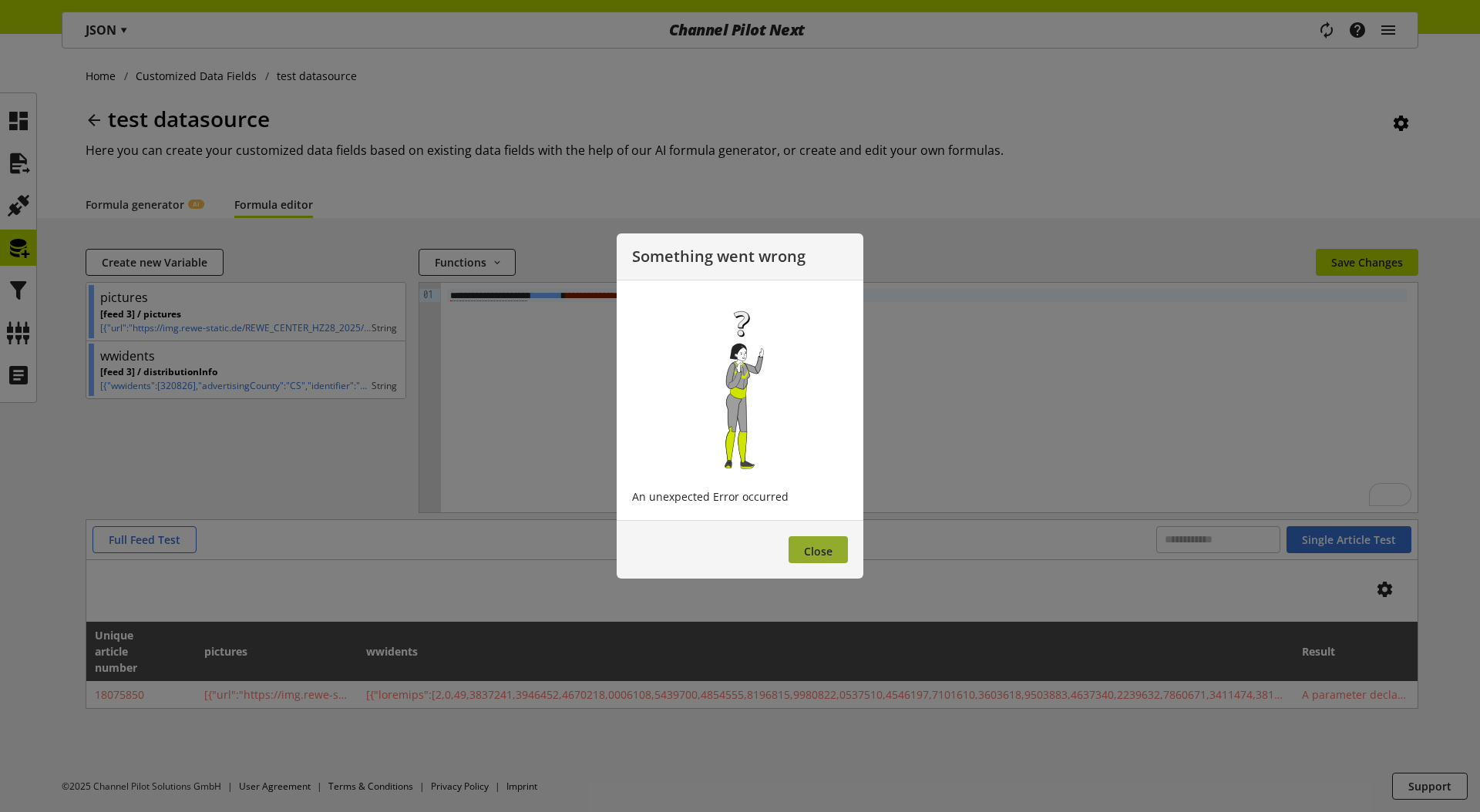 click on "Close" at bounding box center (818, 551) 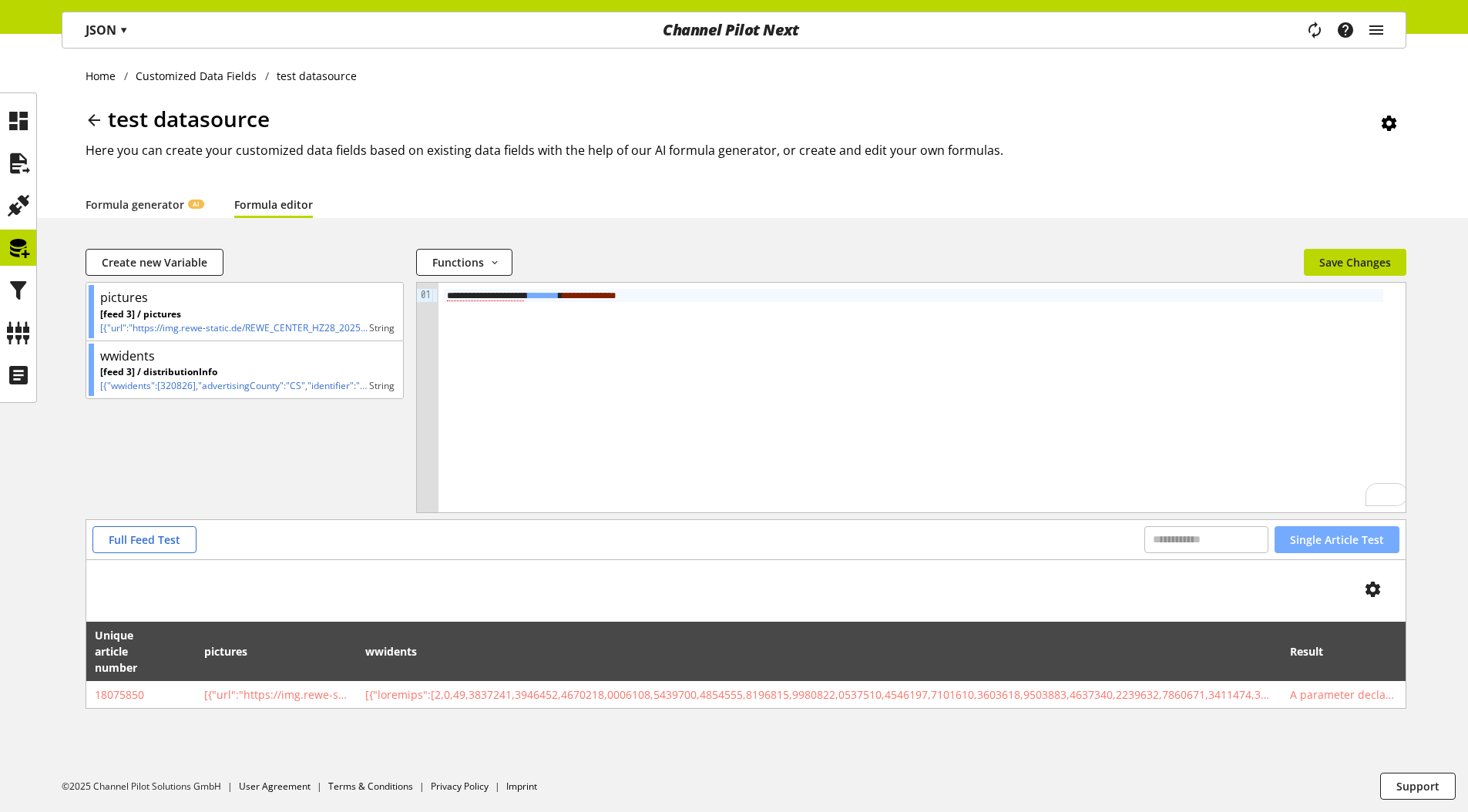 click on "Single Article Test" at bounding box center [1337, 539] 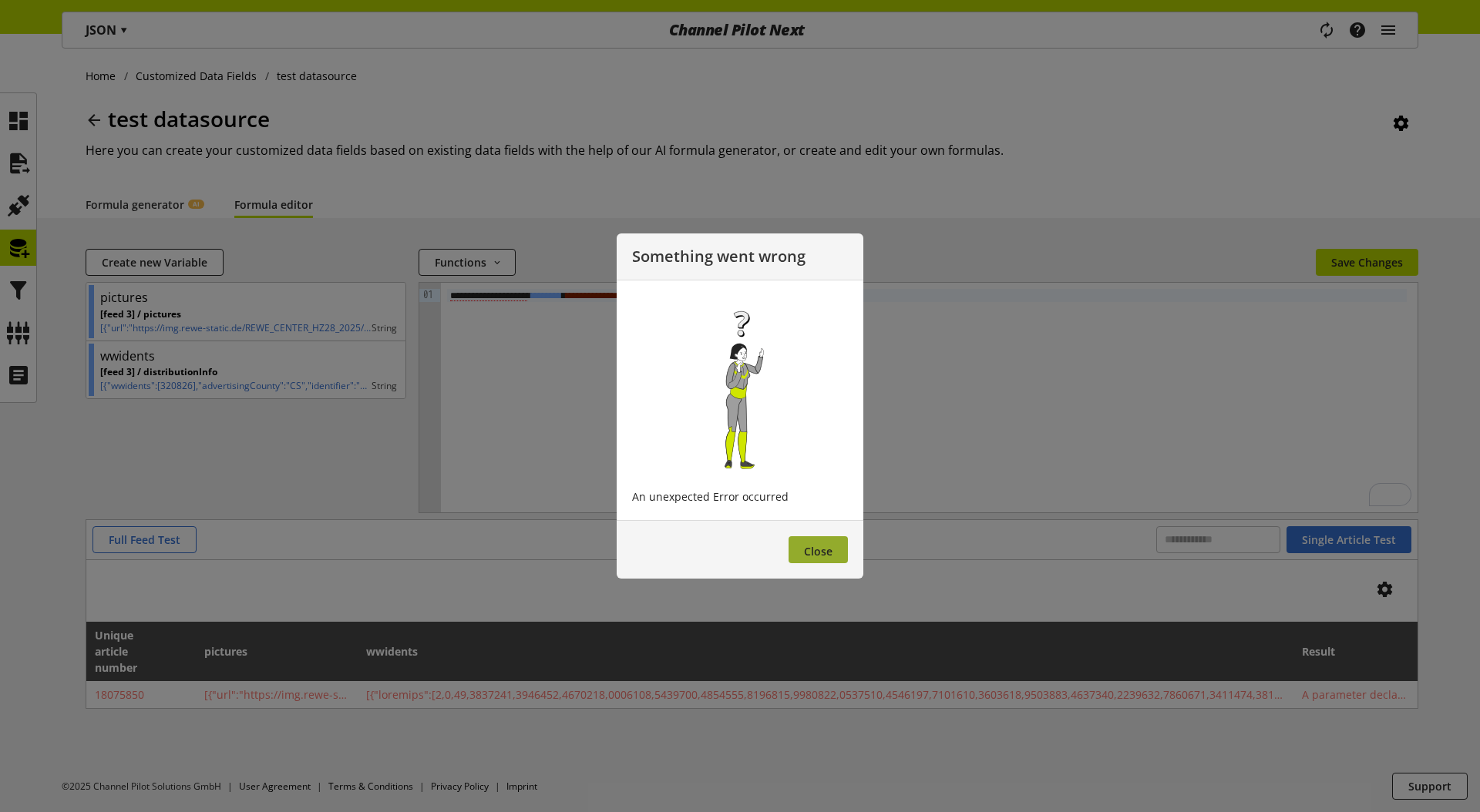 click on "Close" at bounding box center (818, 551) 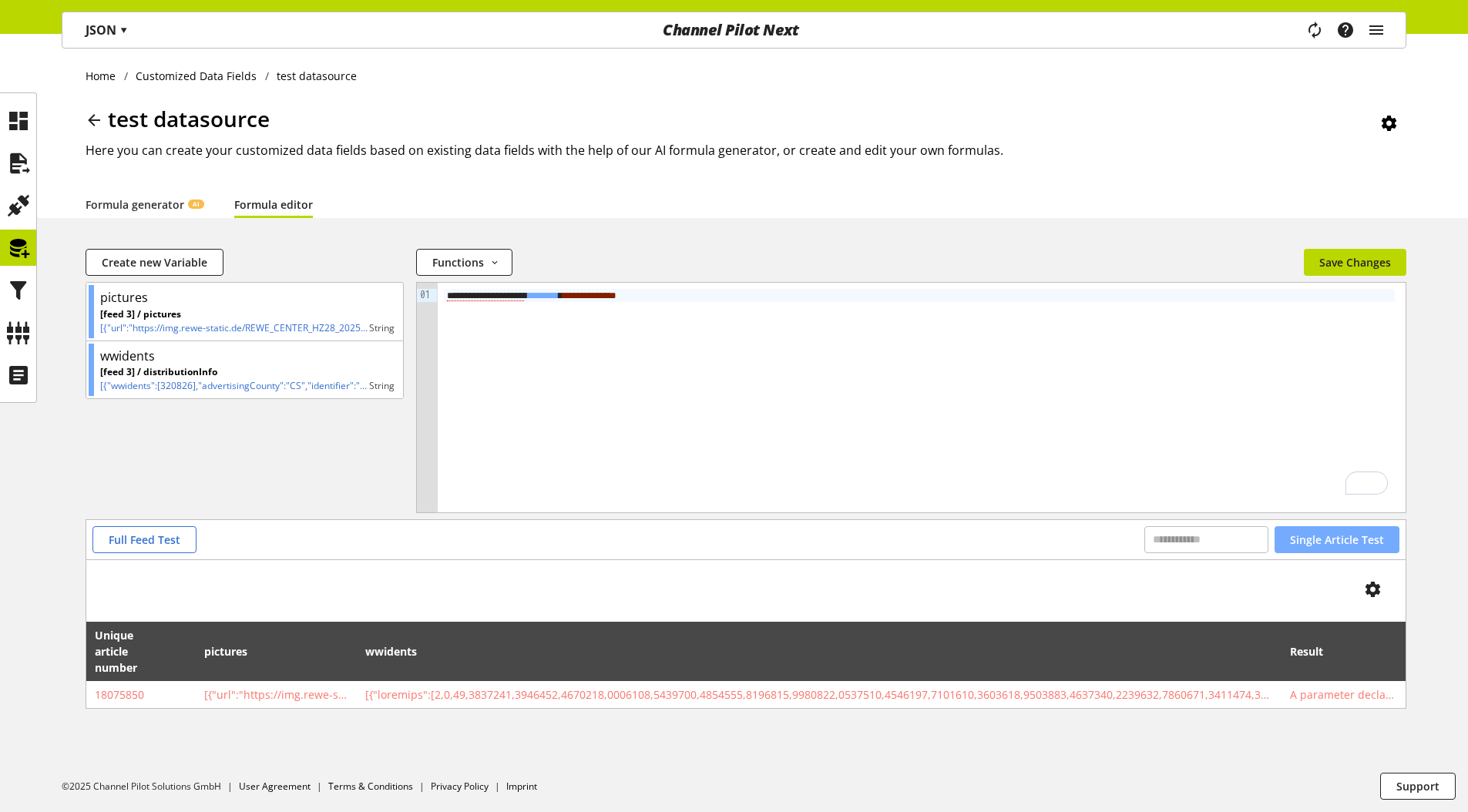 click on "Single Article Test" at bounding box center (1337, 539) 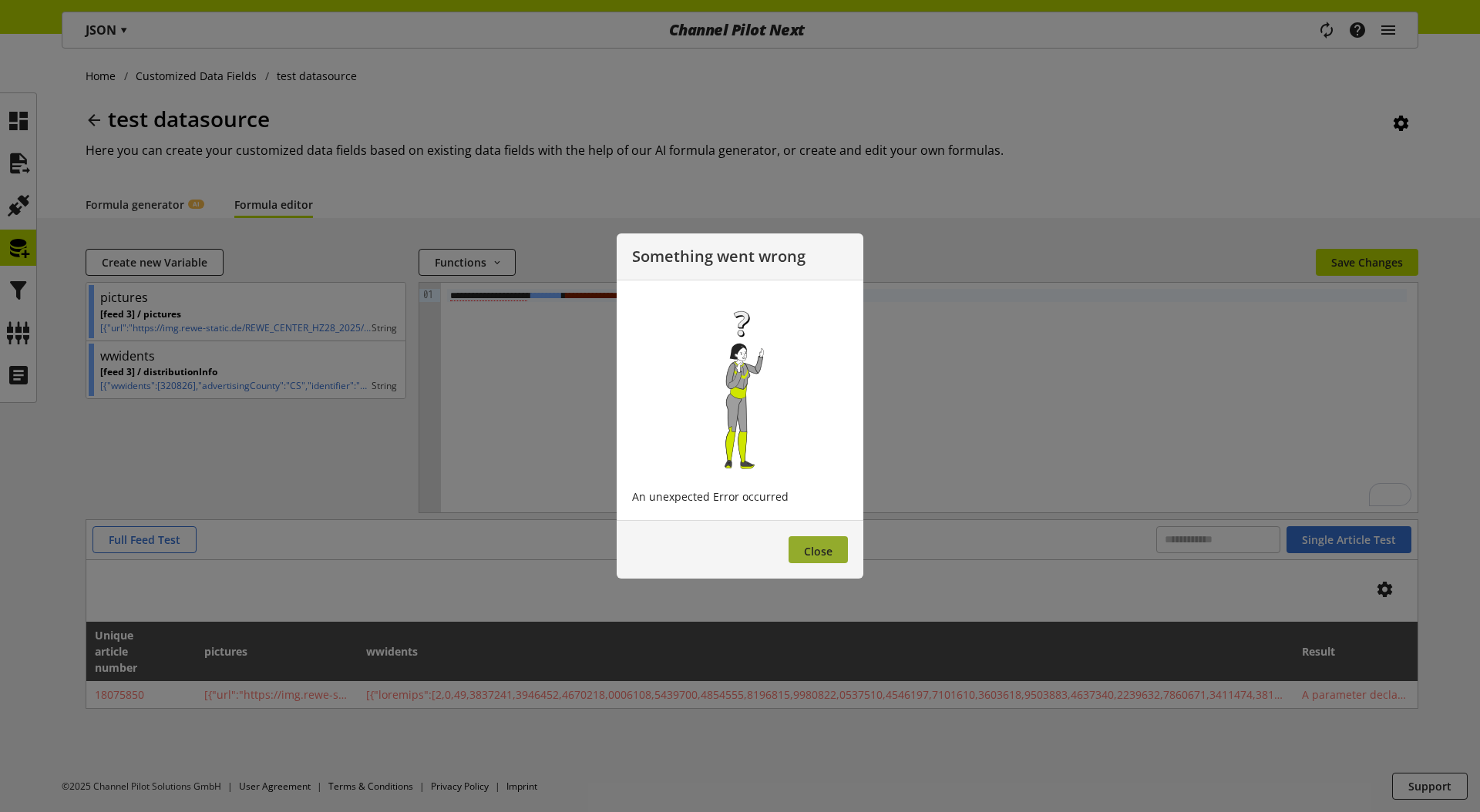 click on "Close" at bounding box center (818, 551) 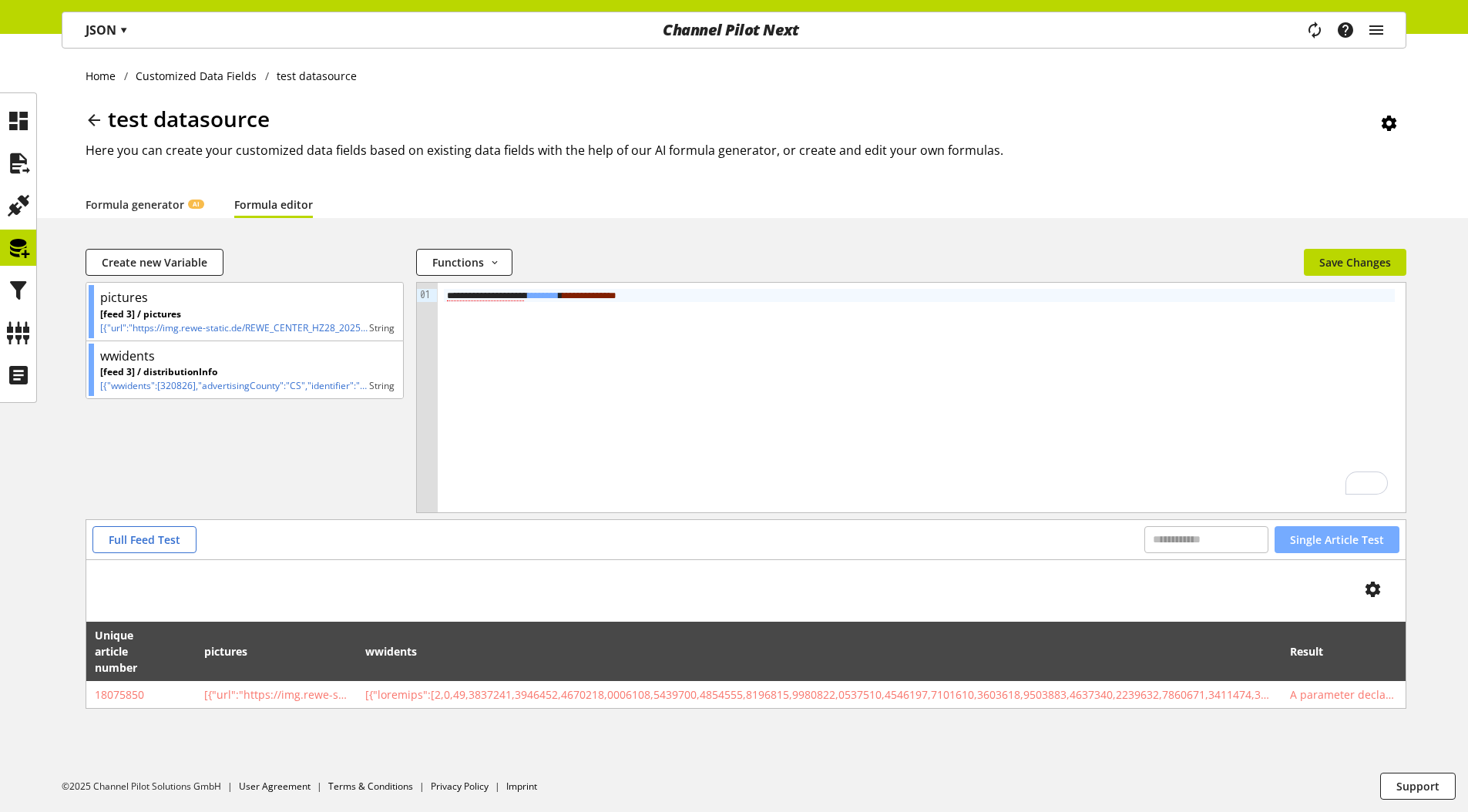 click on "Single Article Test" at bounding box center [1337, 539] 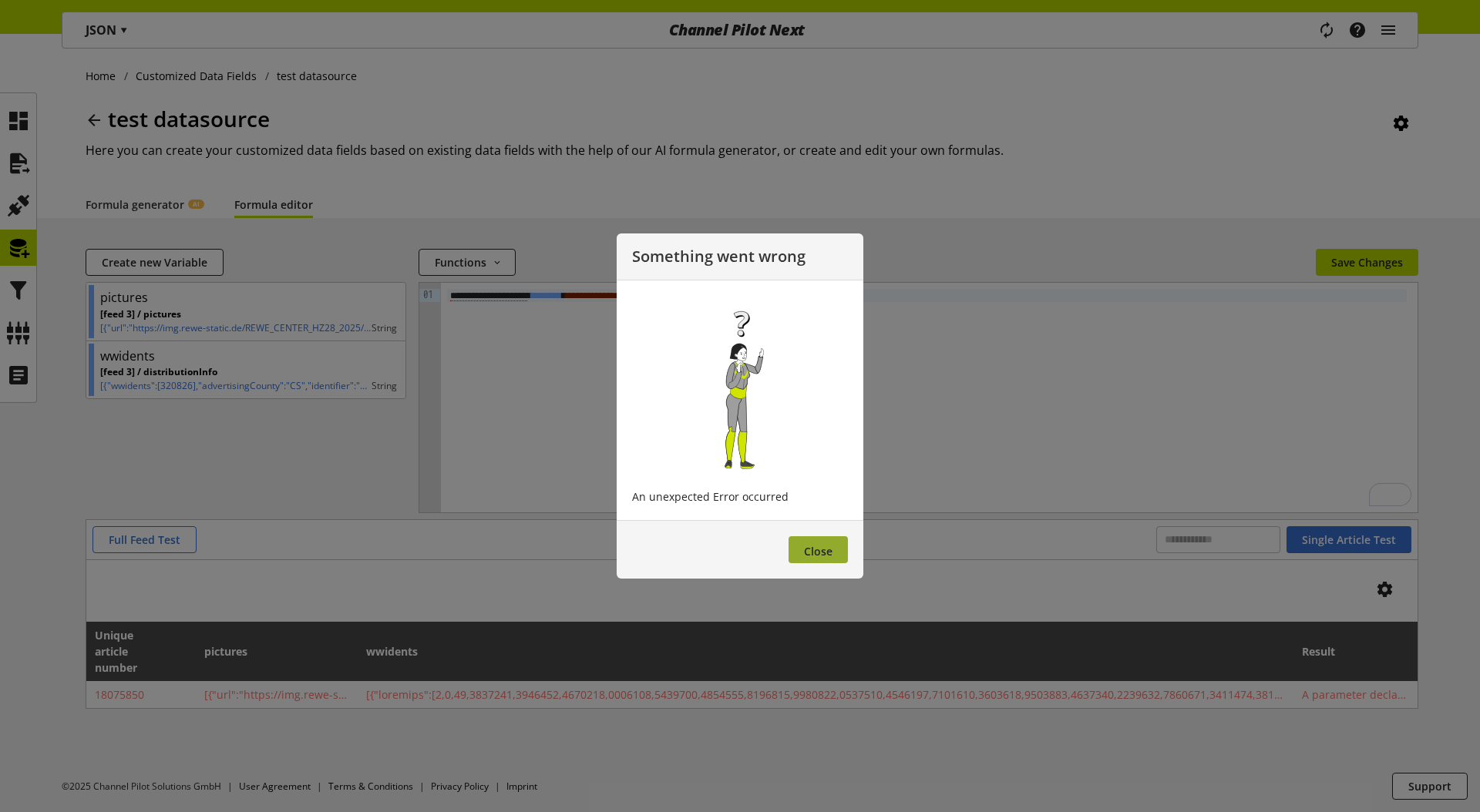 click on "Close" at bounding box center (818, 549) 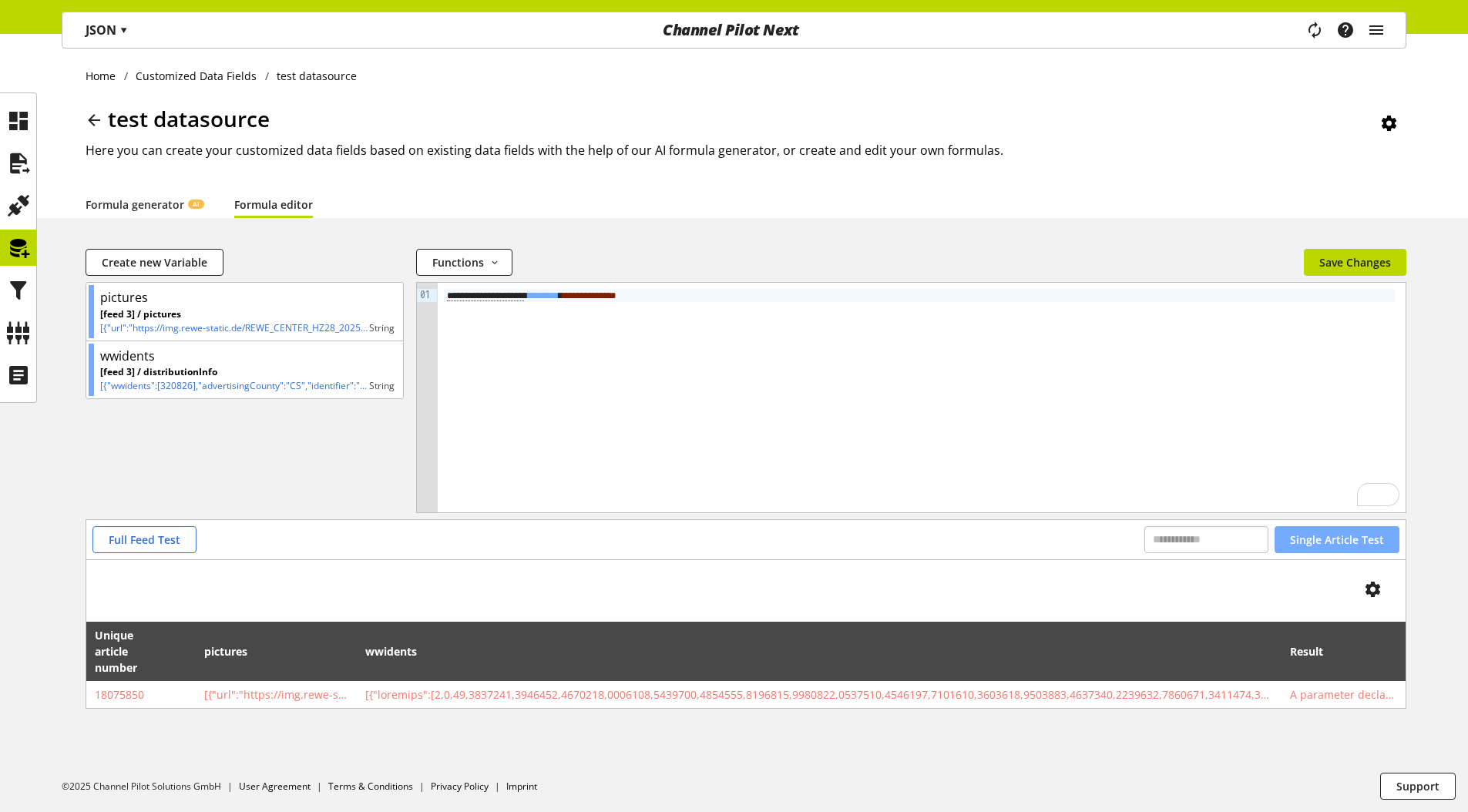 click on "Single Article Test" at bounding box center (1337, 539) 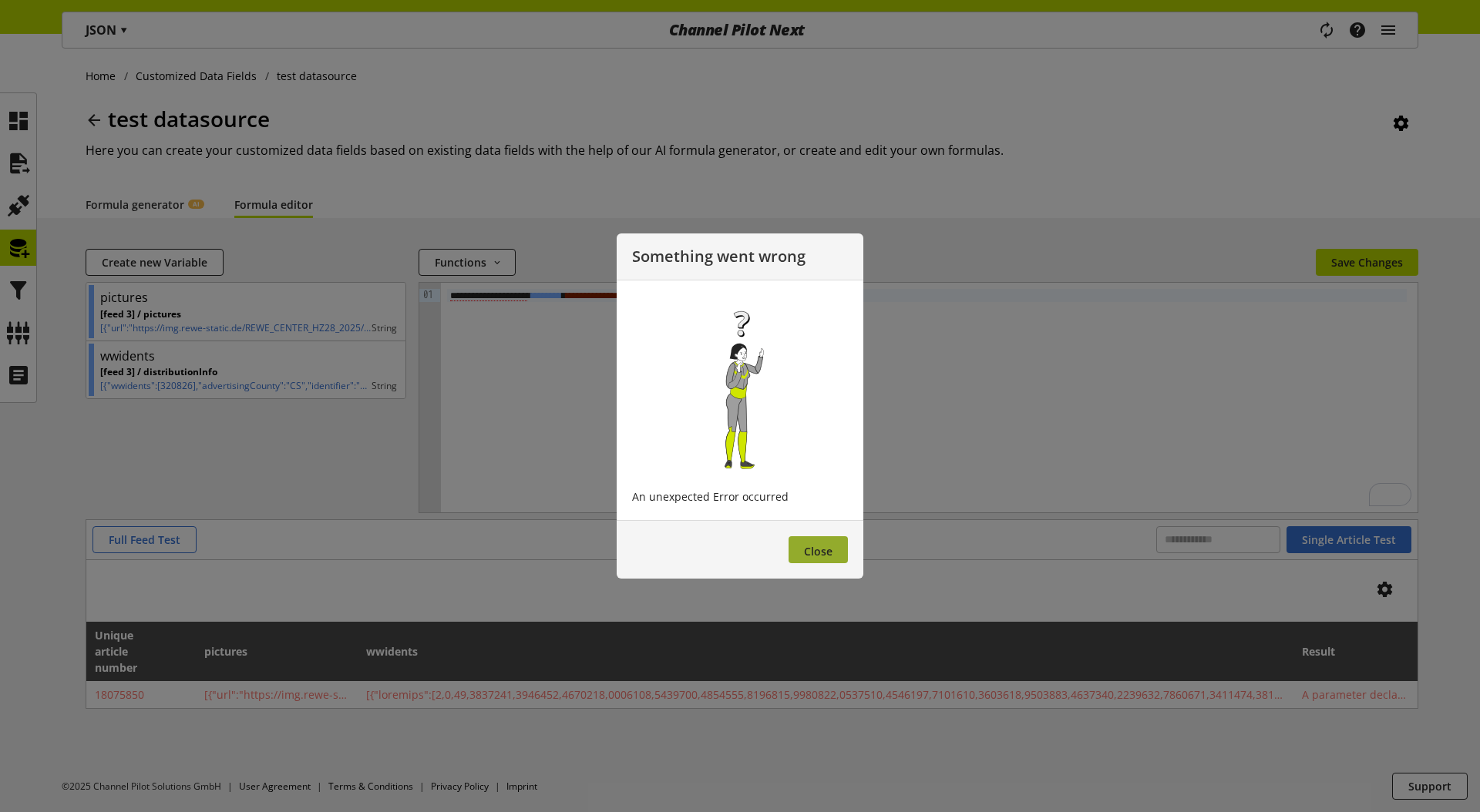 click on "Close" at bounding box center (818, 549) 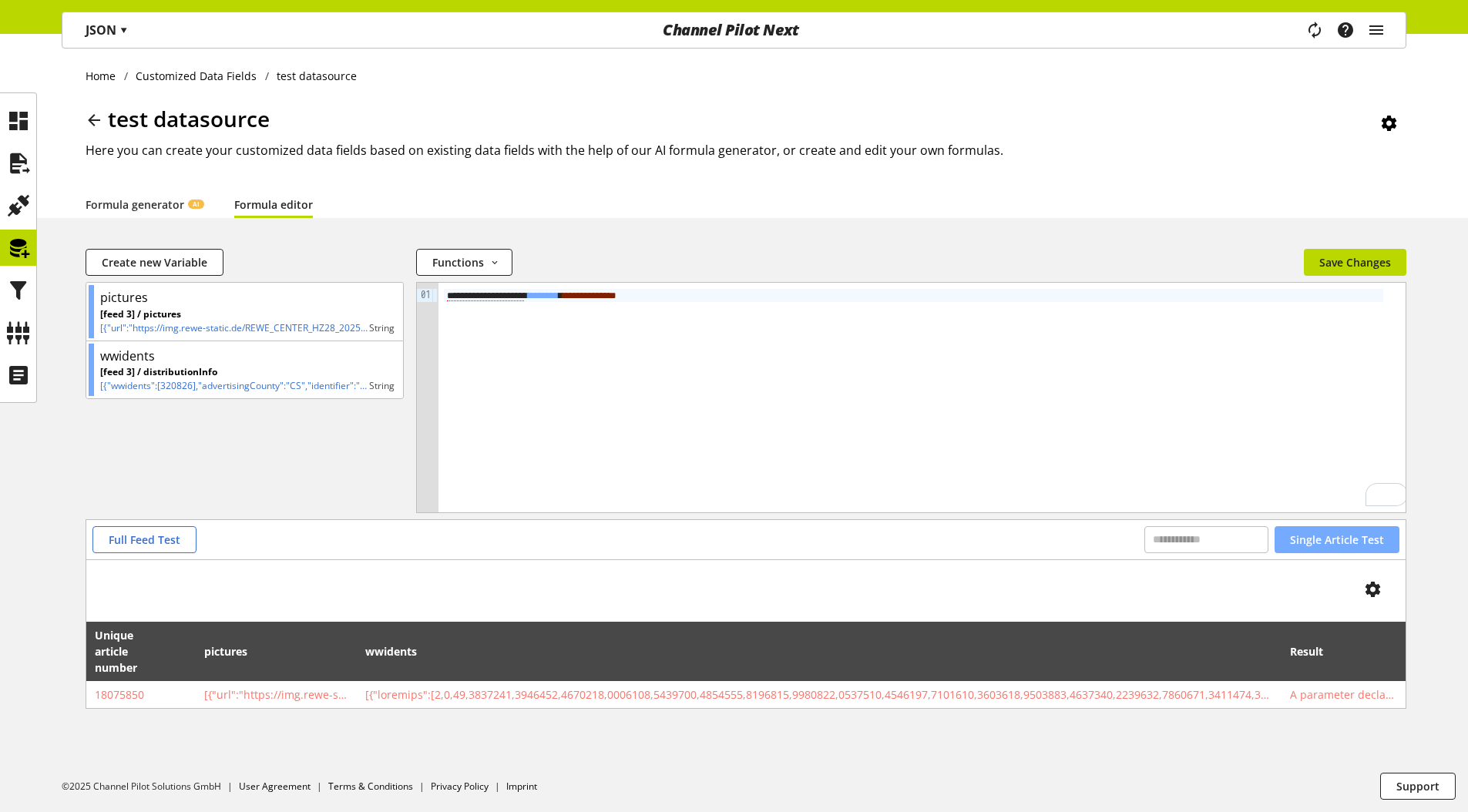 click on "Single Article Test" at bounding box center (1337, 539) 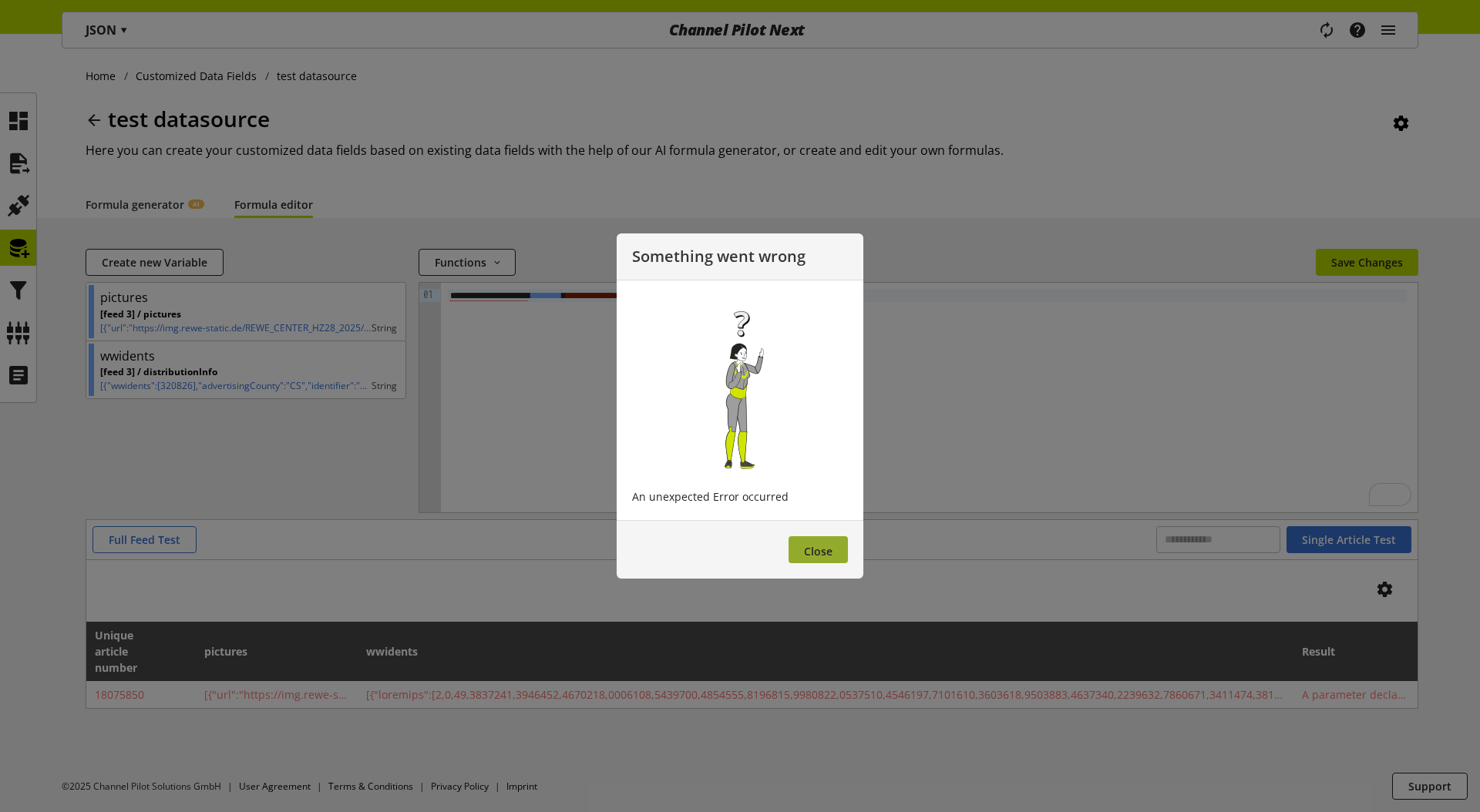 click on "Close" at bounding box center (818, 549) 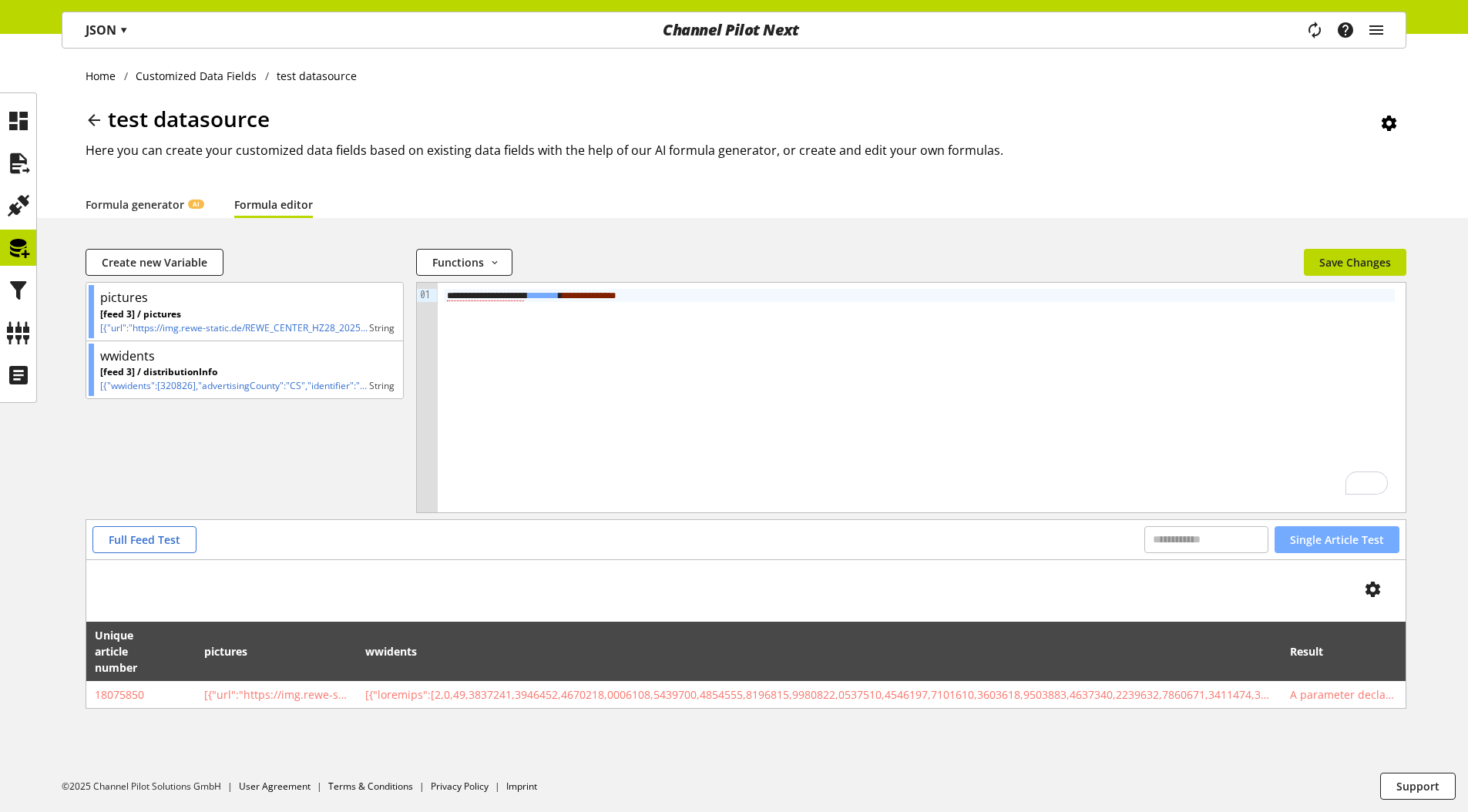 click on "Single Article Test" at bounding box center (1337, 539) 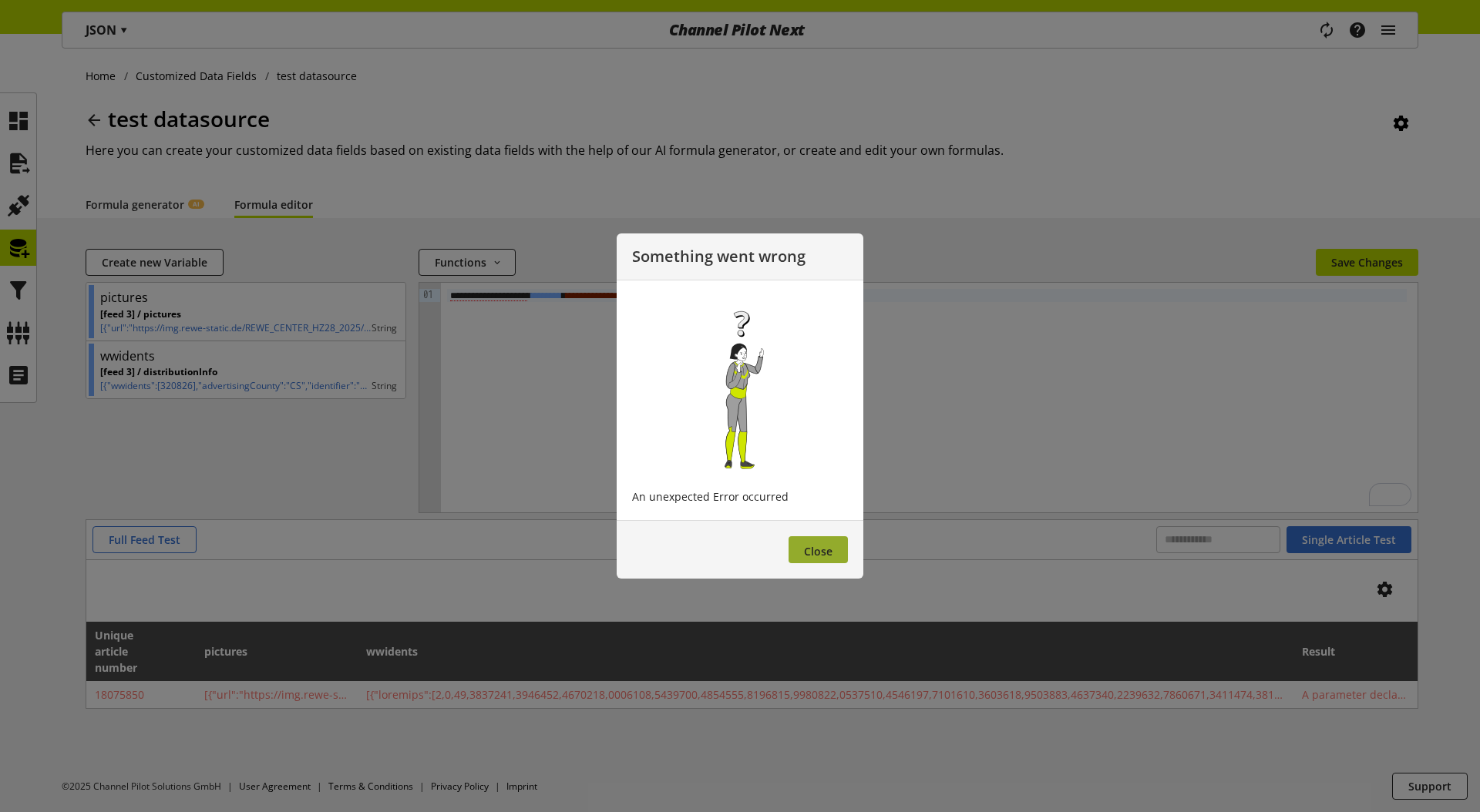 click on "Close" at bounding box center (818, 551) 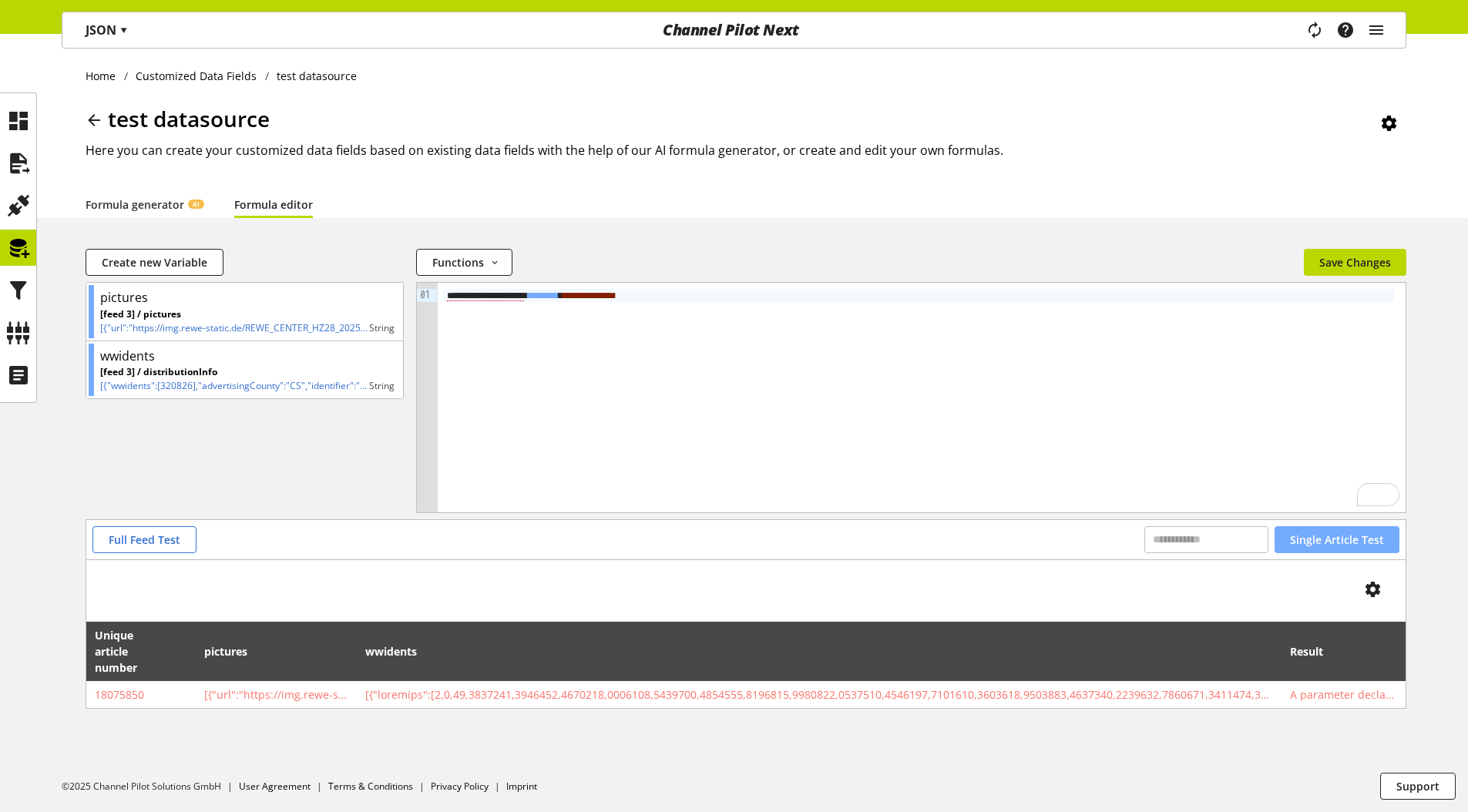 click on "Single Article Test" at bounding box center [1337, 539] 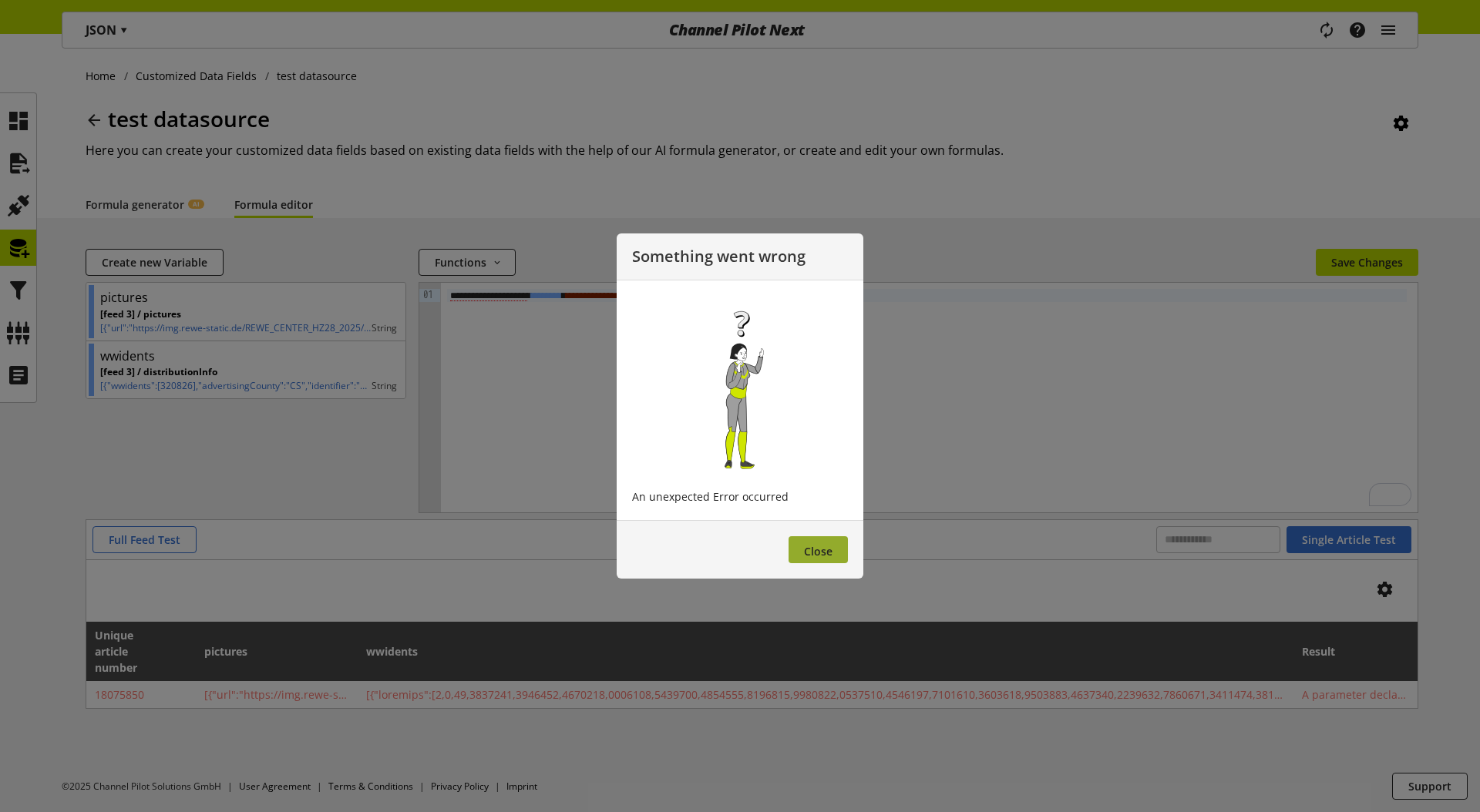 click on "Close" at bounding box center [818, 551] 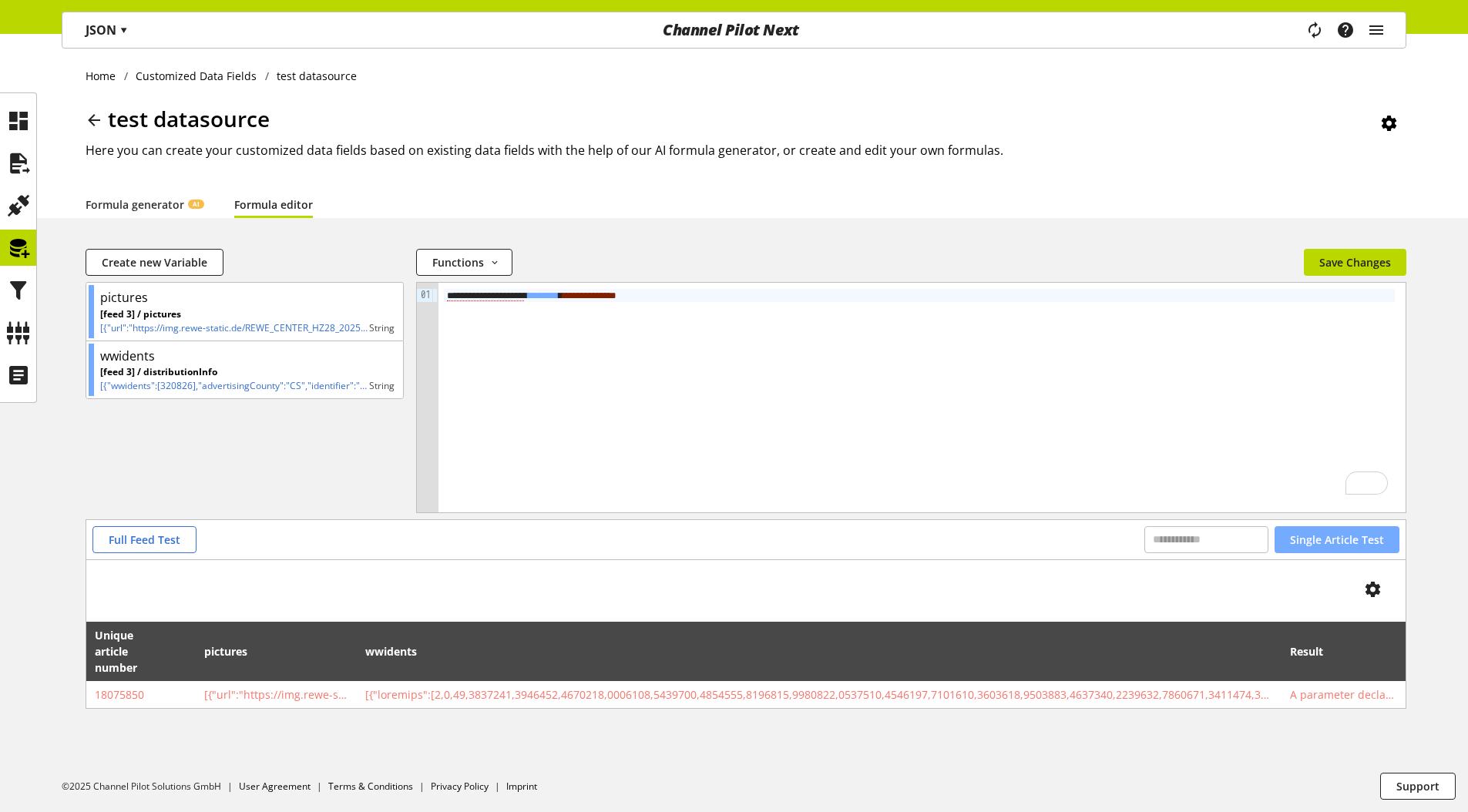 click on "Single Article Test" at bounding box center [1337, 539] 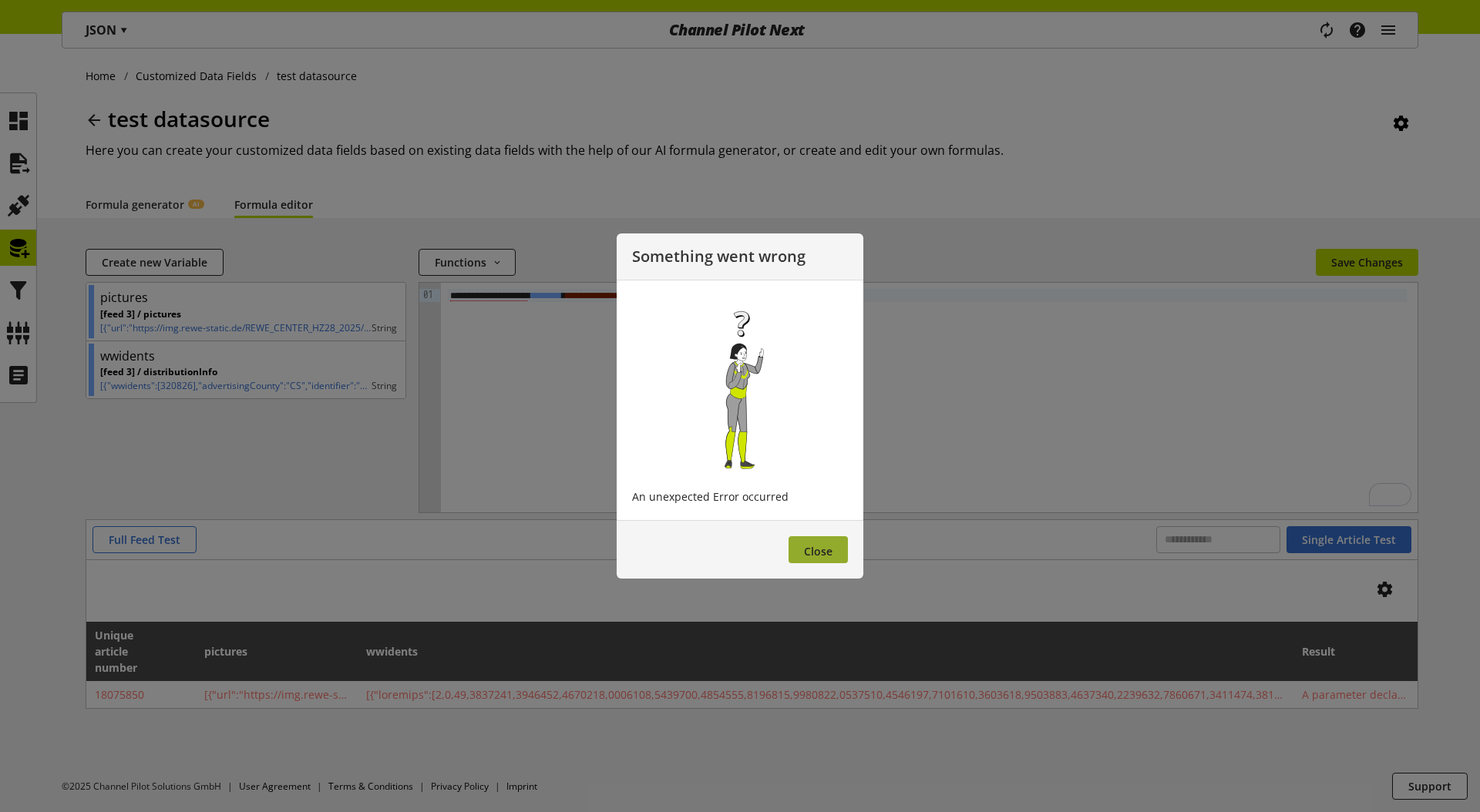 click on "Close" at bounding box center [818, 549] 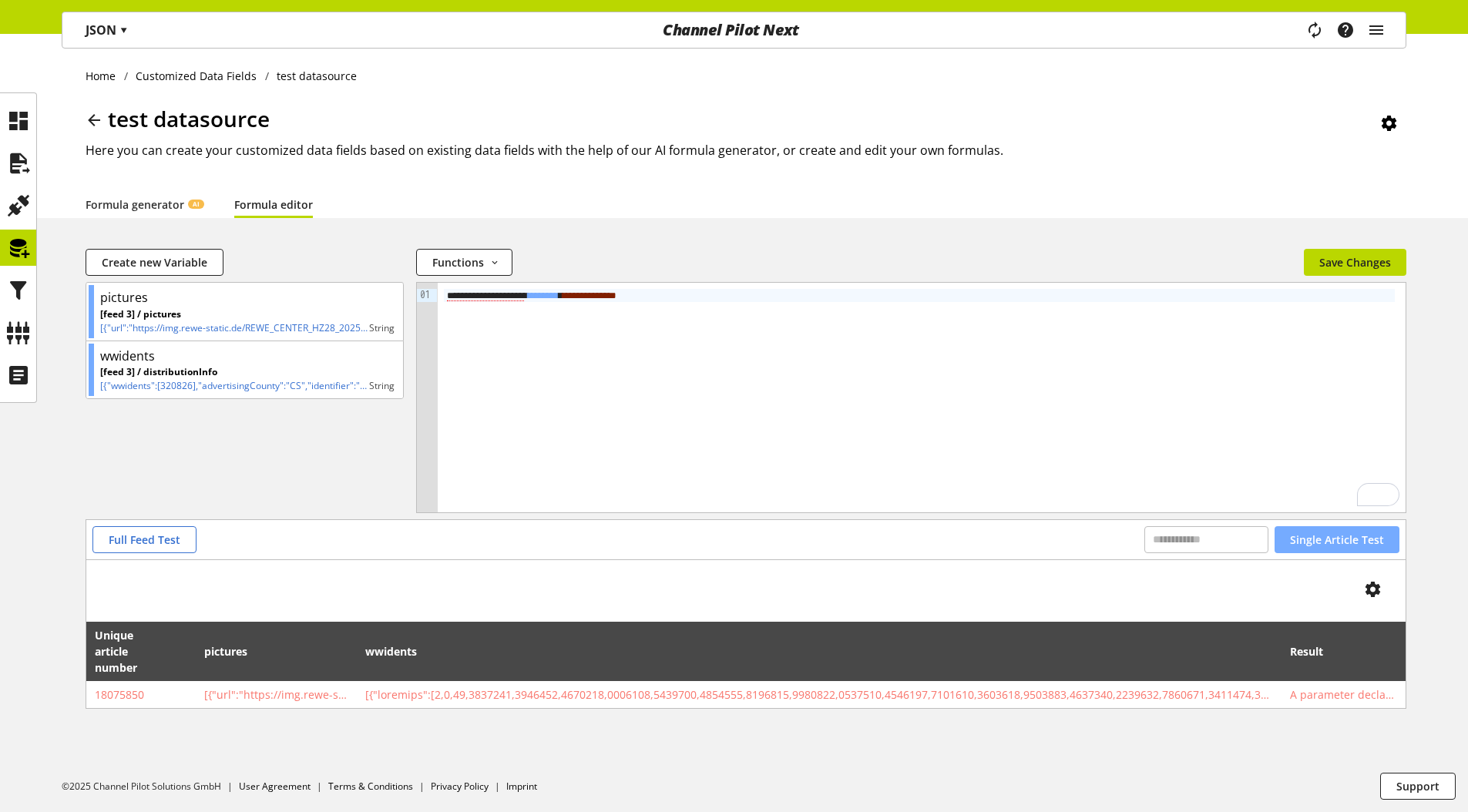 click on "Single Article Test" at bounding box center (1337, 539) 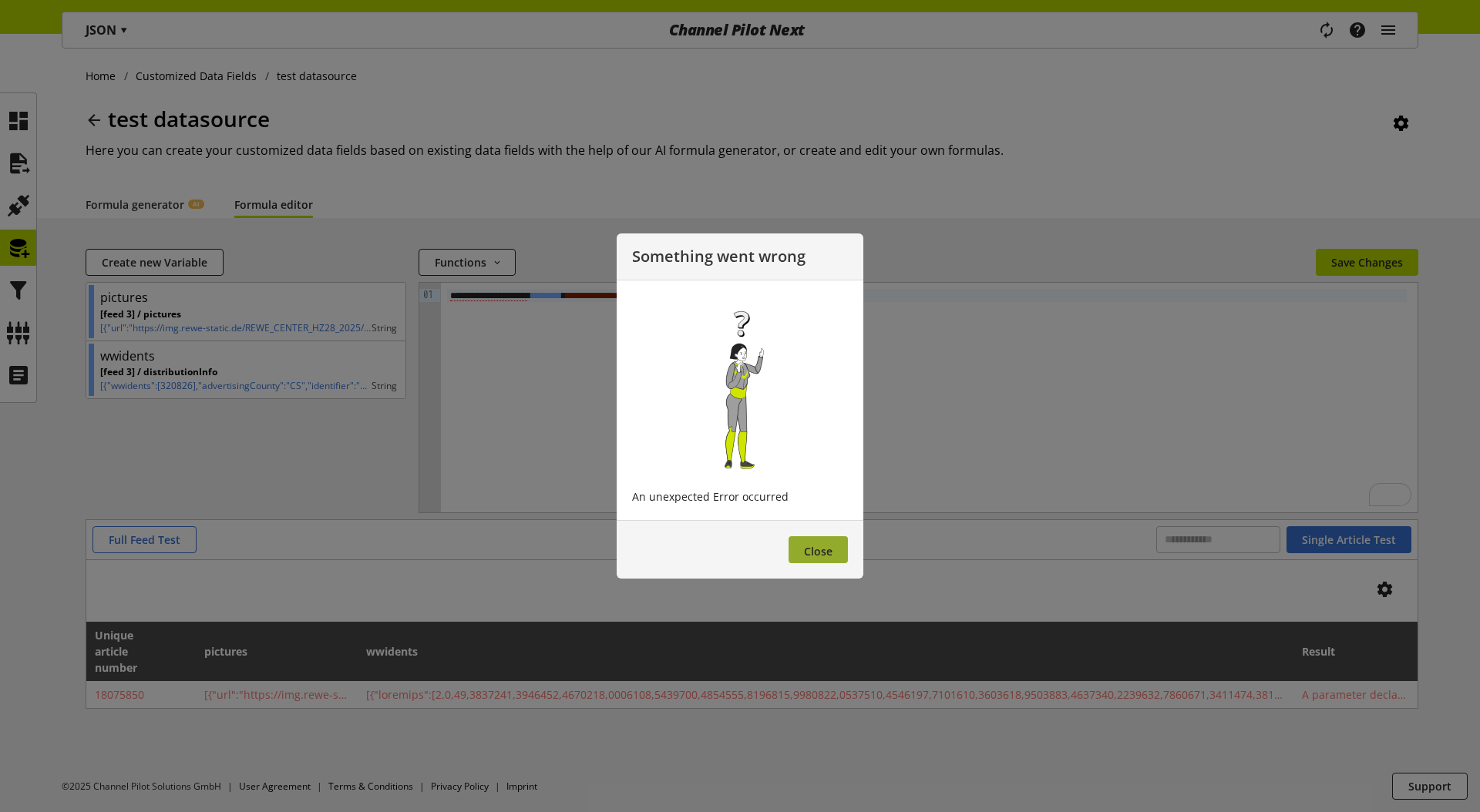 click on "Close" at bounding box center [818, 549] 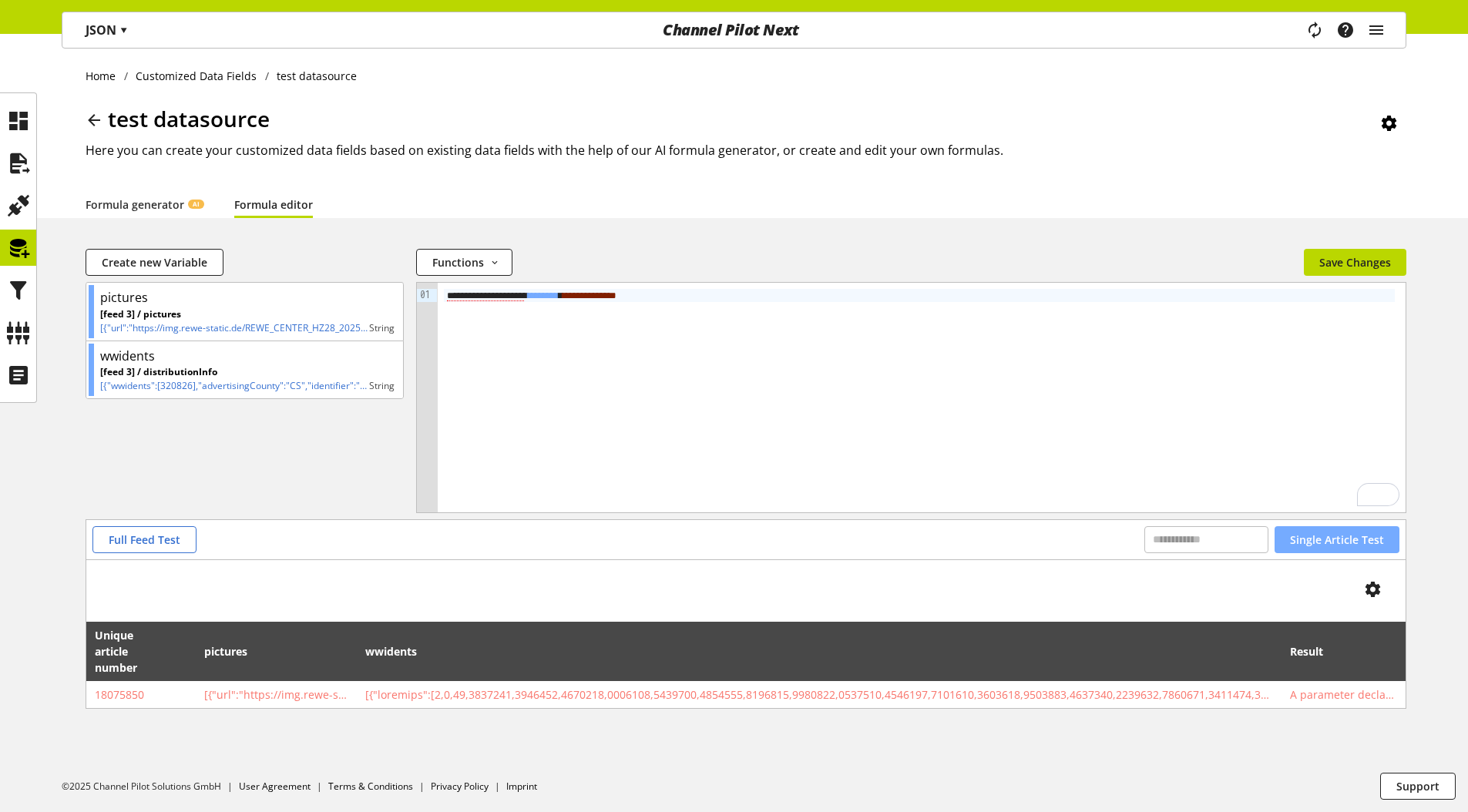 click on "Single Article Test" at bounding box center [1337, 539] 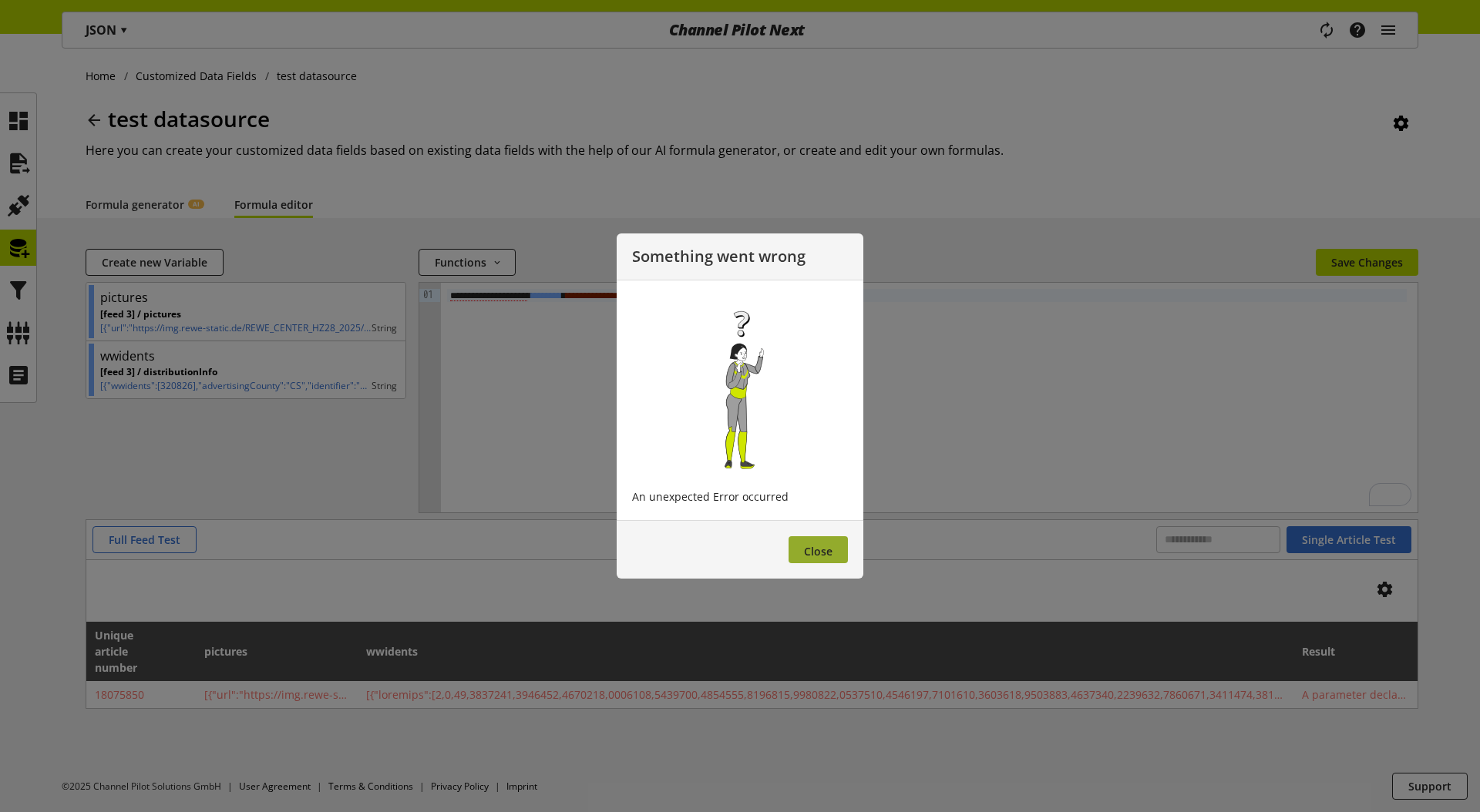 click on "Close" at bounding box center [818, 549] 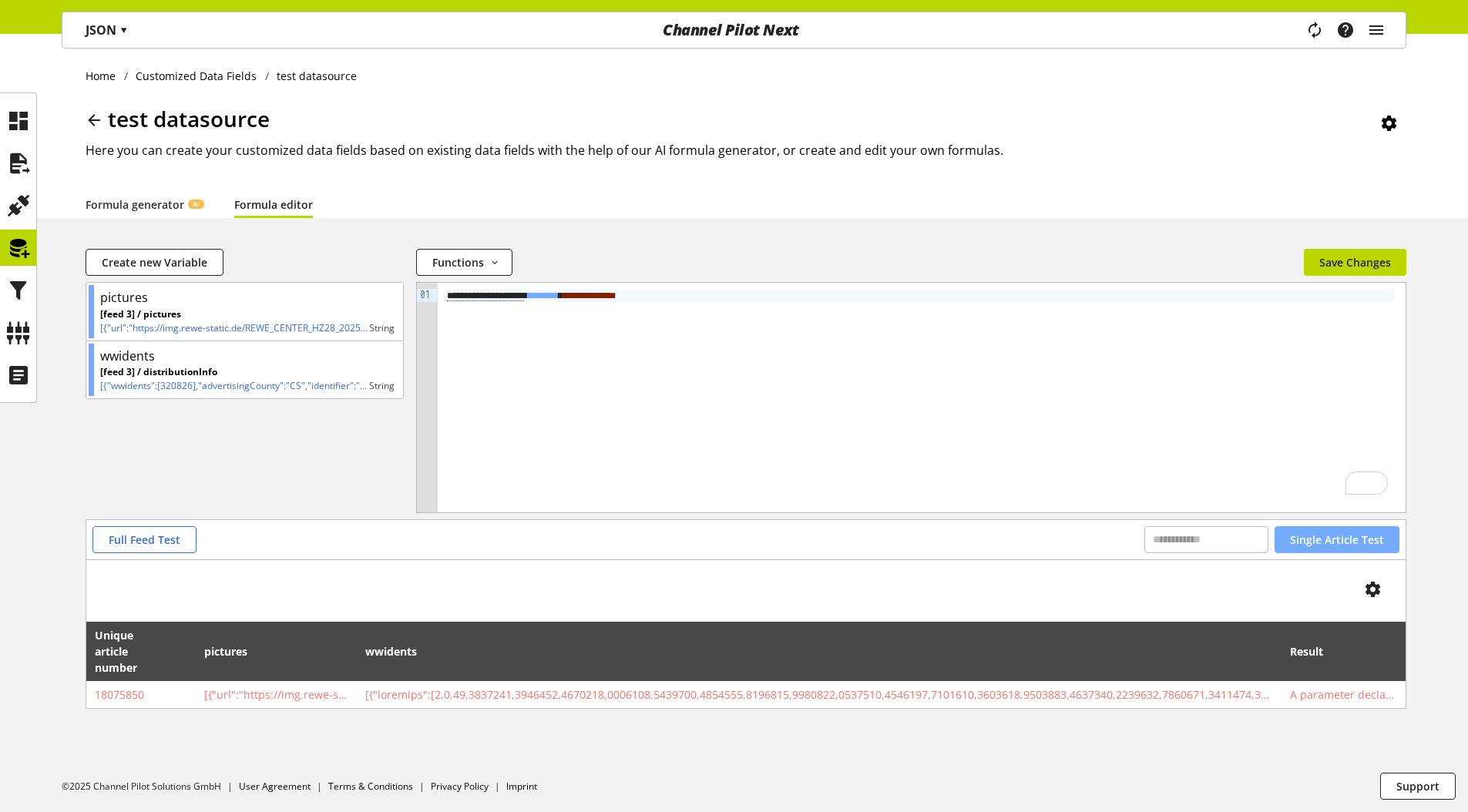click on "Single Article Test" at bounding box center [1337, 539] 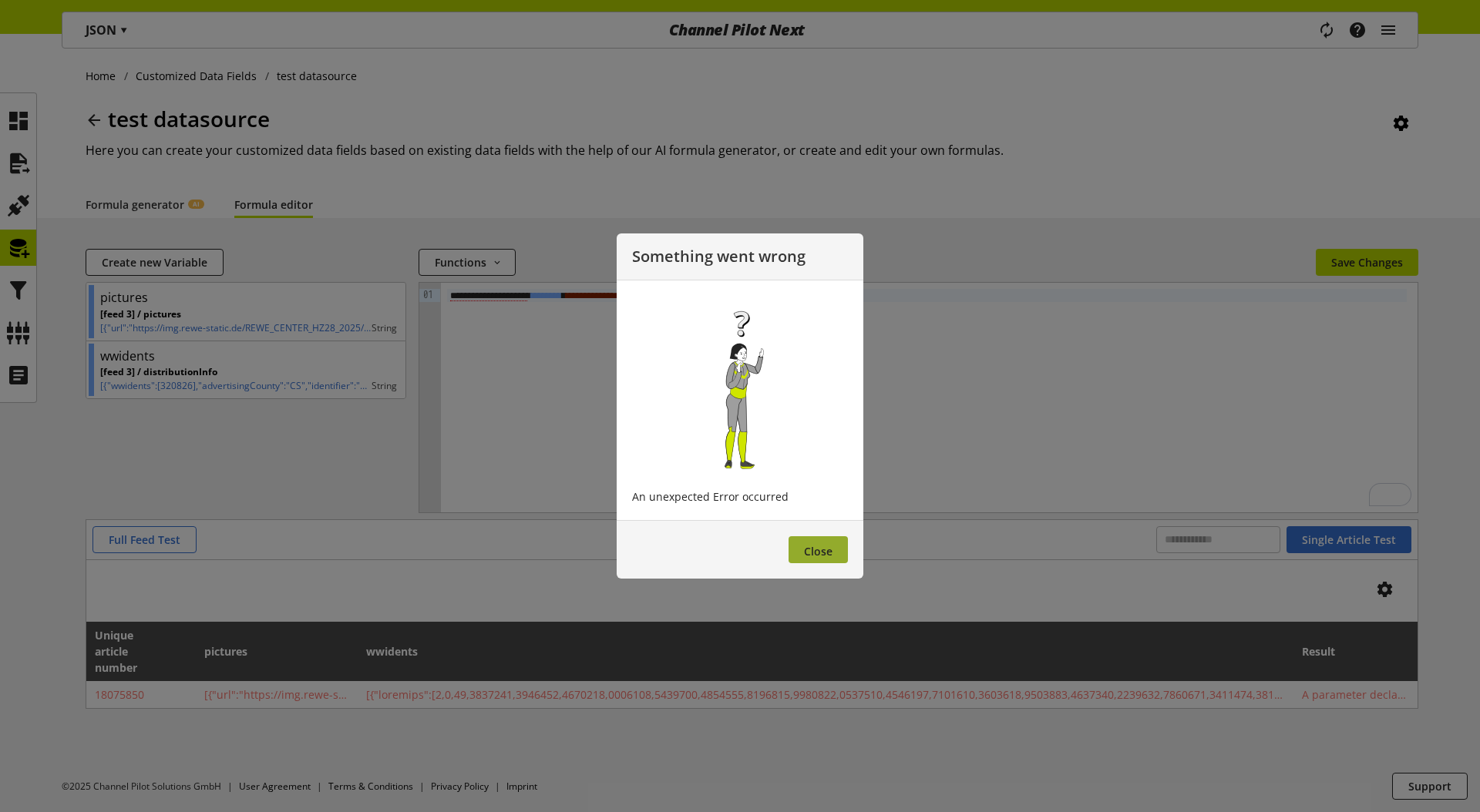 click on "Close" at bounding box center (818, 551) 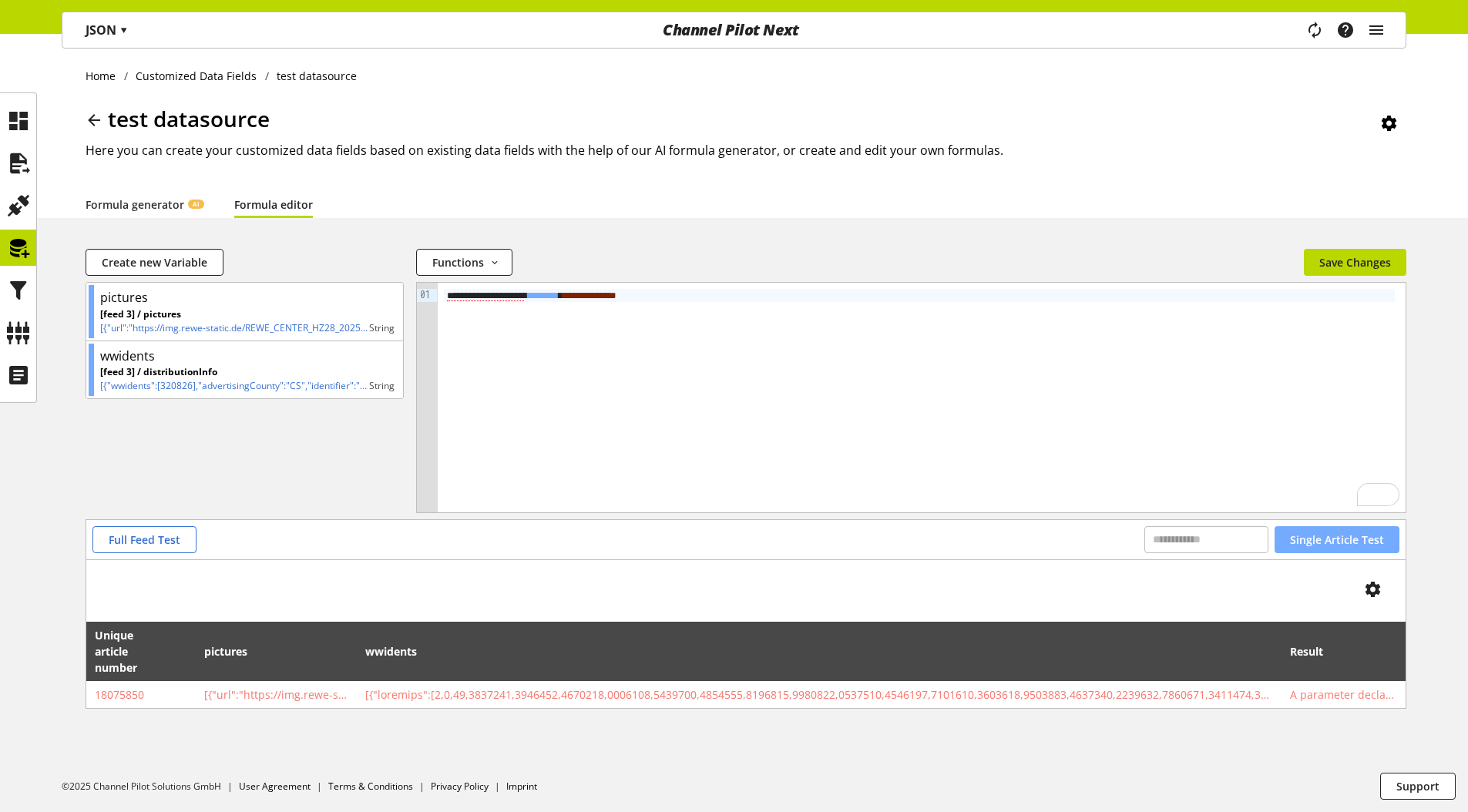 click on "Single Article Test" at bounding box center (1337, 539) 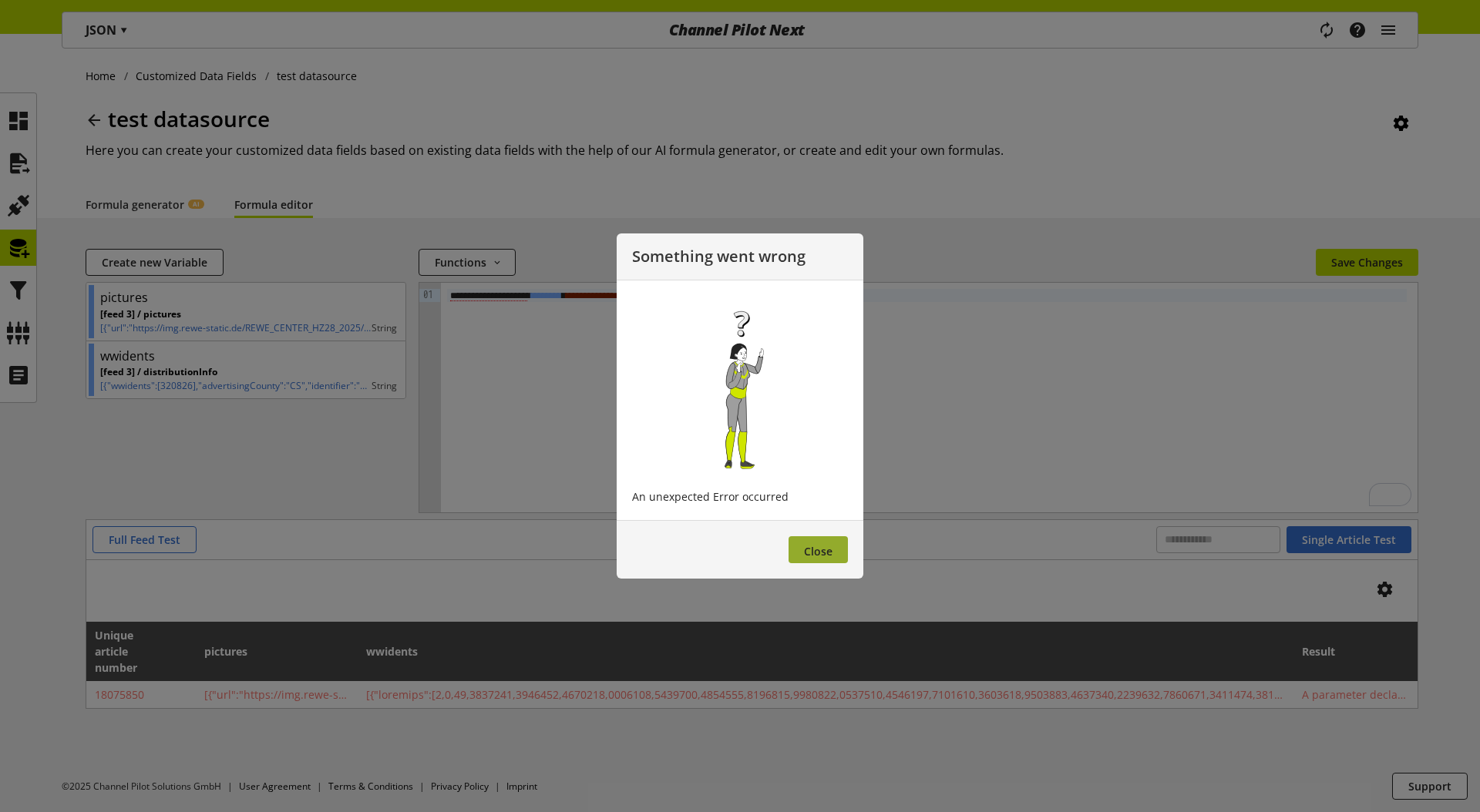 click on "Close" at bounding box center [818, 549] 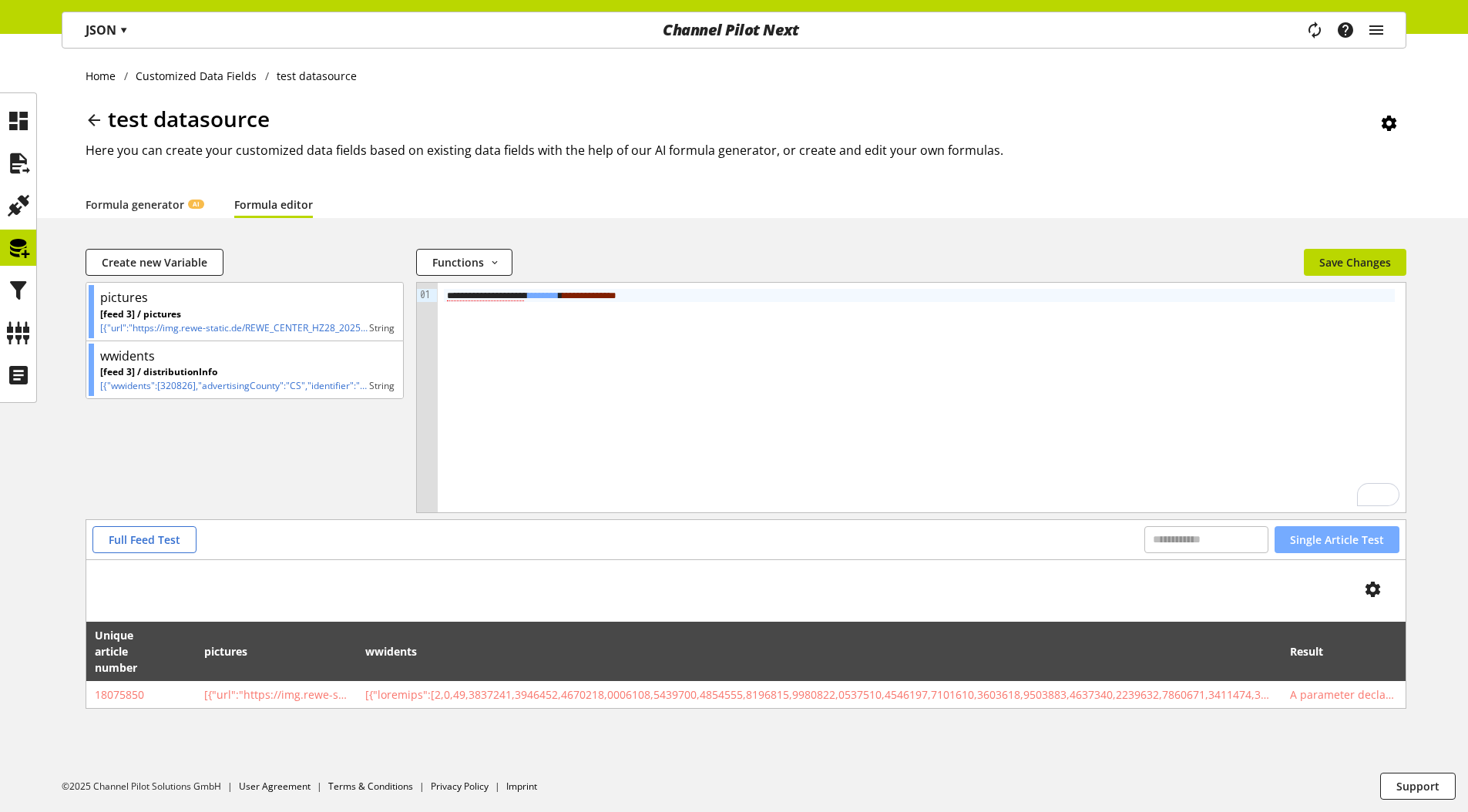click on "Single Article Test" at bounding box center [1337, 539] 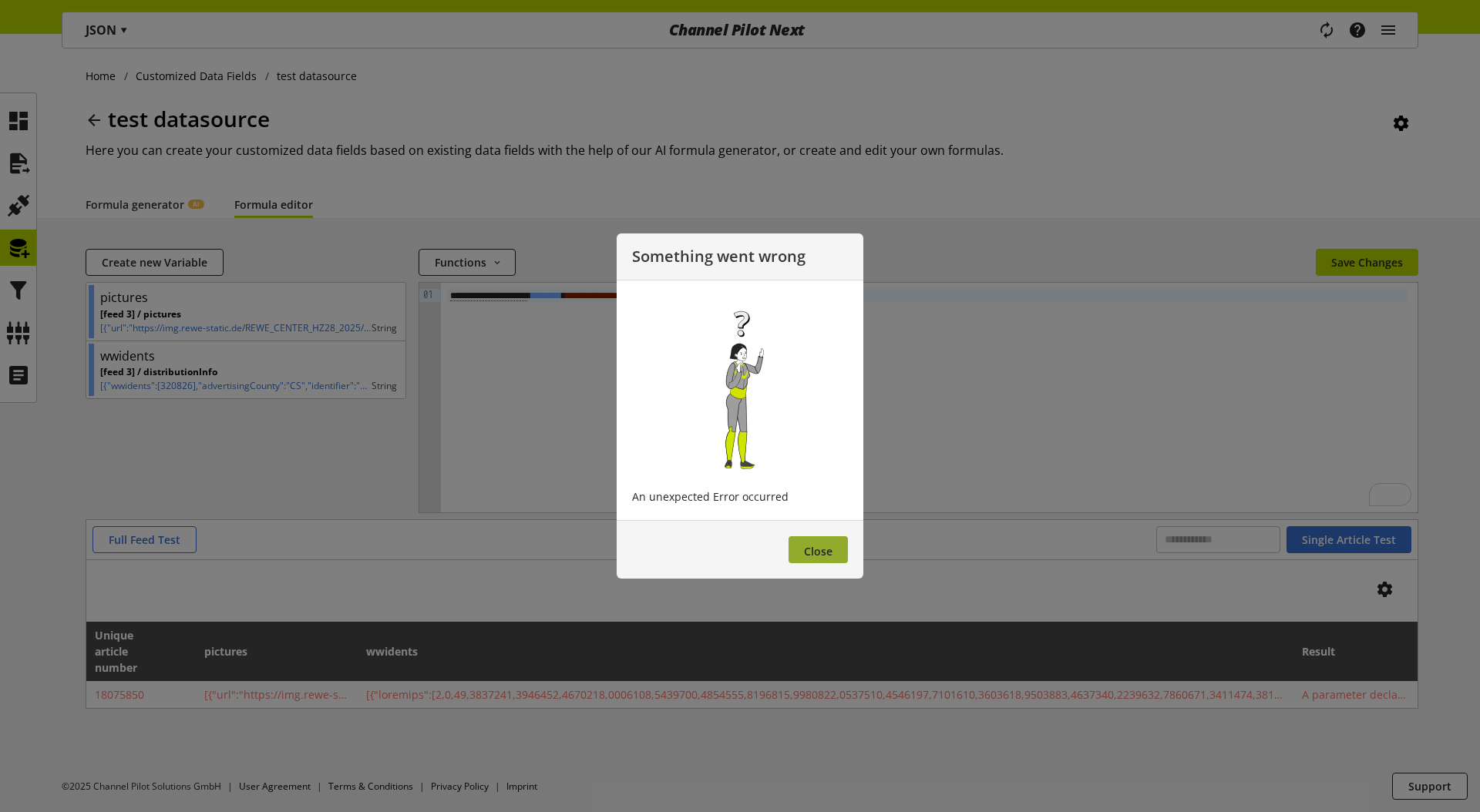 click on "Close" at bounding box center [818, 549] 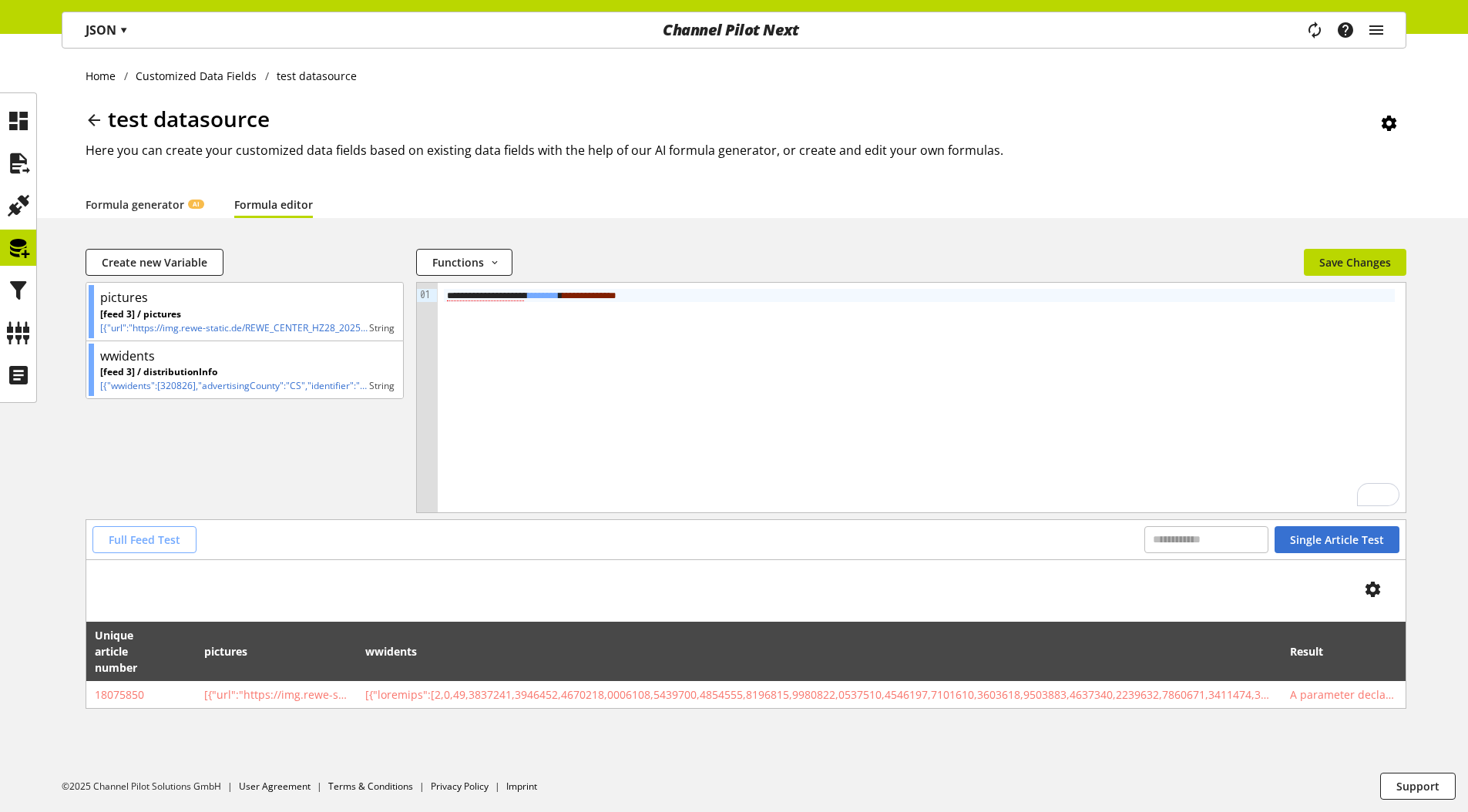 click on "Full Feed Test" at bounding box center [144, 539] 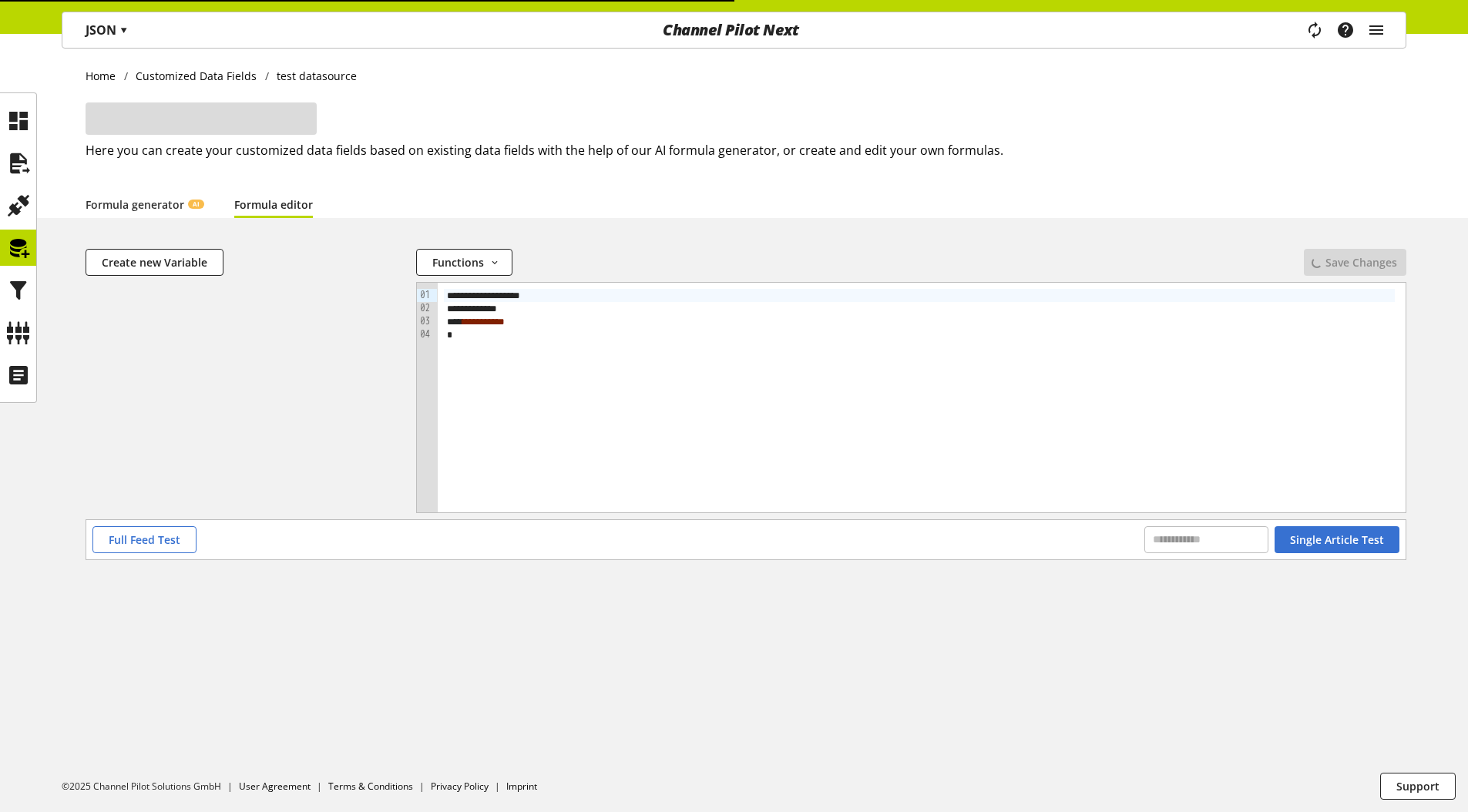 scroll, scrollTop: 0, scrollLeft: 0, axis: both 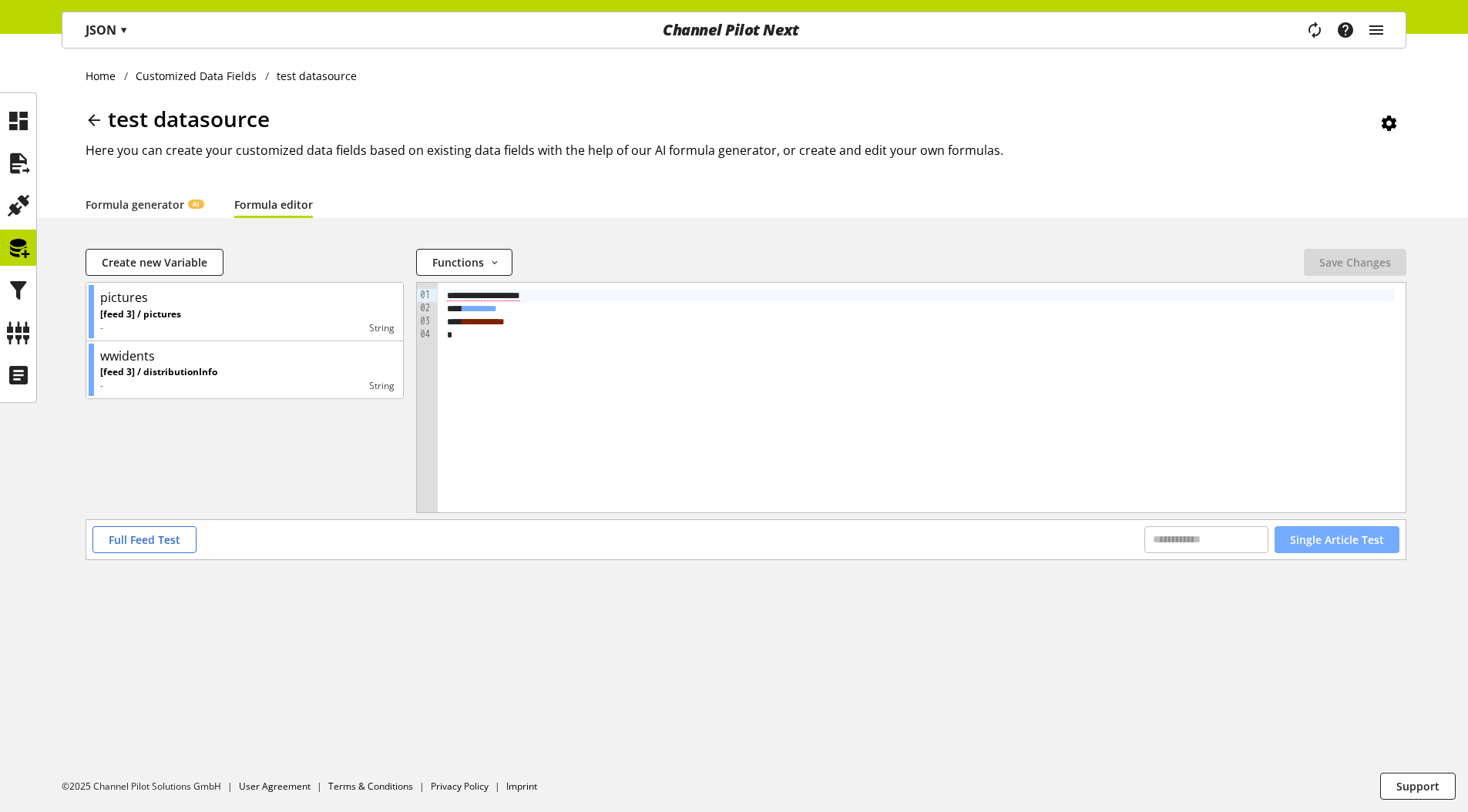 click on "Single Article Test" at bounding box center [1337, 539] 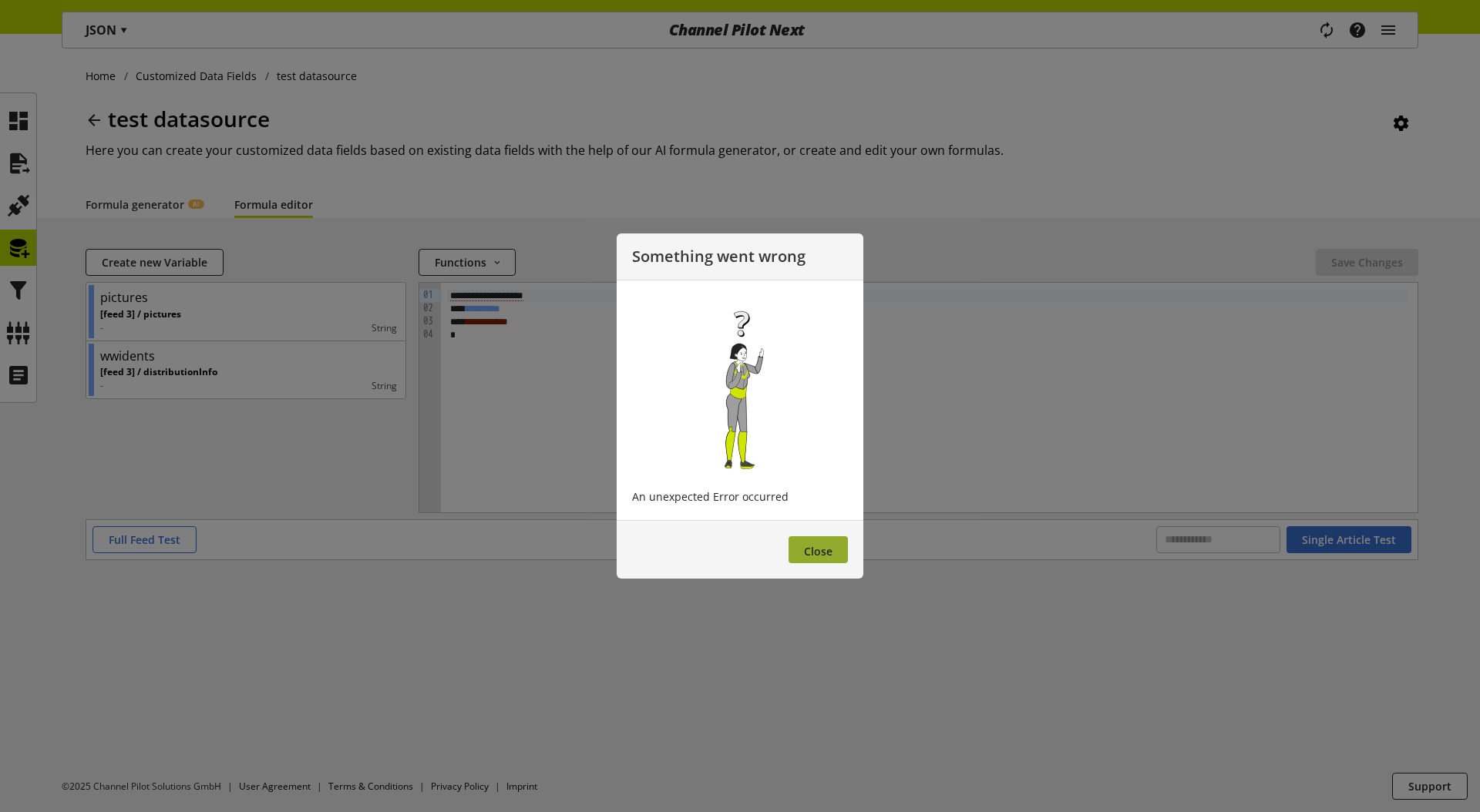 click on "Close" at bounding box center (818, 549) 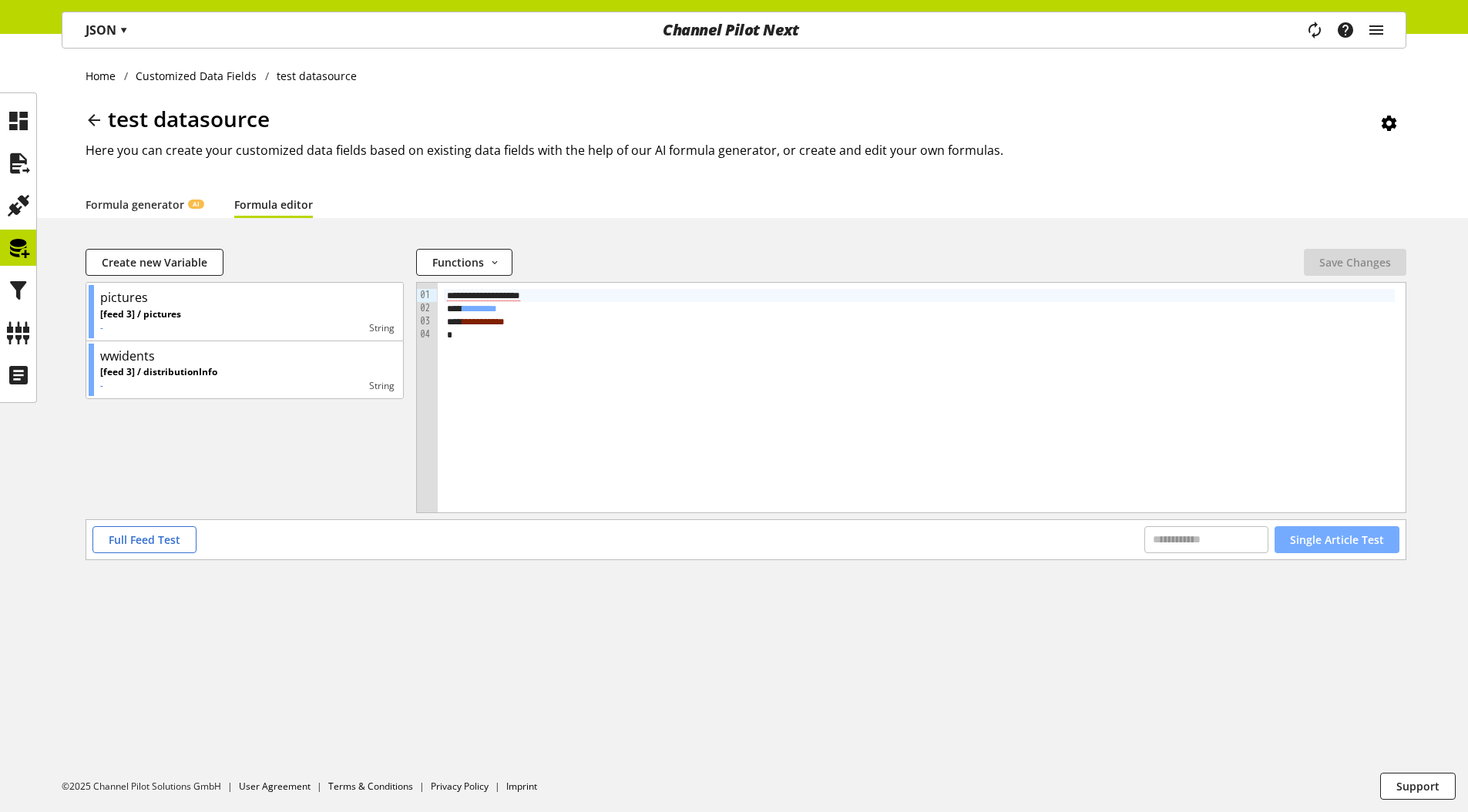 click on "Single Article Test" at bounding box center [1337, 539] 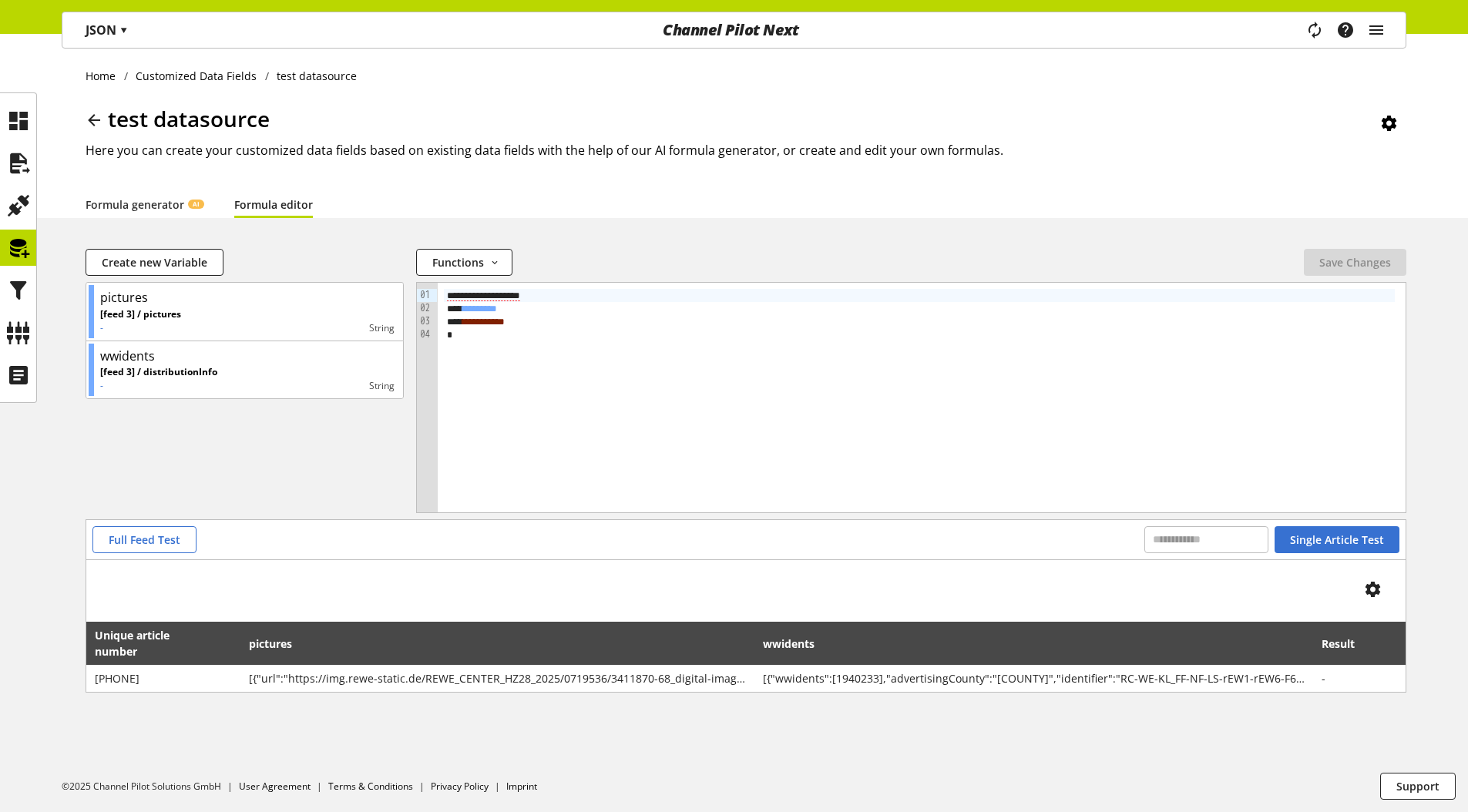 click on "**********" at bounding box center [922, 398] 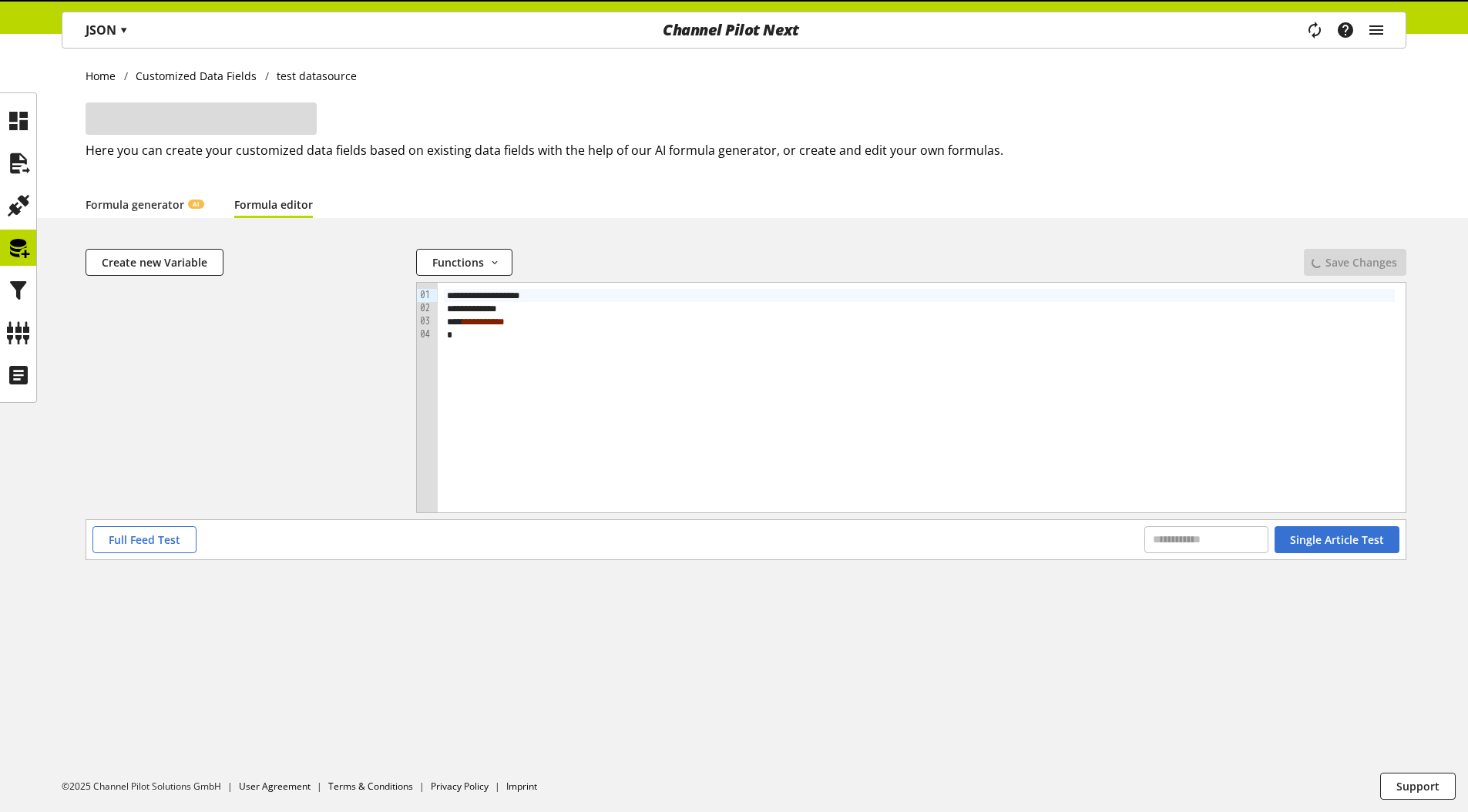 scroll, scrollTop: 0, scrollLeft: 0, axis: both 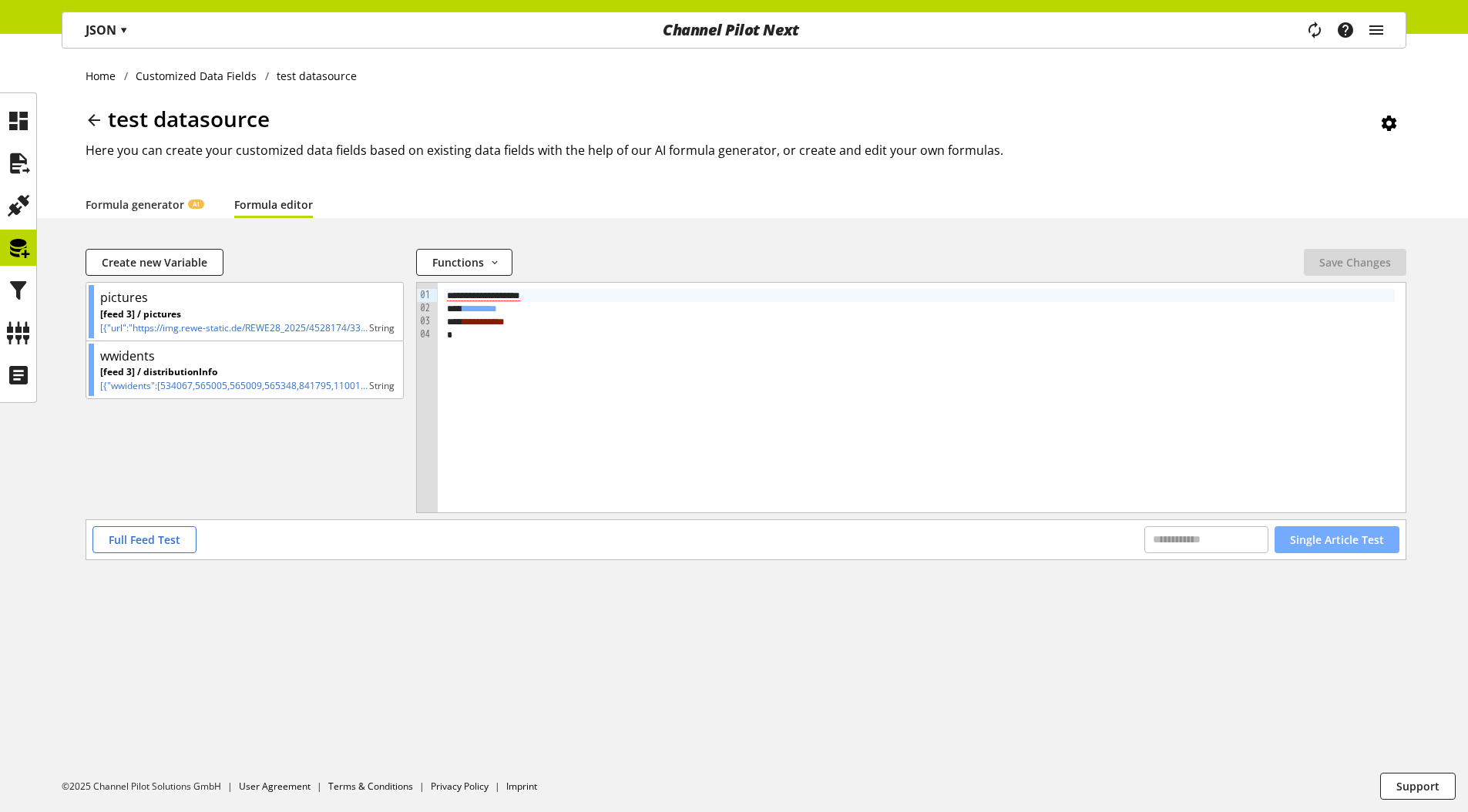 click on "Single Article Test" at bounding box center (1337, 539) 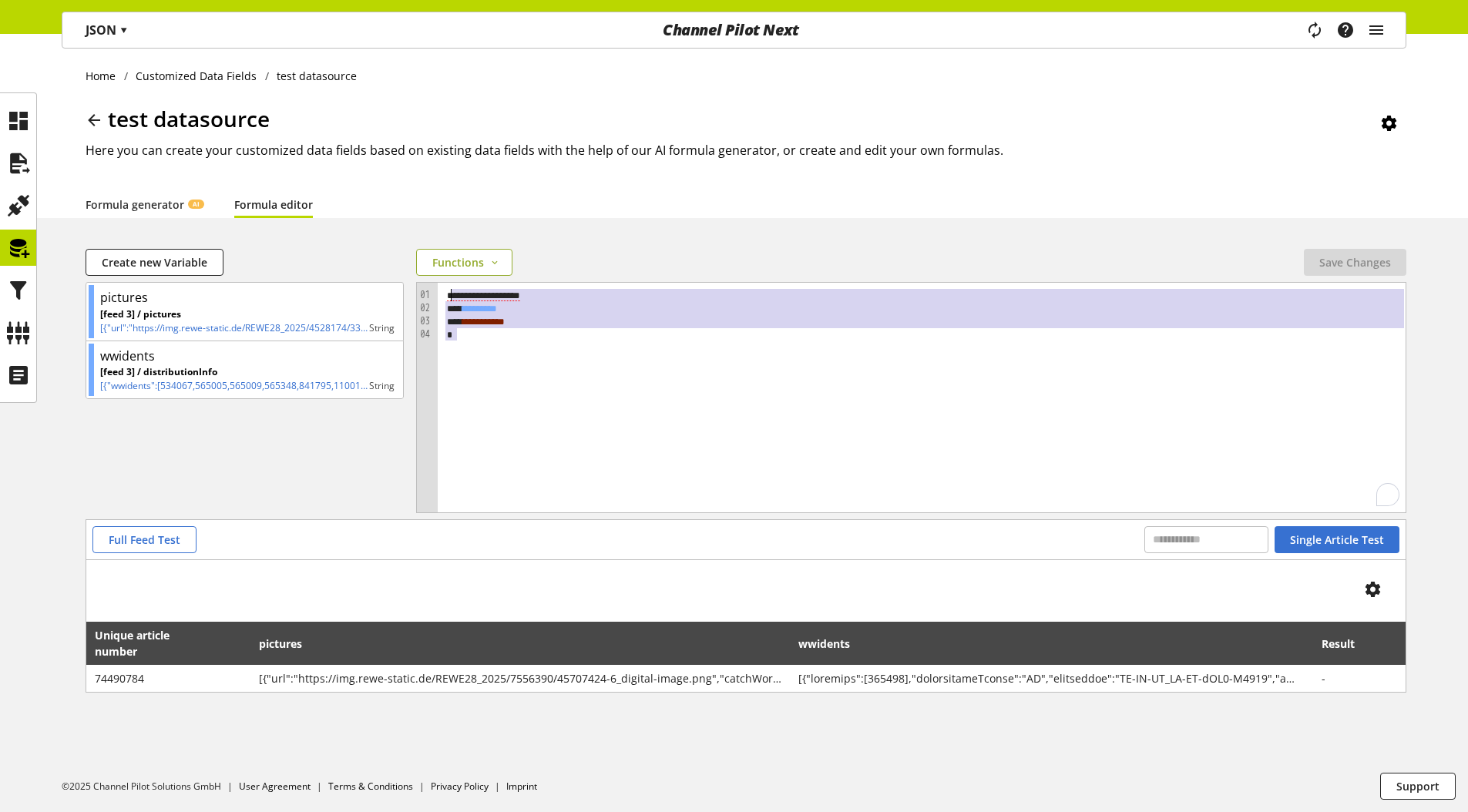 drag, startPoint x: 519, startPoint y: 392, endPoint x: 422, endPoint y: 262, distance: 162.20049 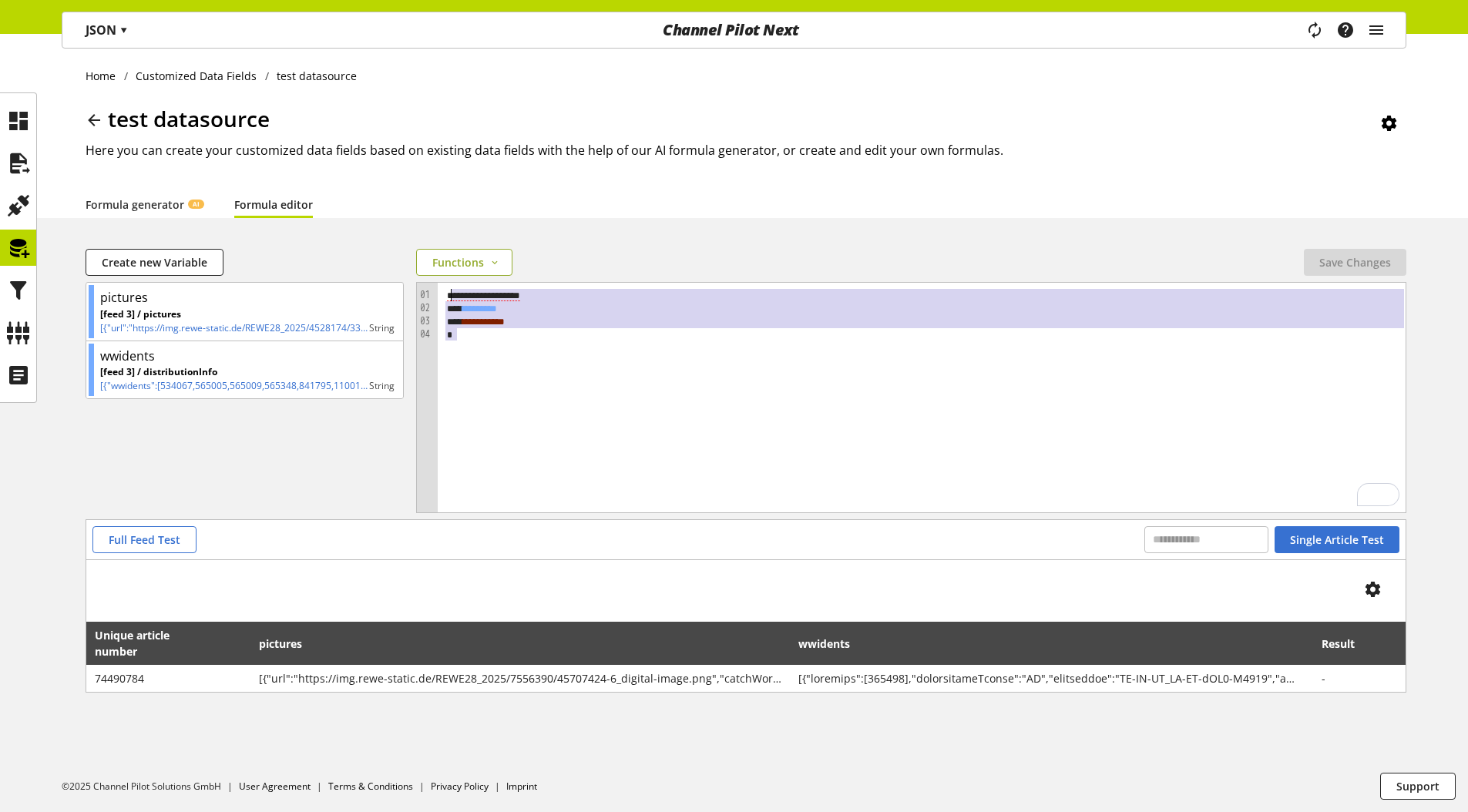 paste 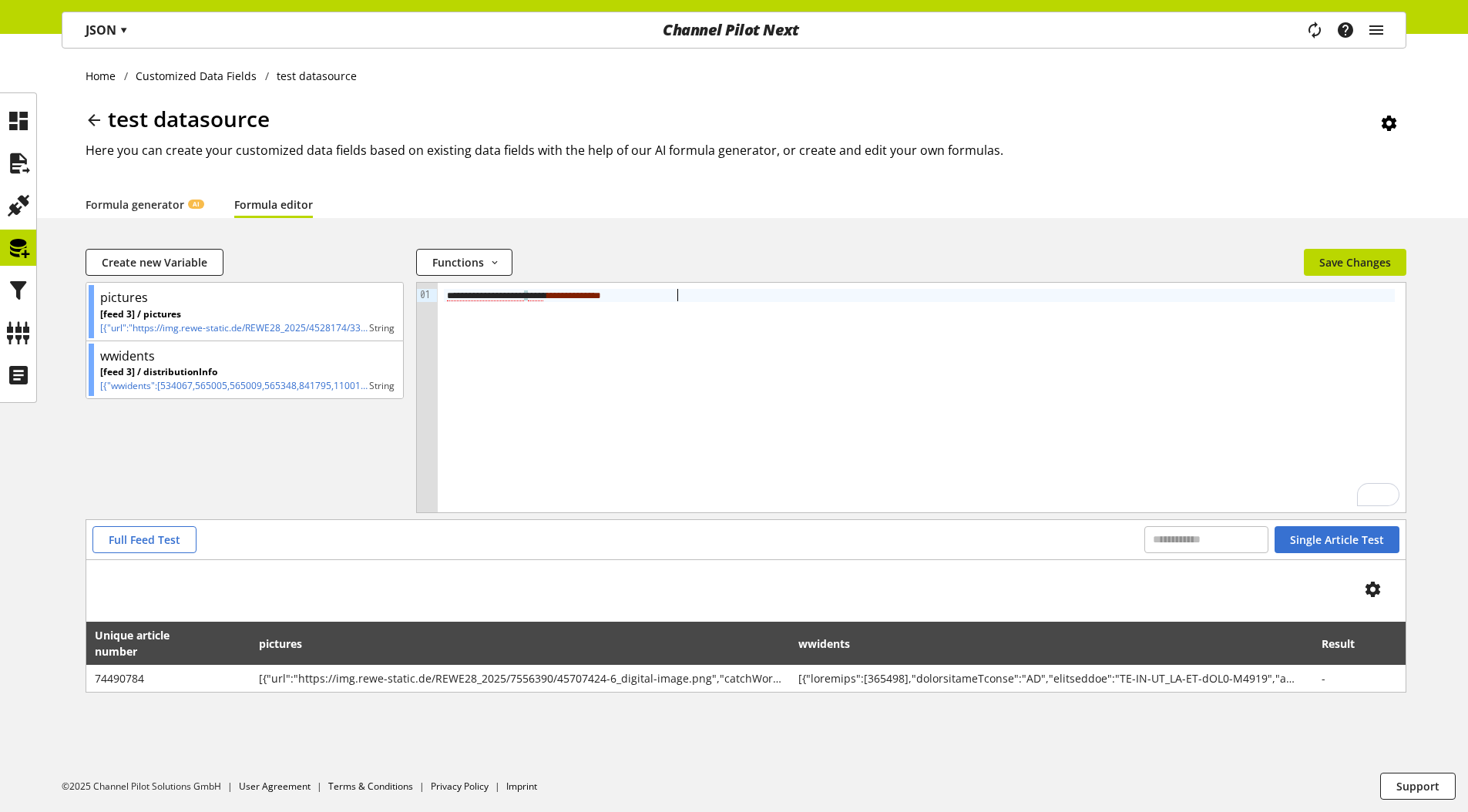 click on "****" at bounding box center [536, 296] 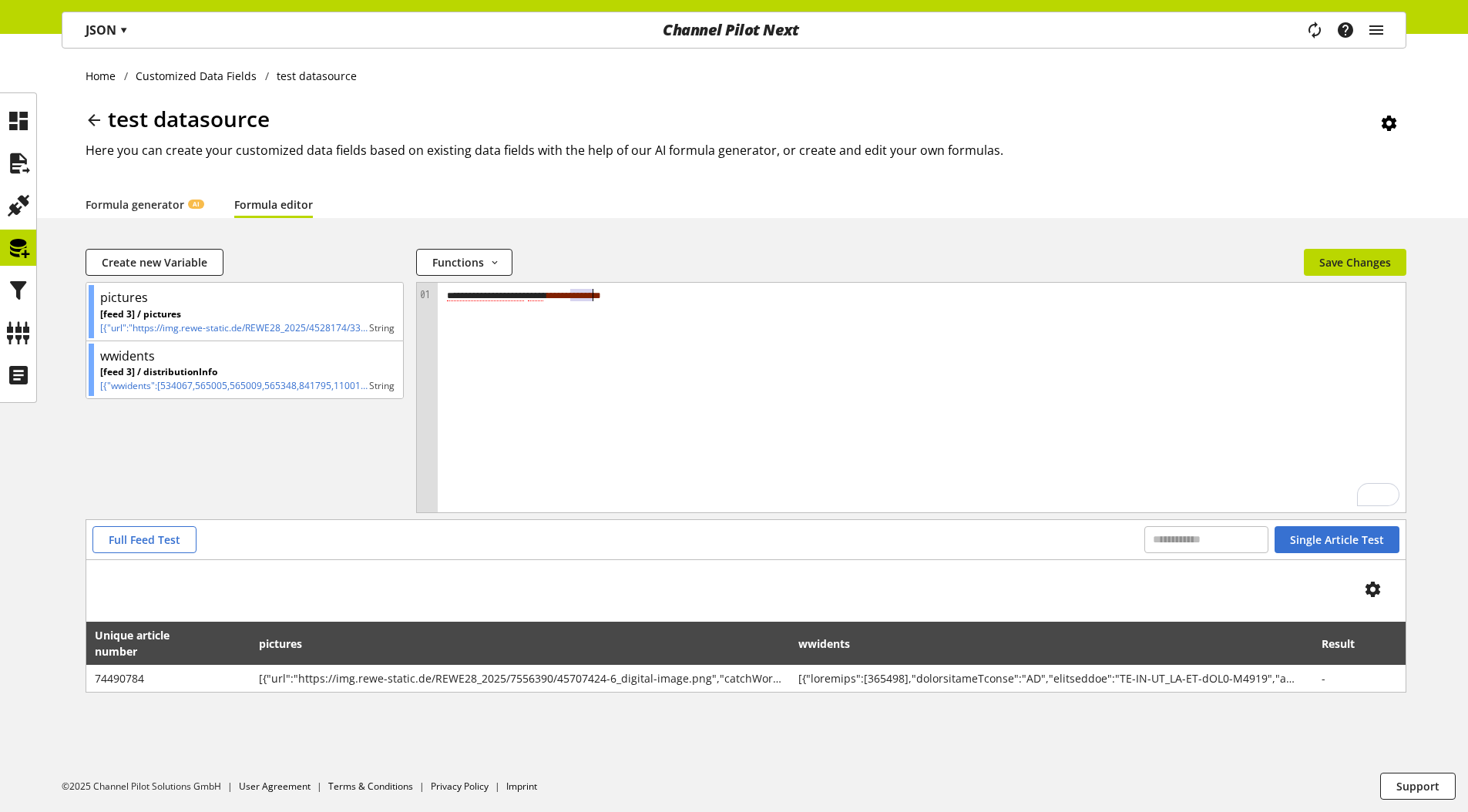 click on "****" at bounding box center [536, 296] 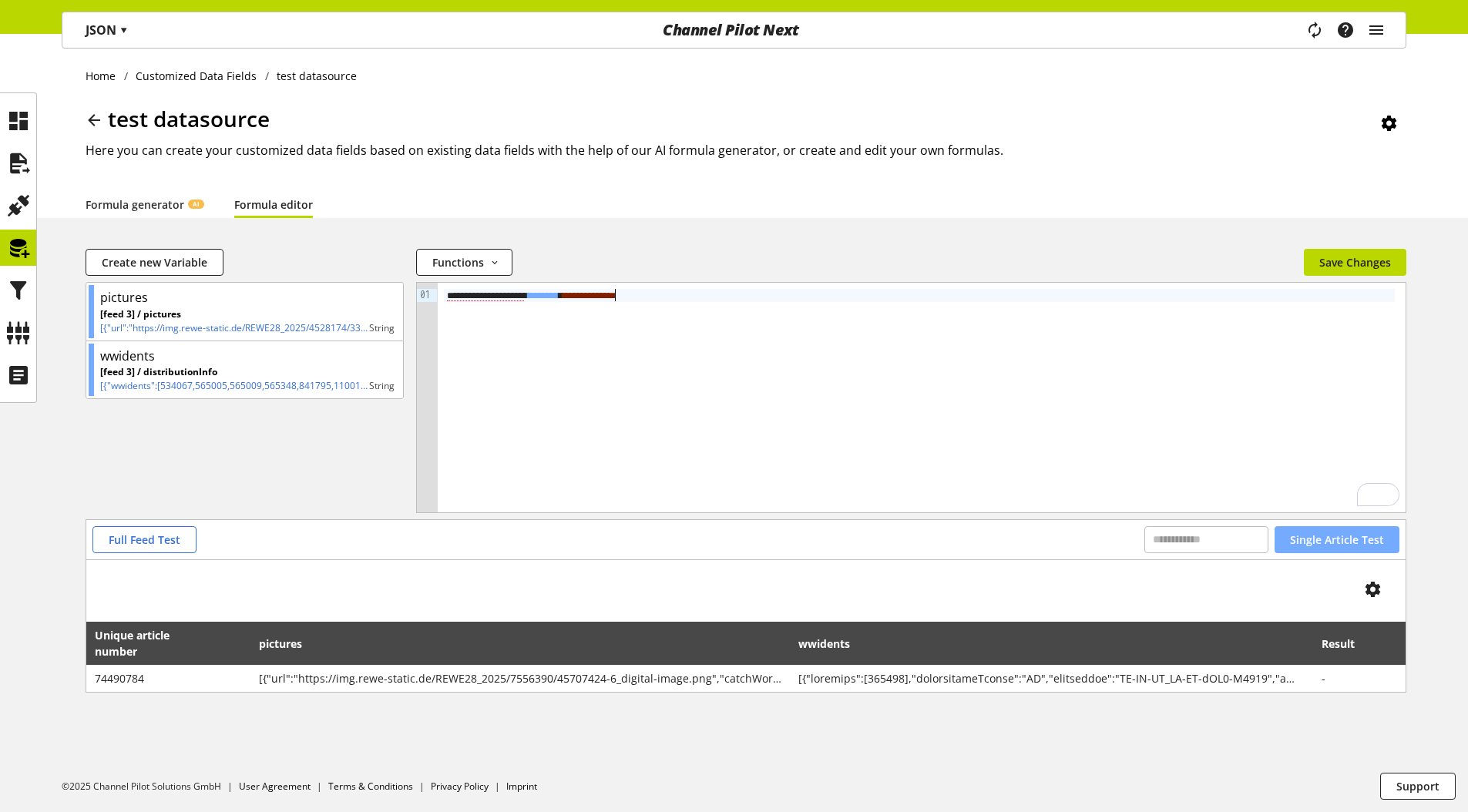 click on "Single Article Test" at bounding box center (1337, 539) 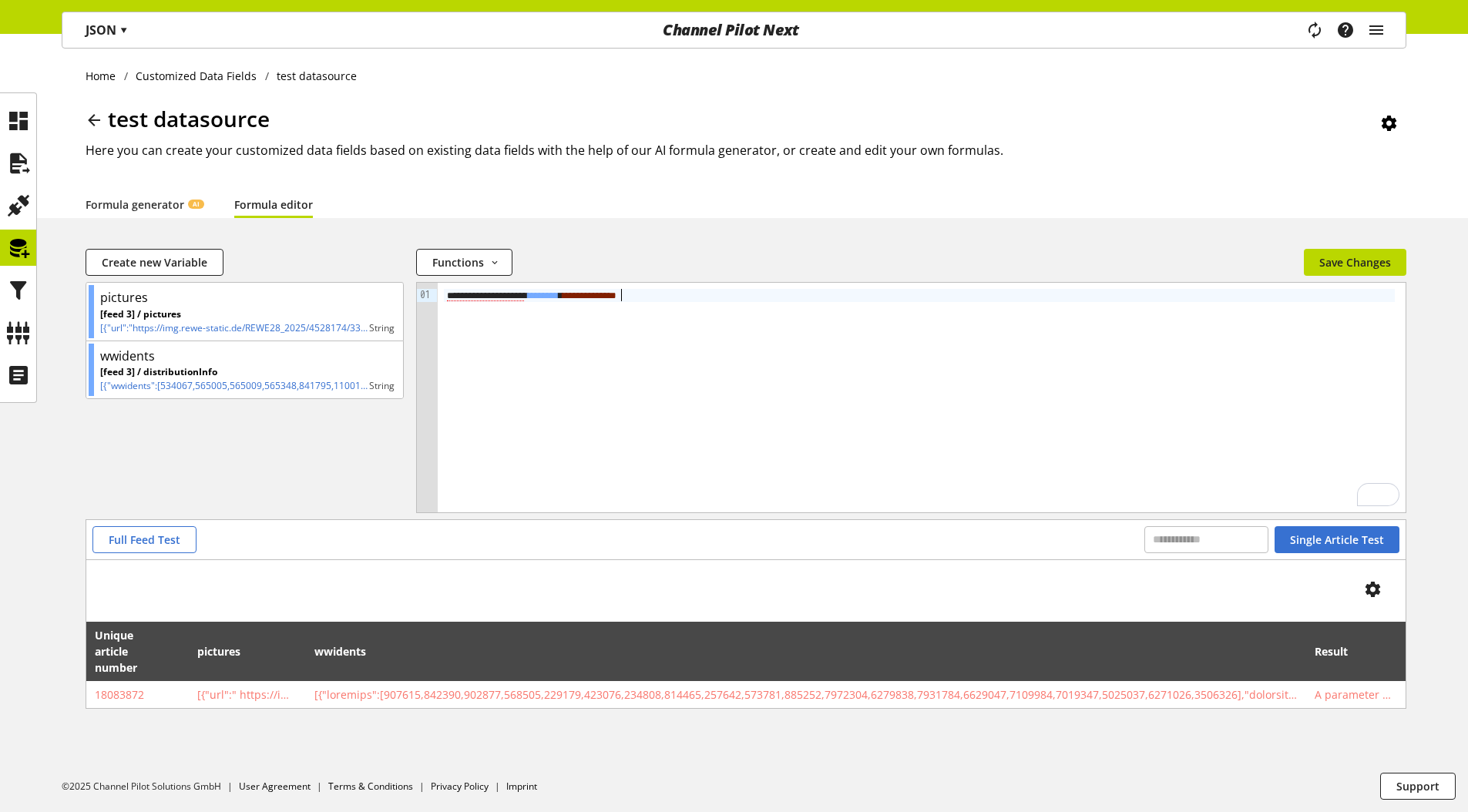click on "****" at bounding box center [570, 295] 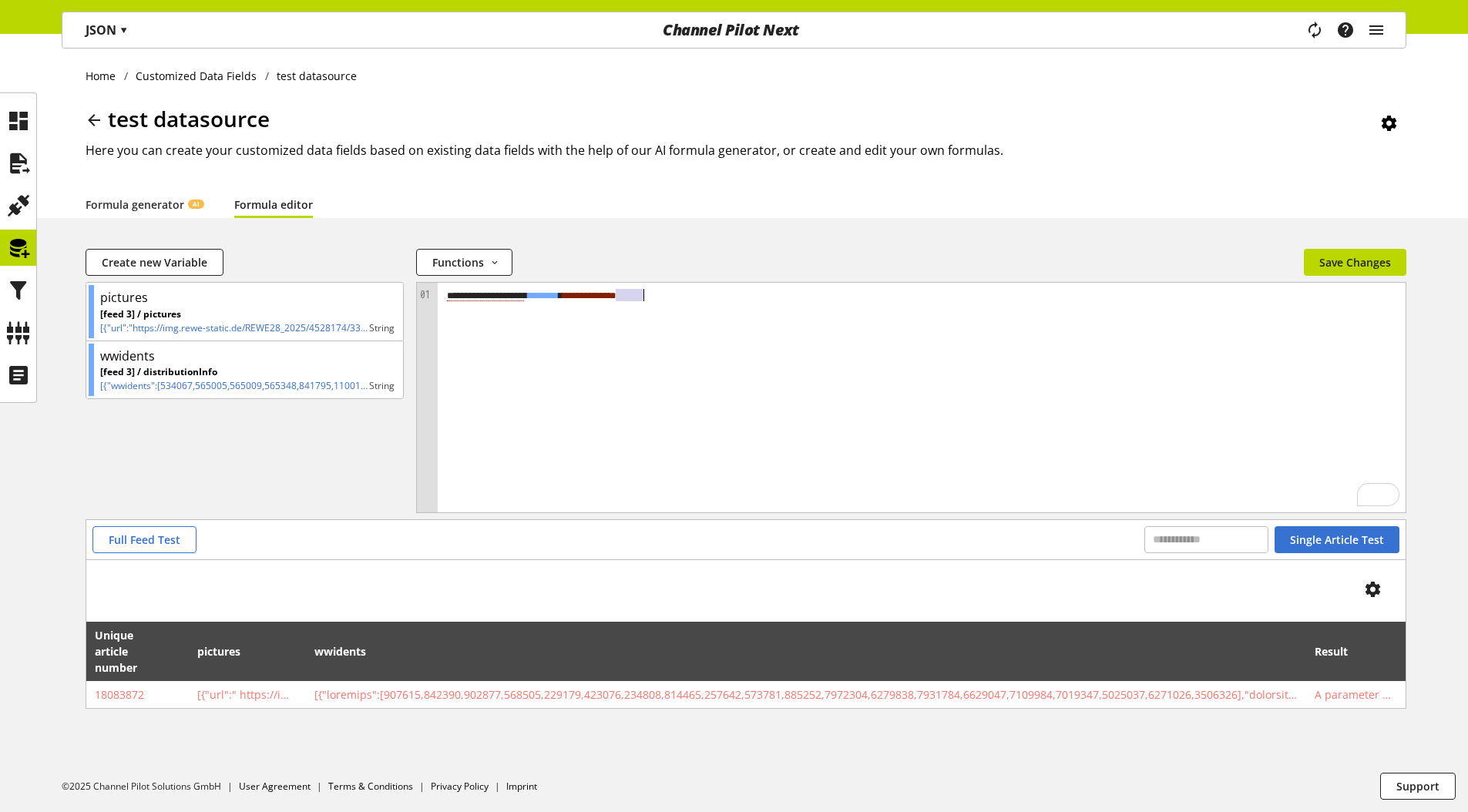 click on "****" at bounding box center [570, 295] 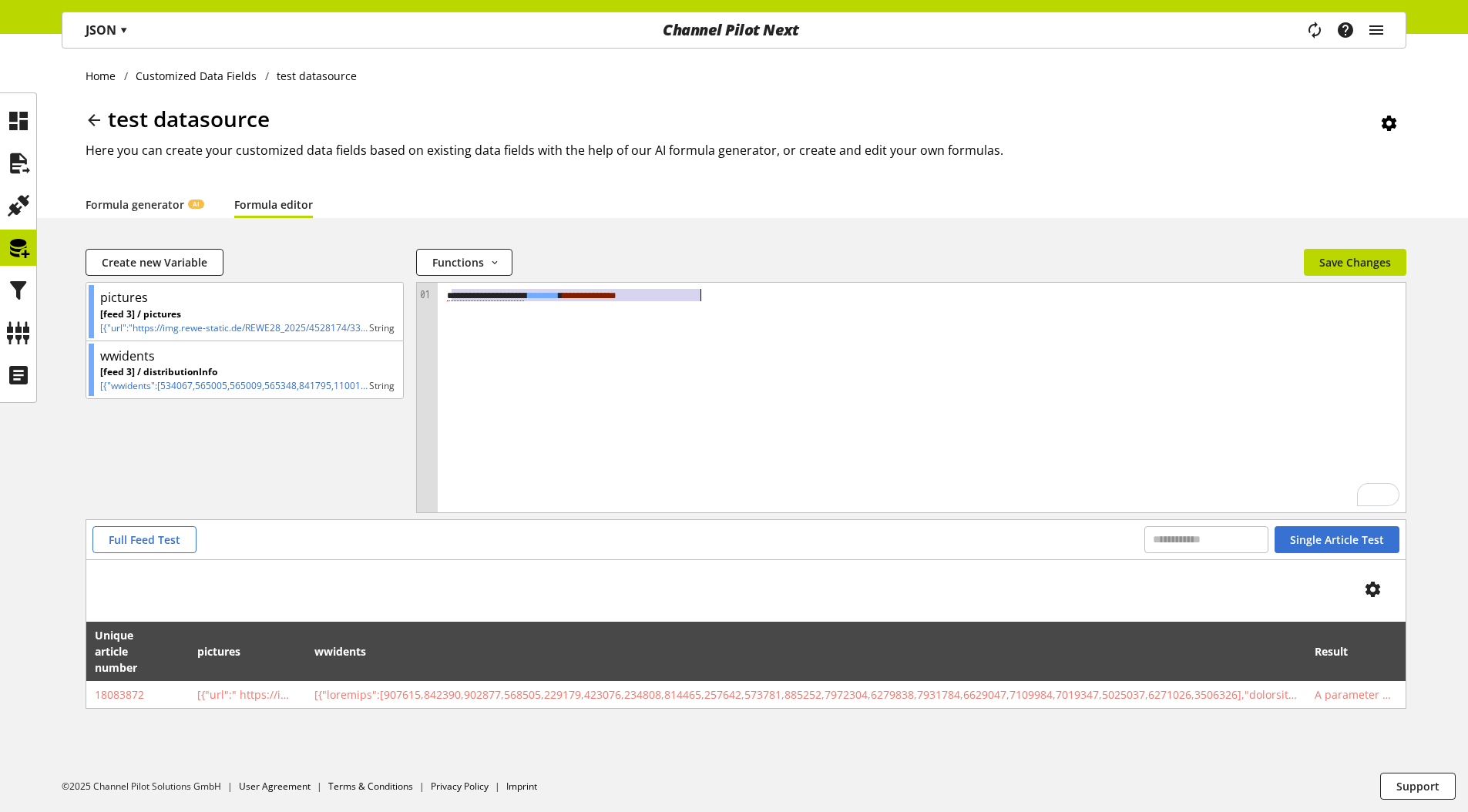 copy on "**********" 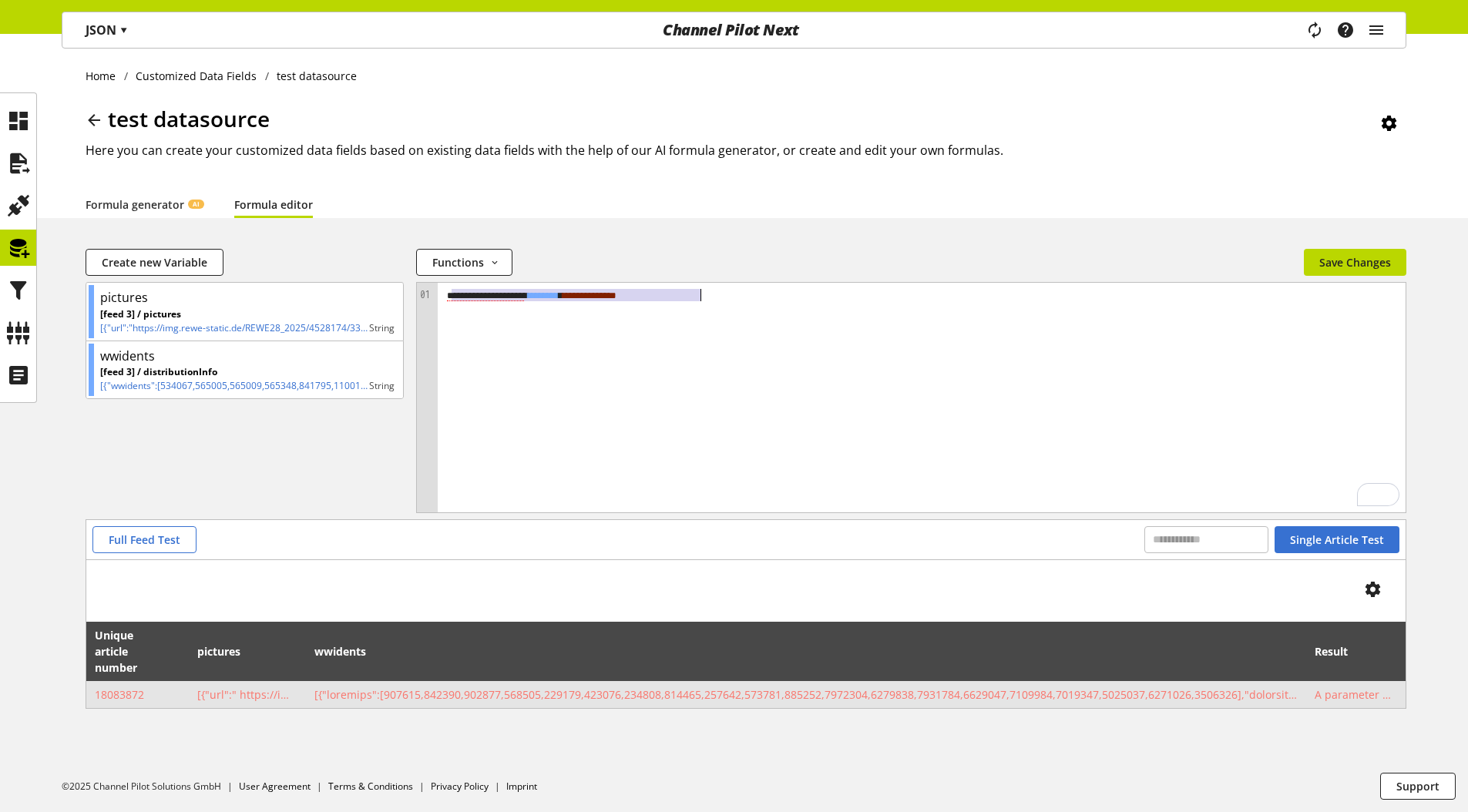 click at bounding box center (138, 694) 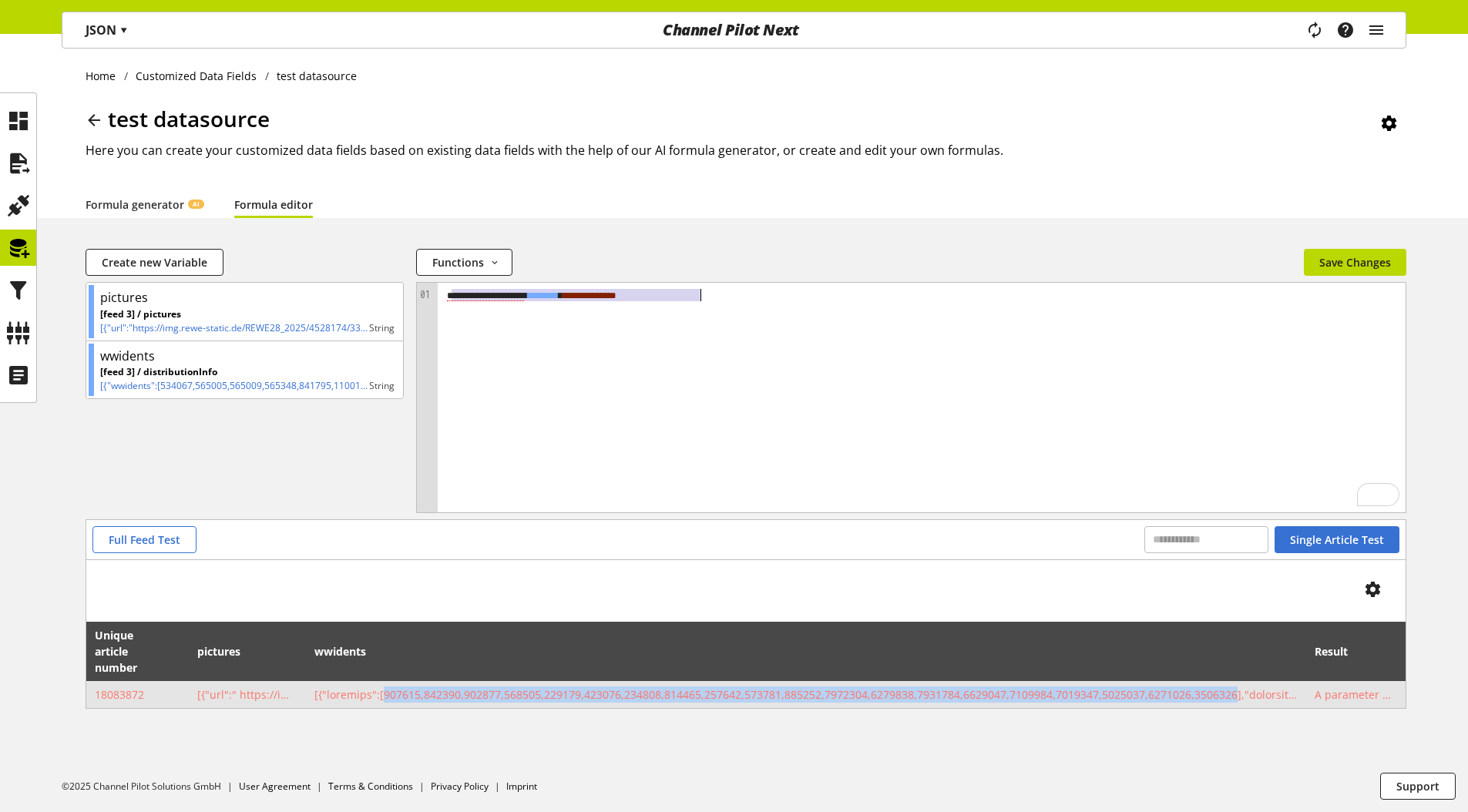 click at bounding box center [138, 694] 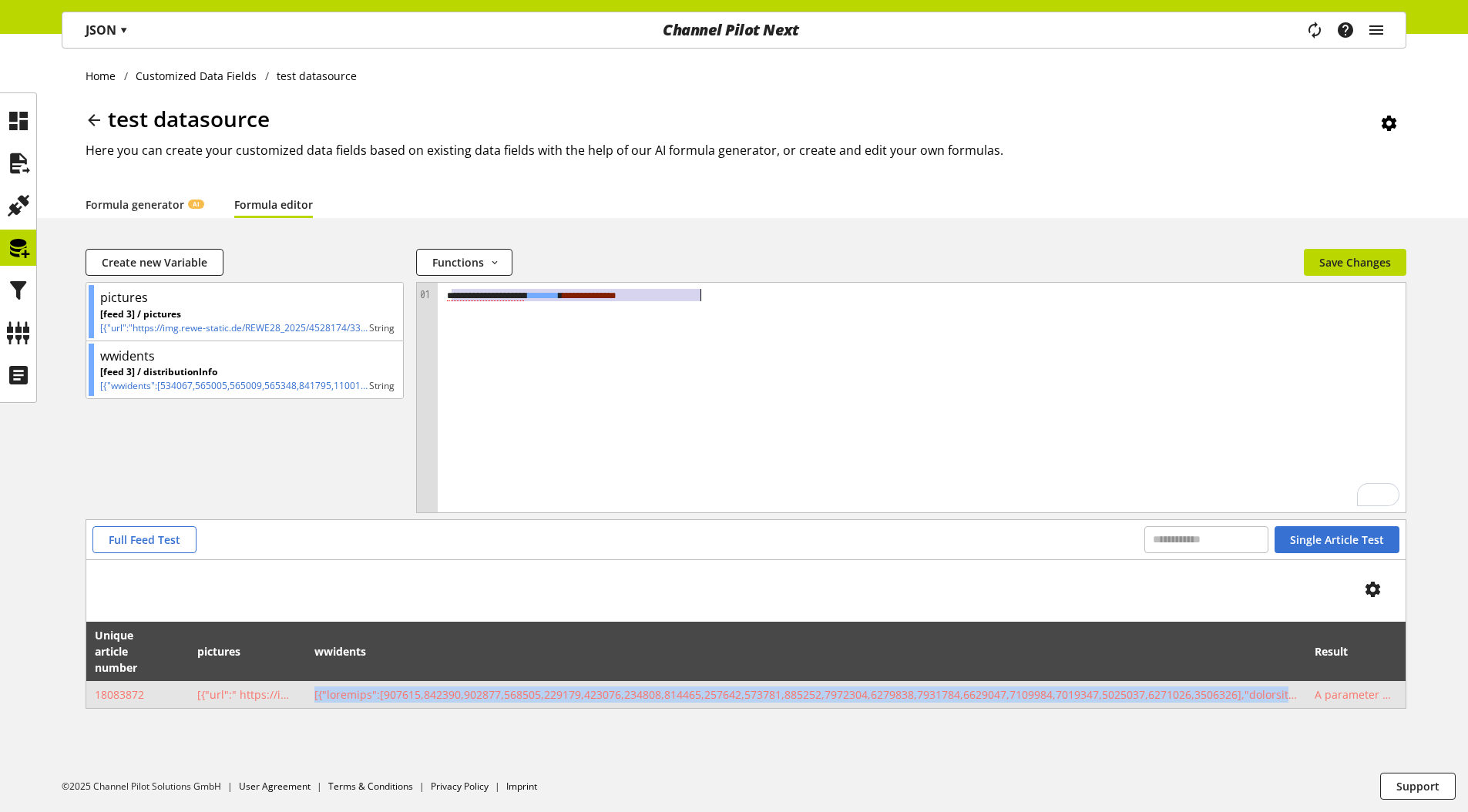 click at bounding box center [138, 694] 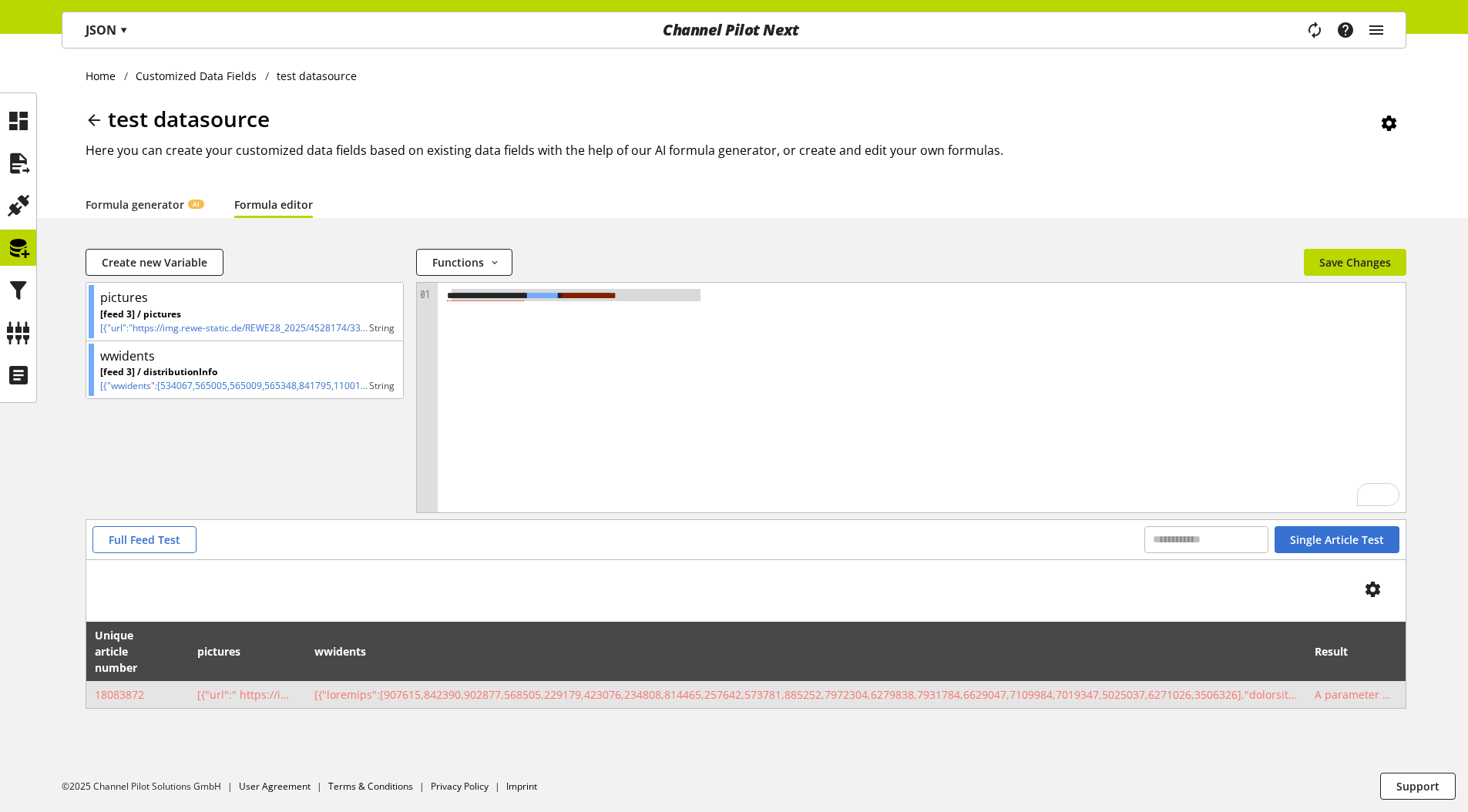 click at bounding box center [138, 694] 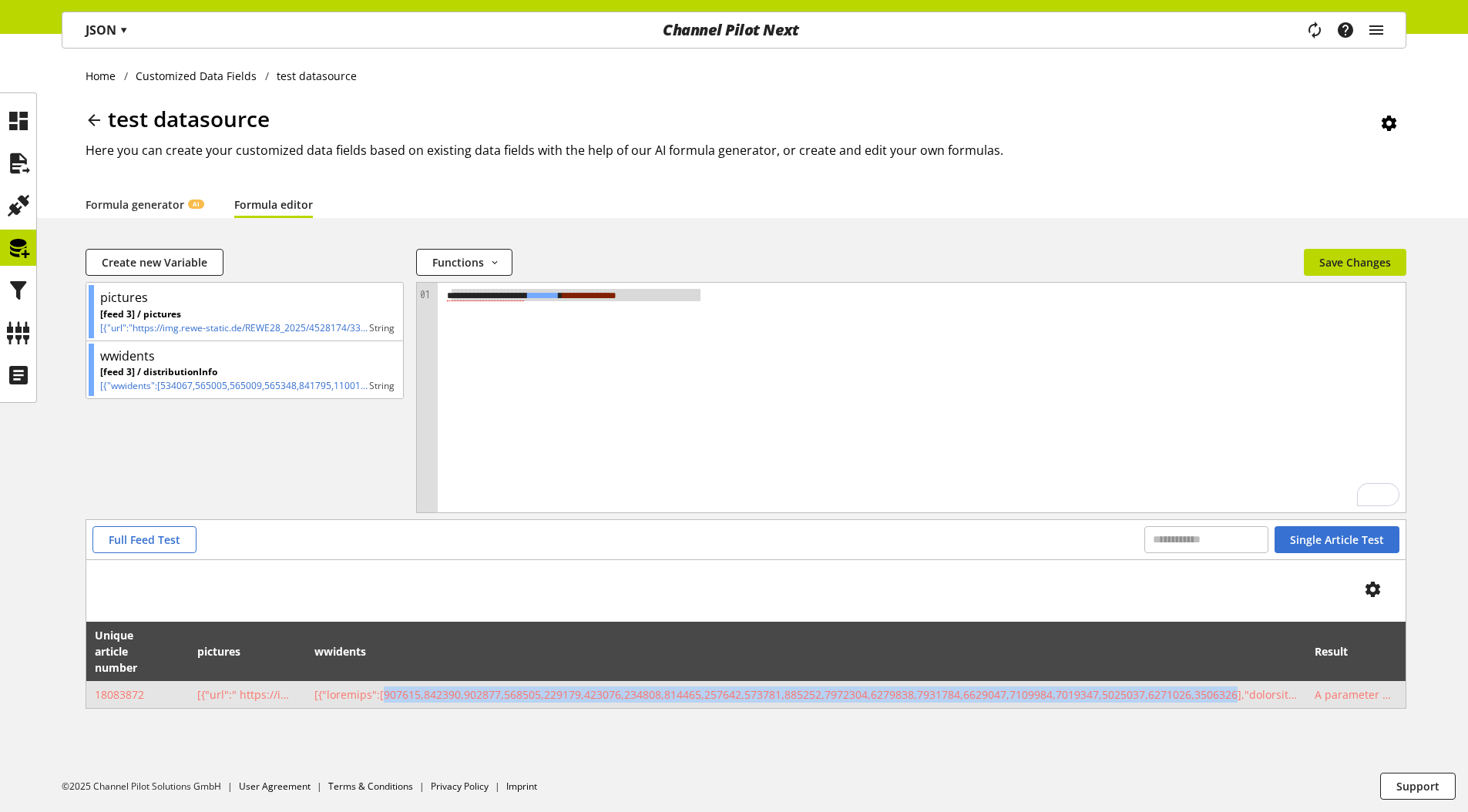 click at bounding box center [138, 694] 